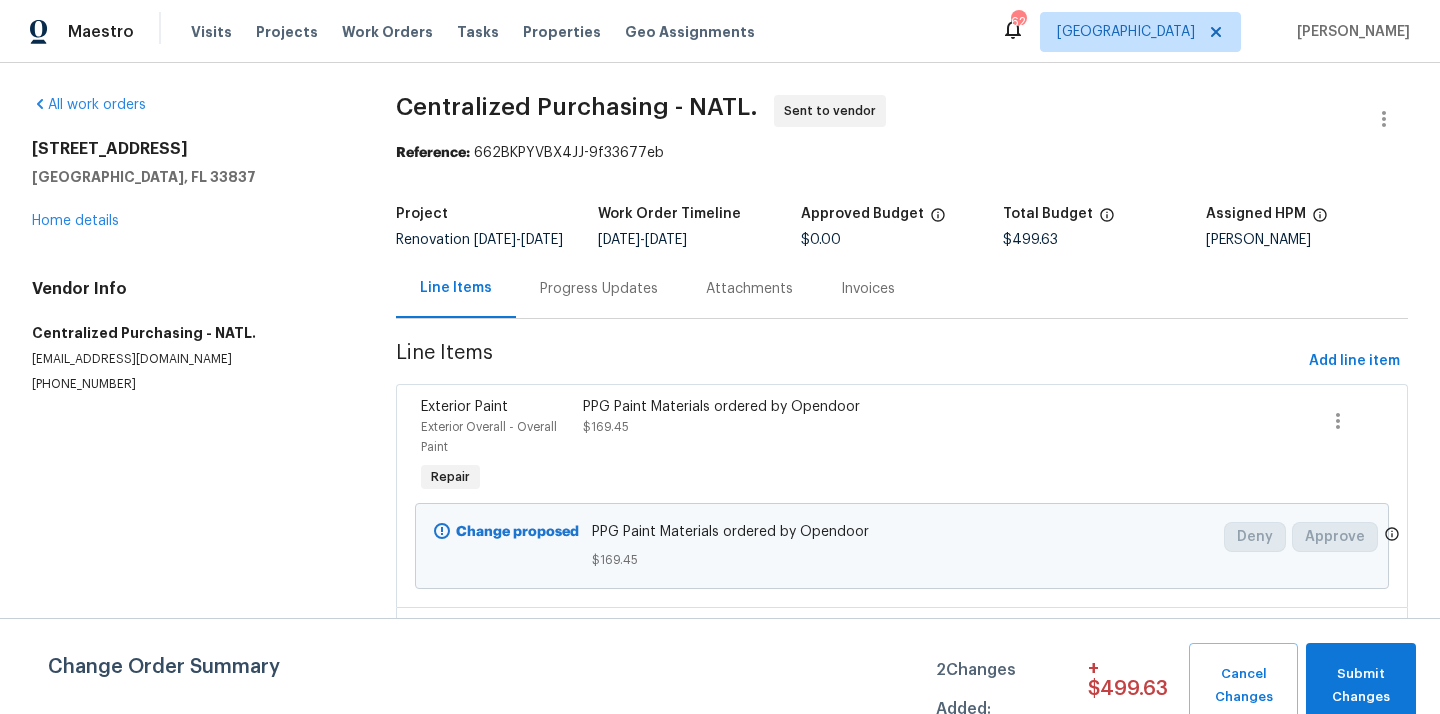 click on "Tampa" at bounding box center (1126, 32) 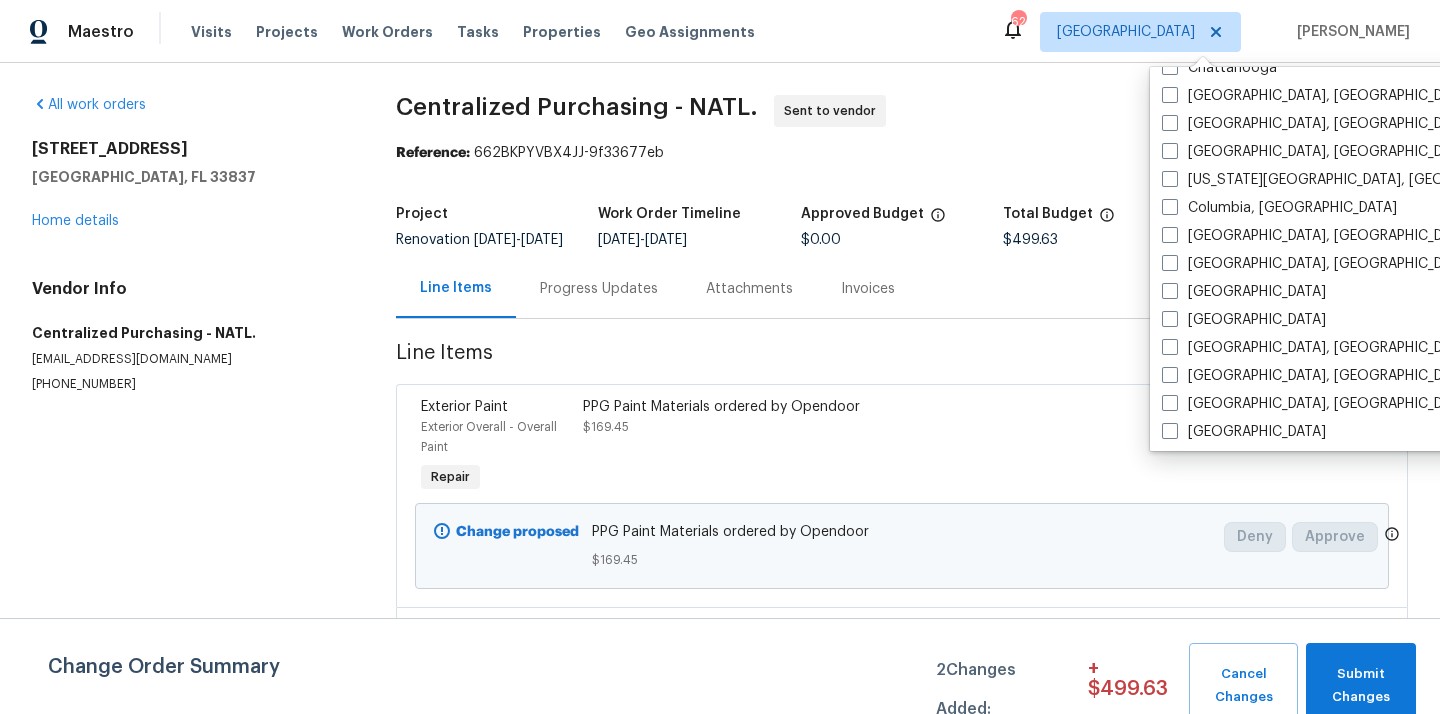 scroll, scrollTop: 362, scrollLeft: 0, axis: vertical 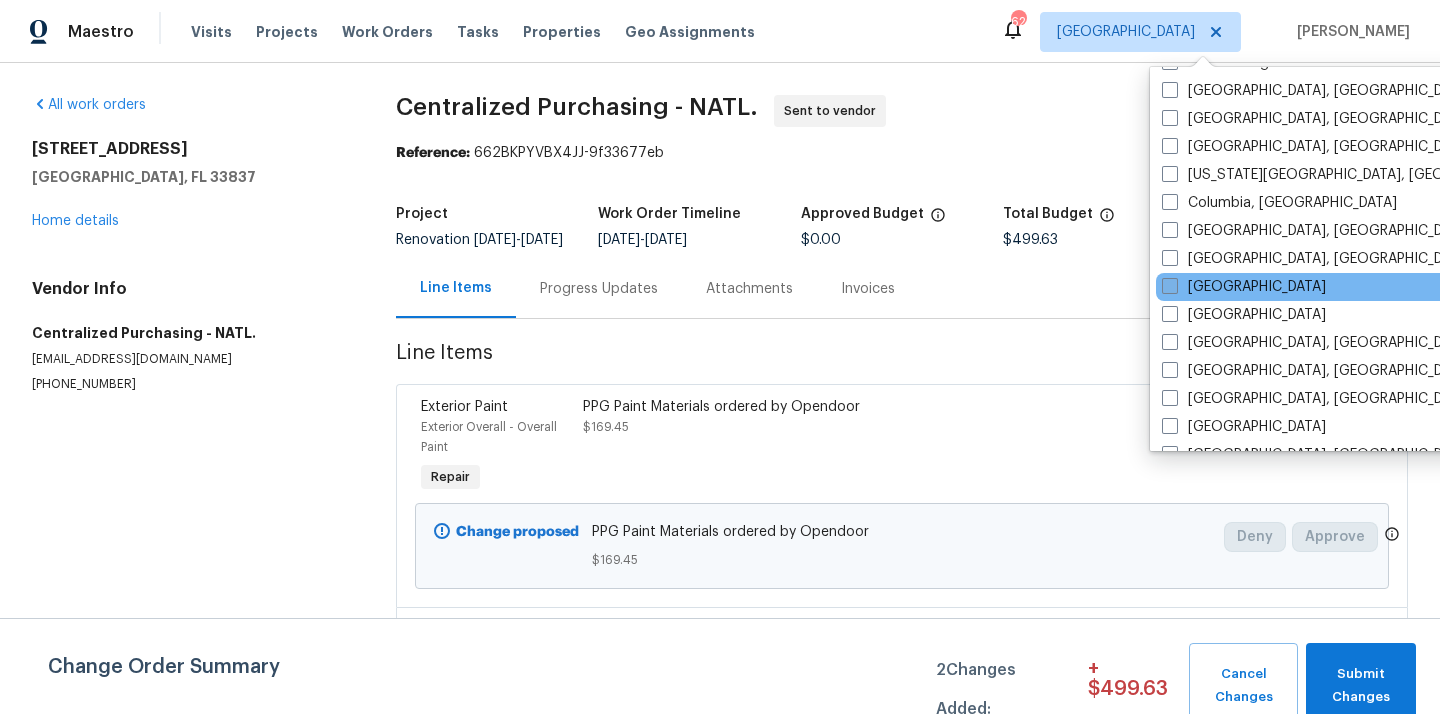 click on "[GEOGRAPHIC_DATA]" at bounding box center (1244, 287) 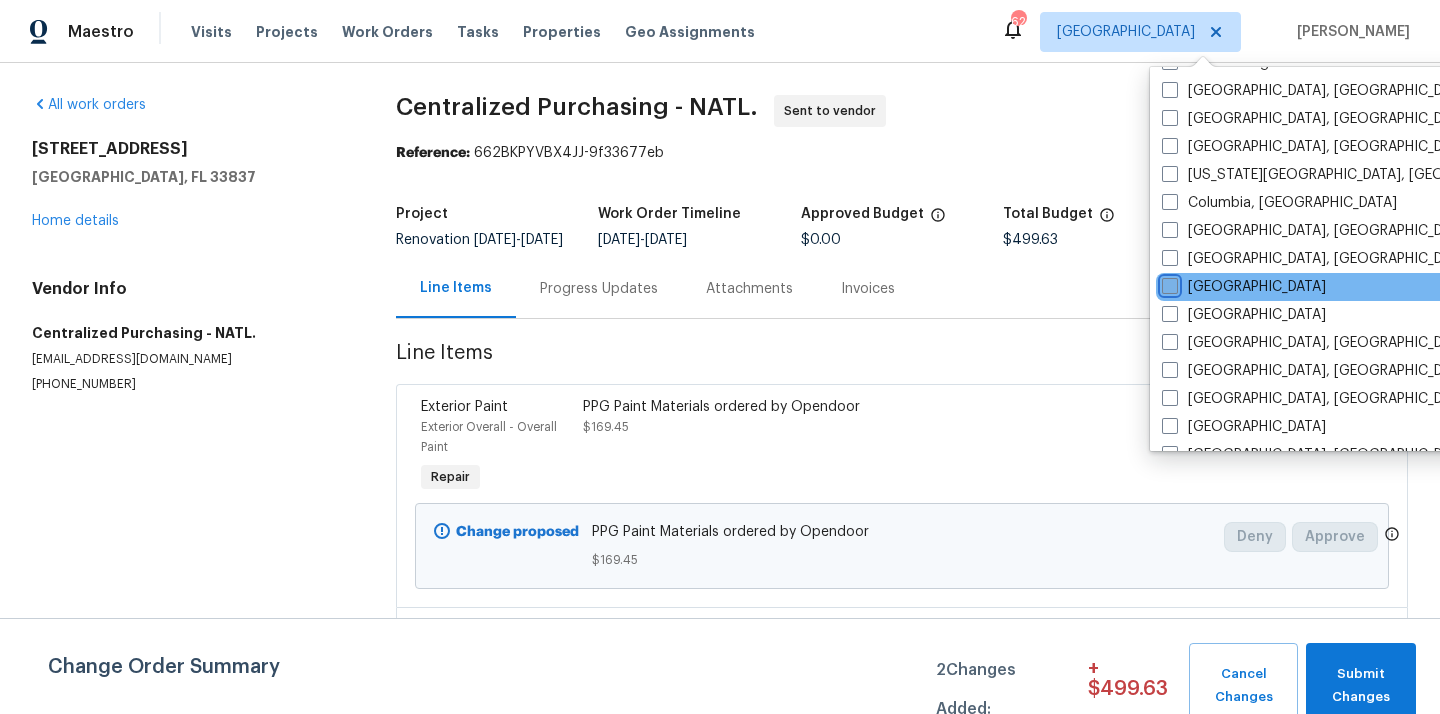 click on "[GEOGRAPHIC_DATA]" at bounding box center [1168, 283] 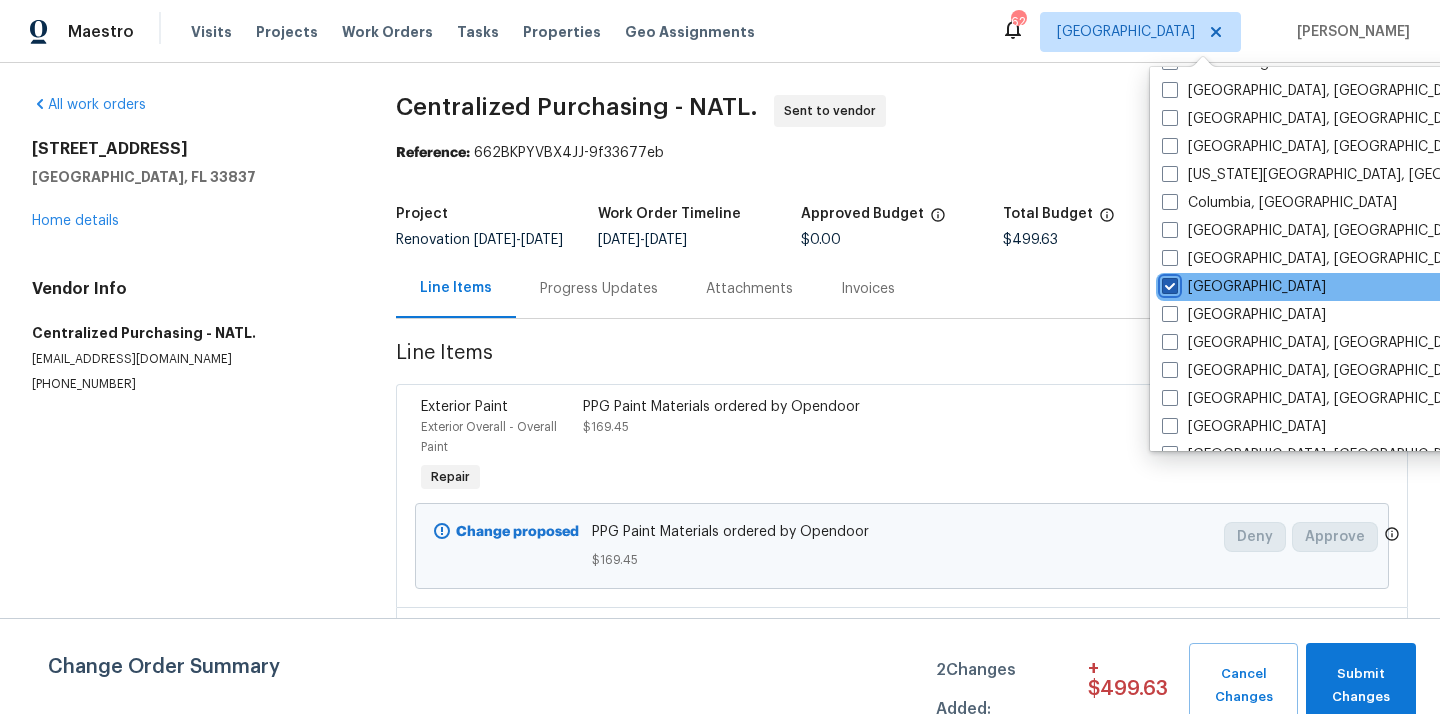 checkbox on "true" 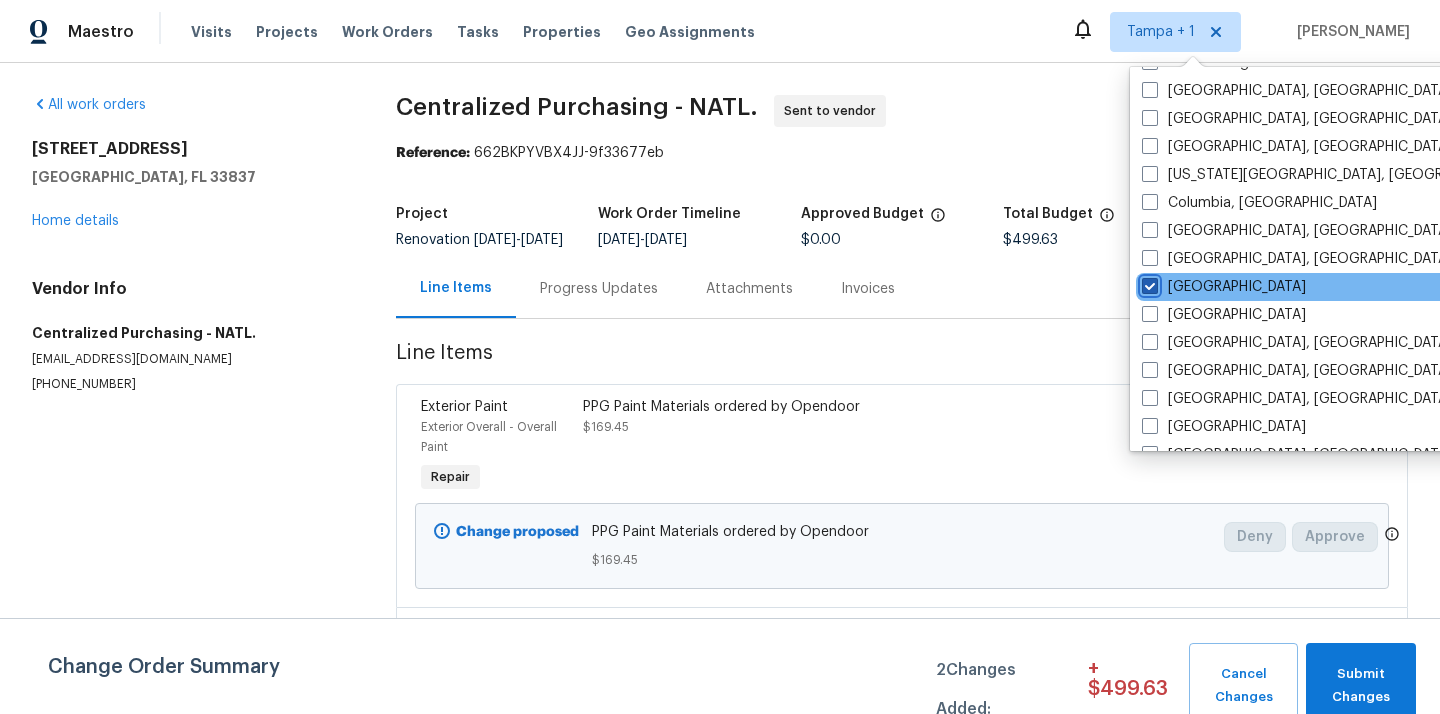scroll, scrollTop: 0, scrollLeft: 0, axis: both 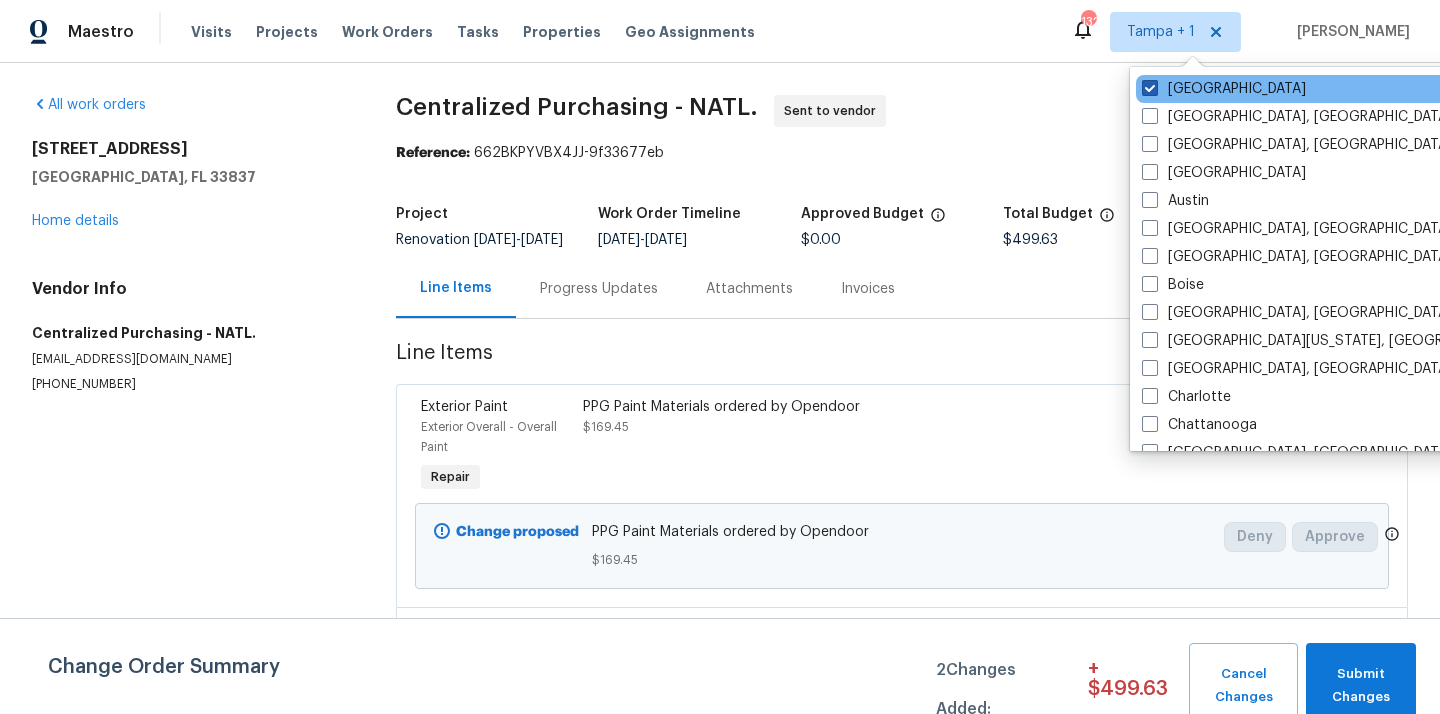 click on "[GEOGRAPHIC_DATA]" at bounding box center [1224, 89] 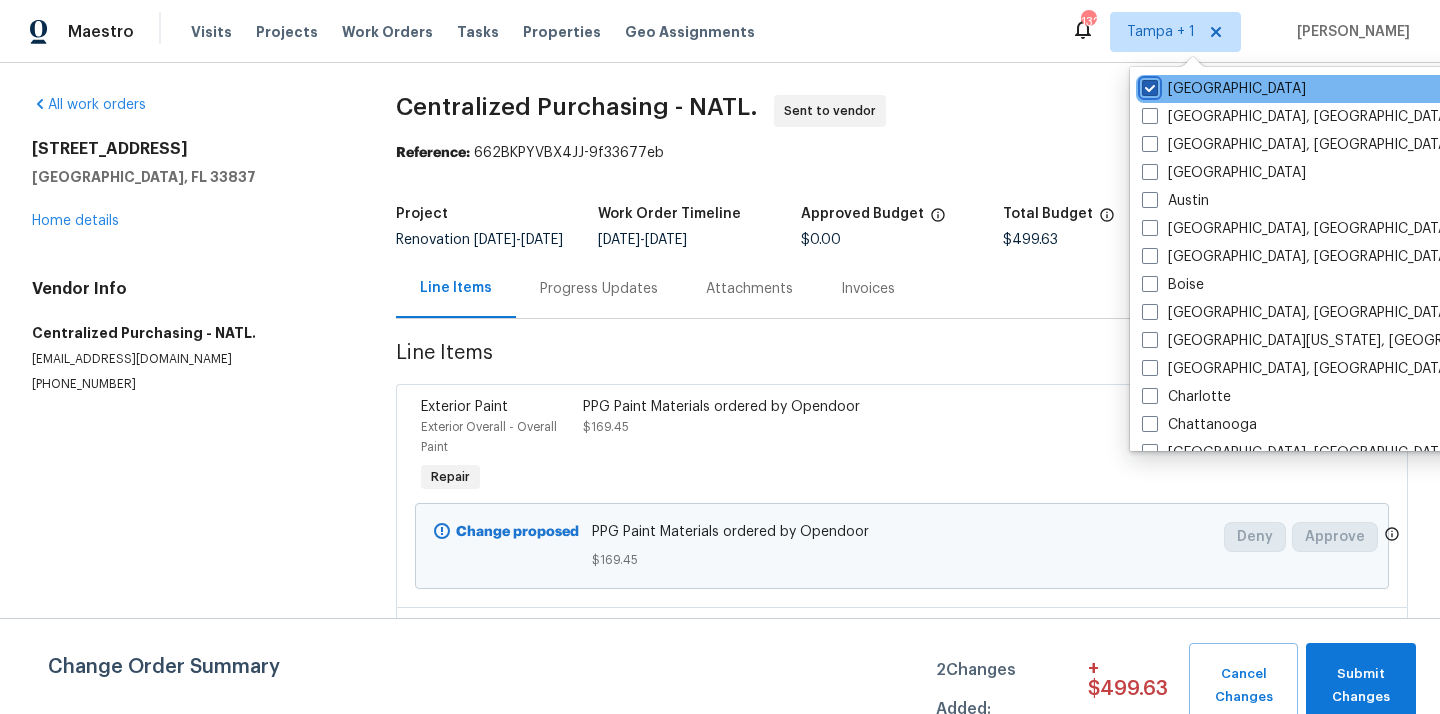 click on "[GEOGRAPHIC_DATA]" at bounding box center (1148, 85) 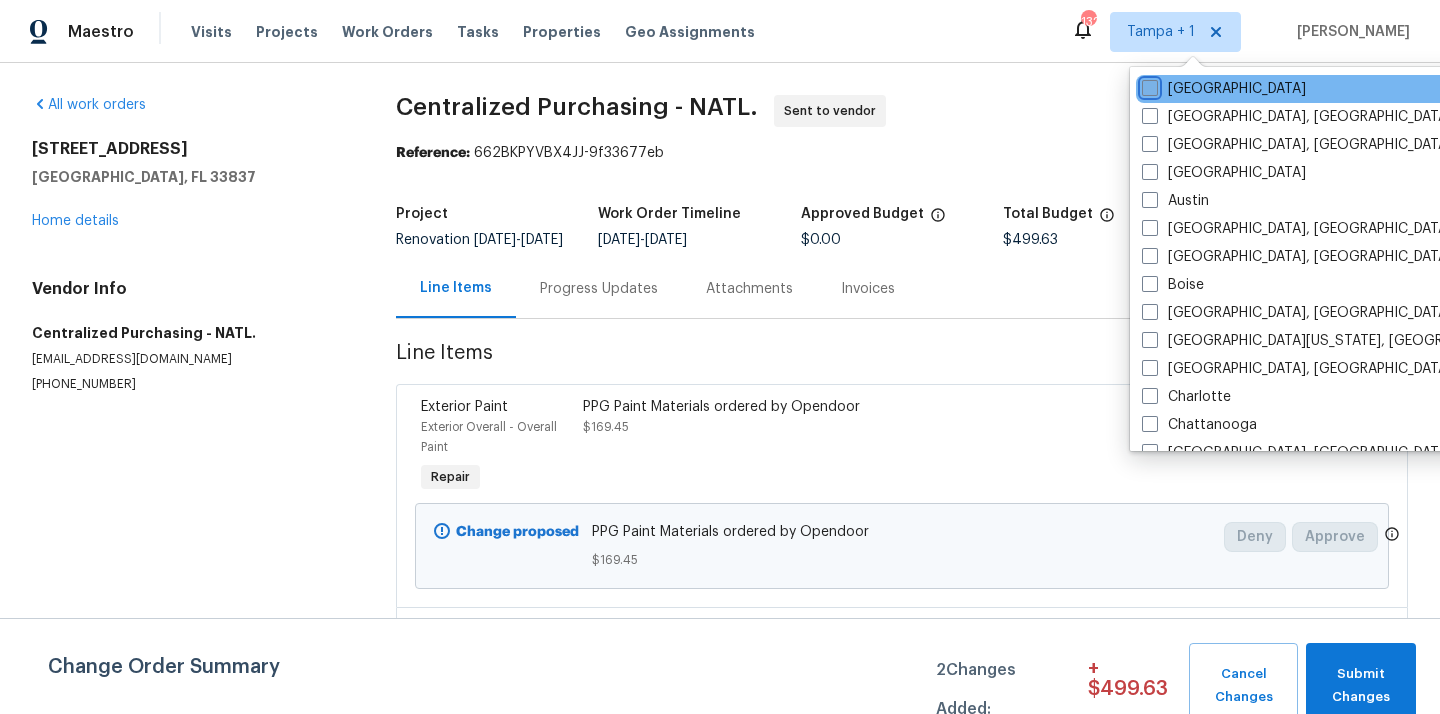 checkbox on "false" 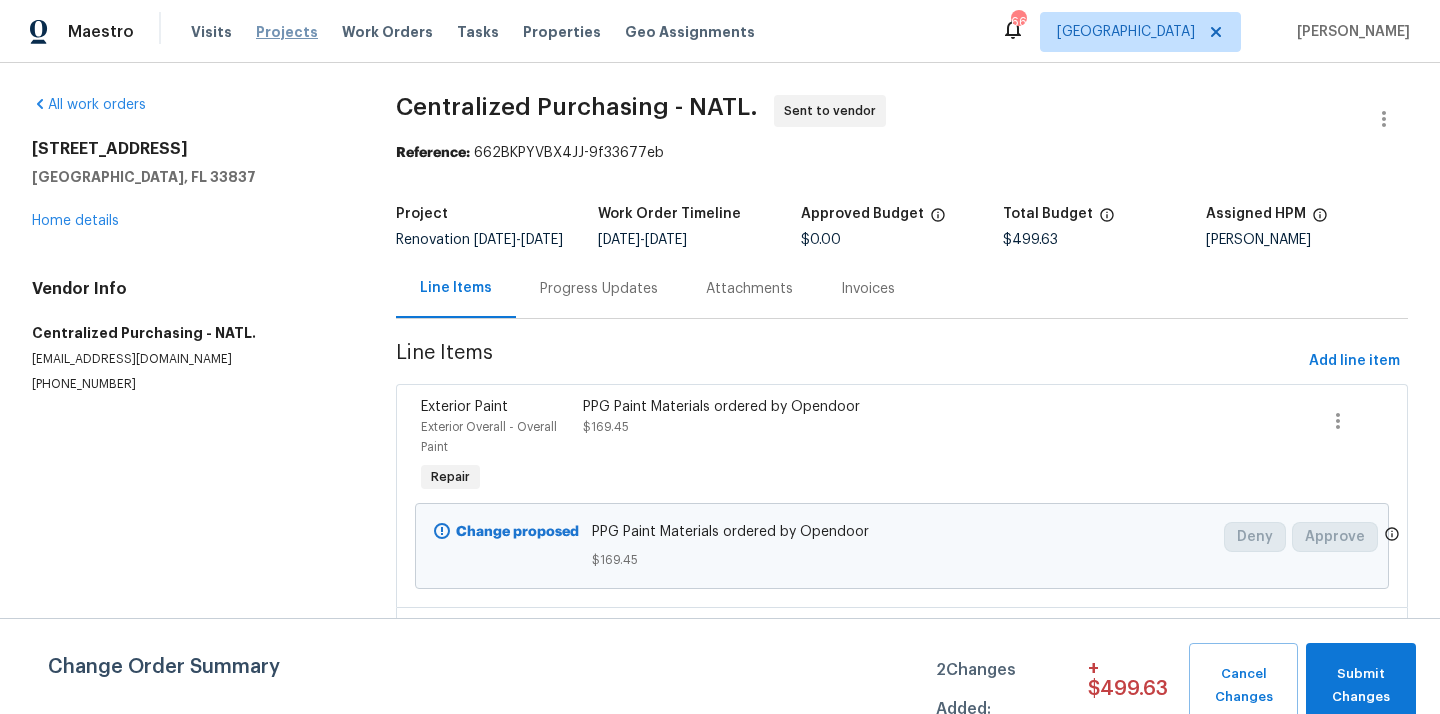 click on "Projects" at bounding box center (287, 32) 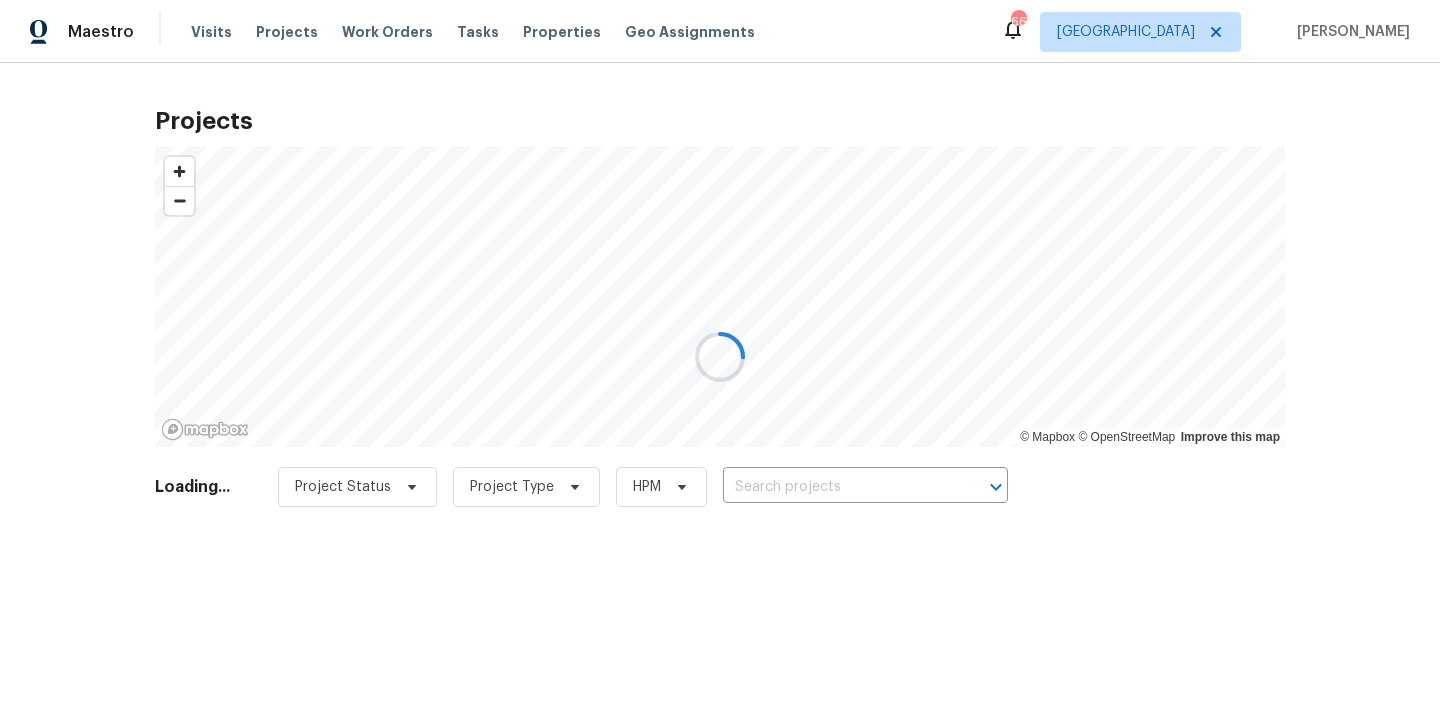 click at bounding box center (720, 357) 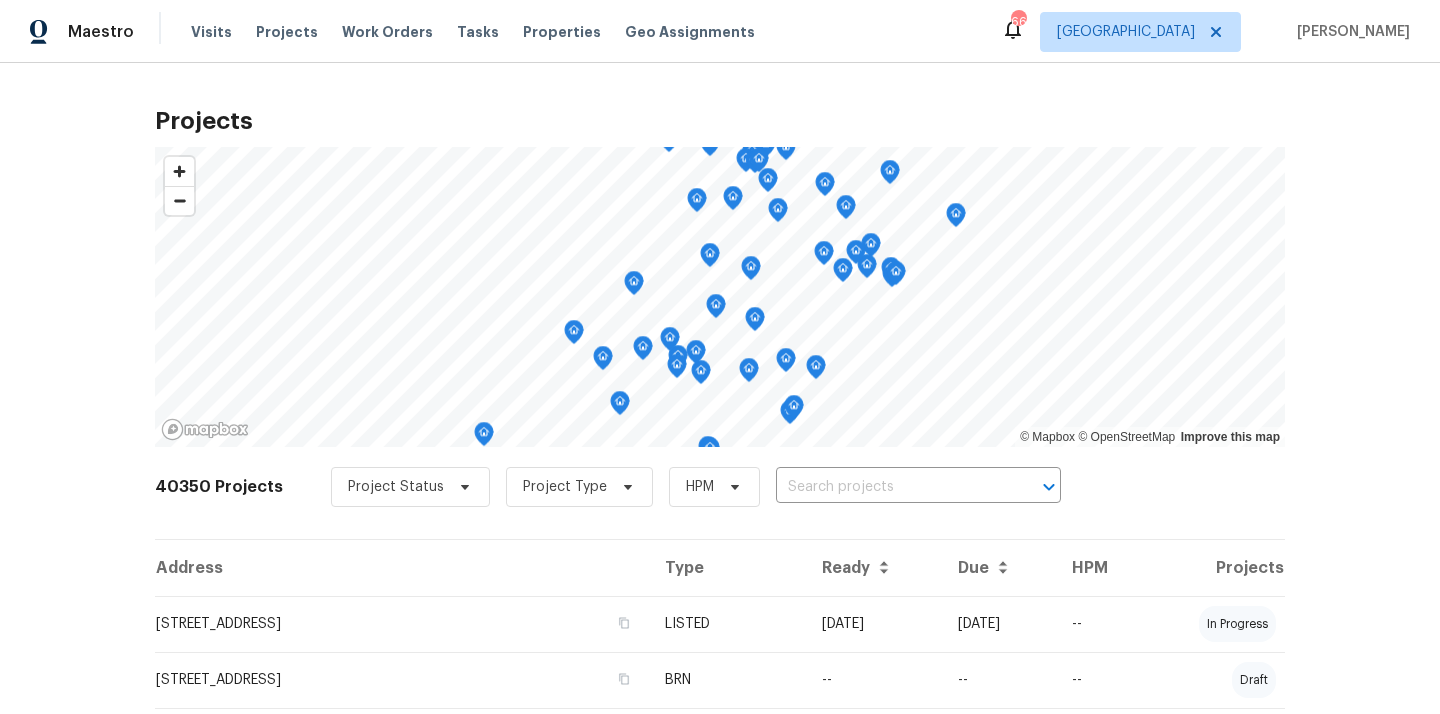 click at bounding box center (890, 487) 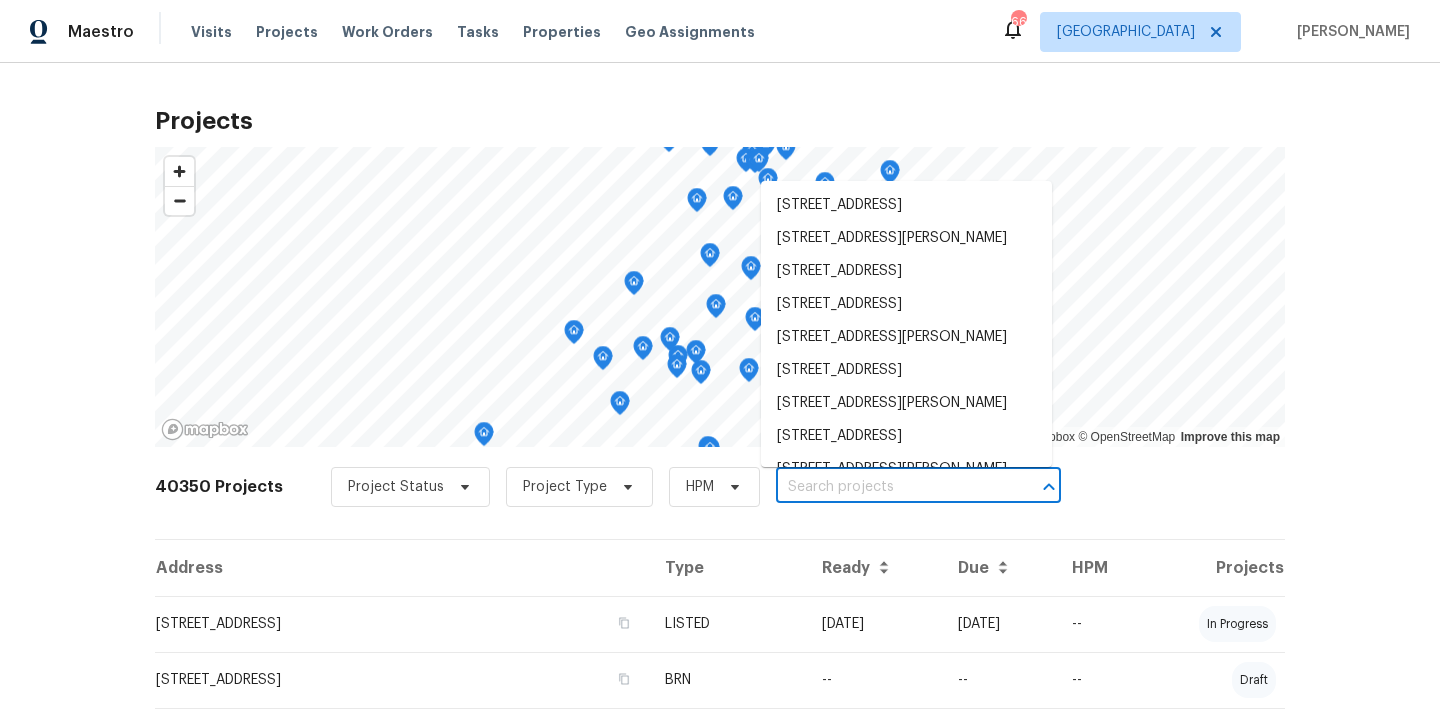 paste on "[STREET_ADDRESS]" 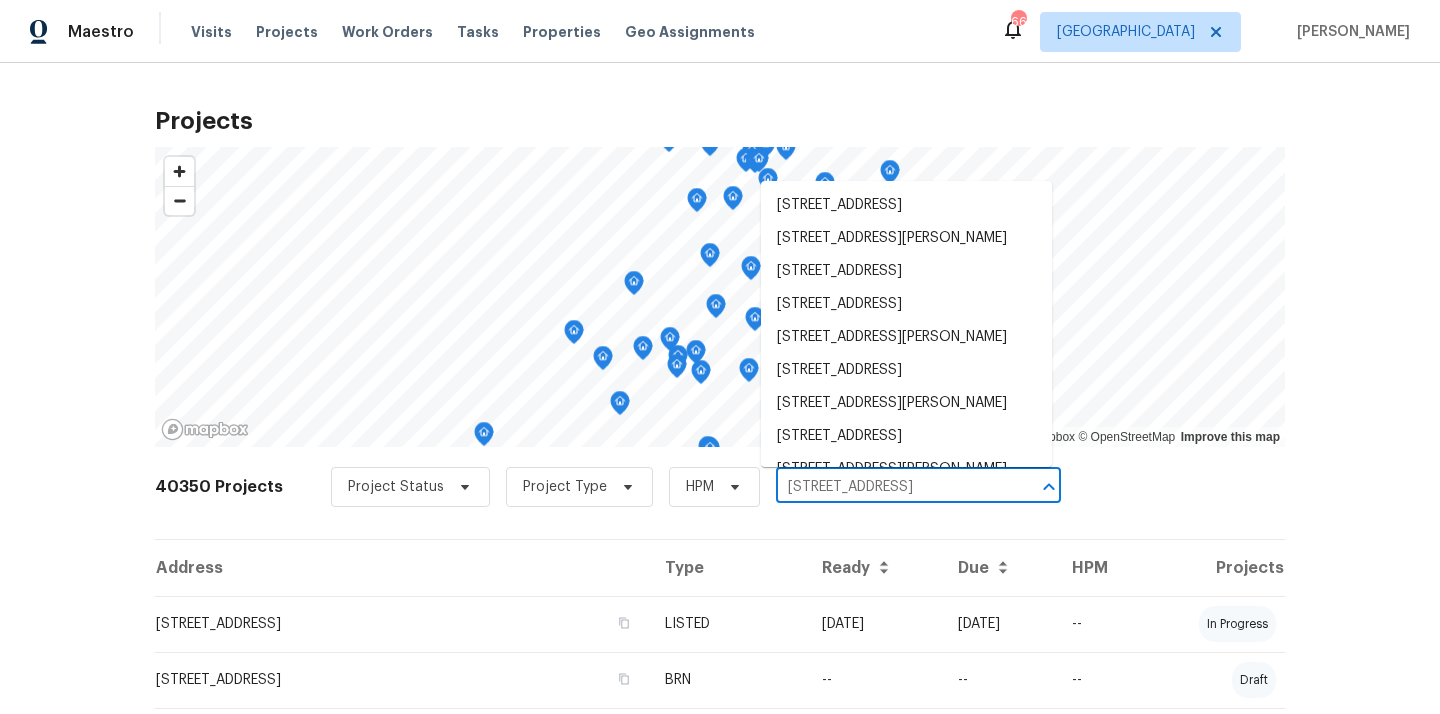 scroll, scrollTop: 0, scrollLeft: 0, axis: both 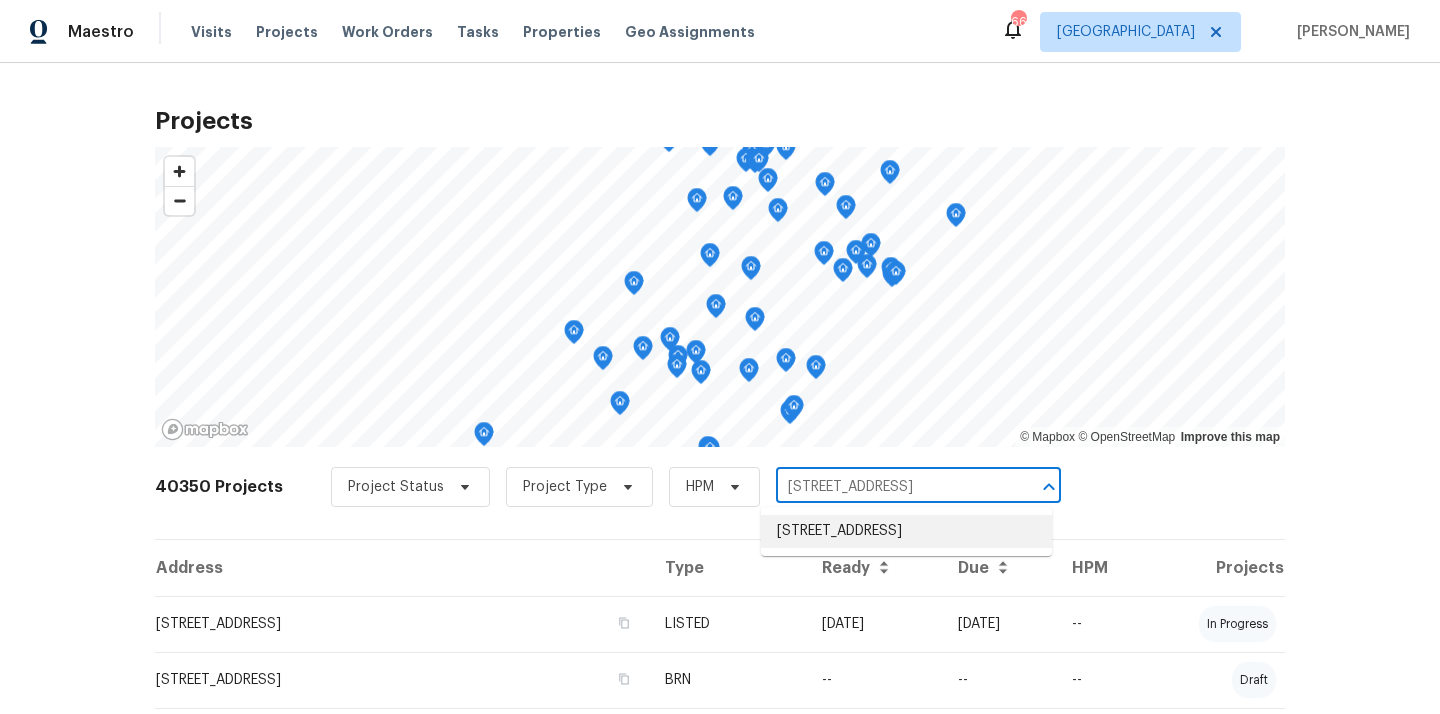 click on "[STREET_ADDRESS]" at bounding box center [906, 531] 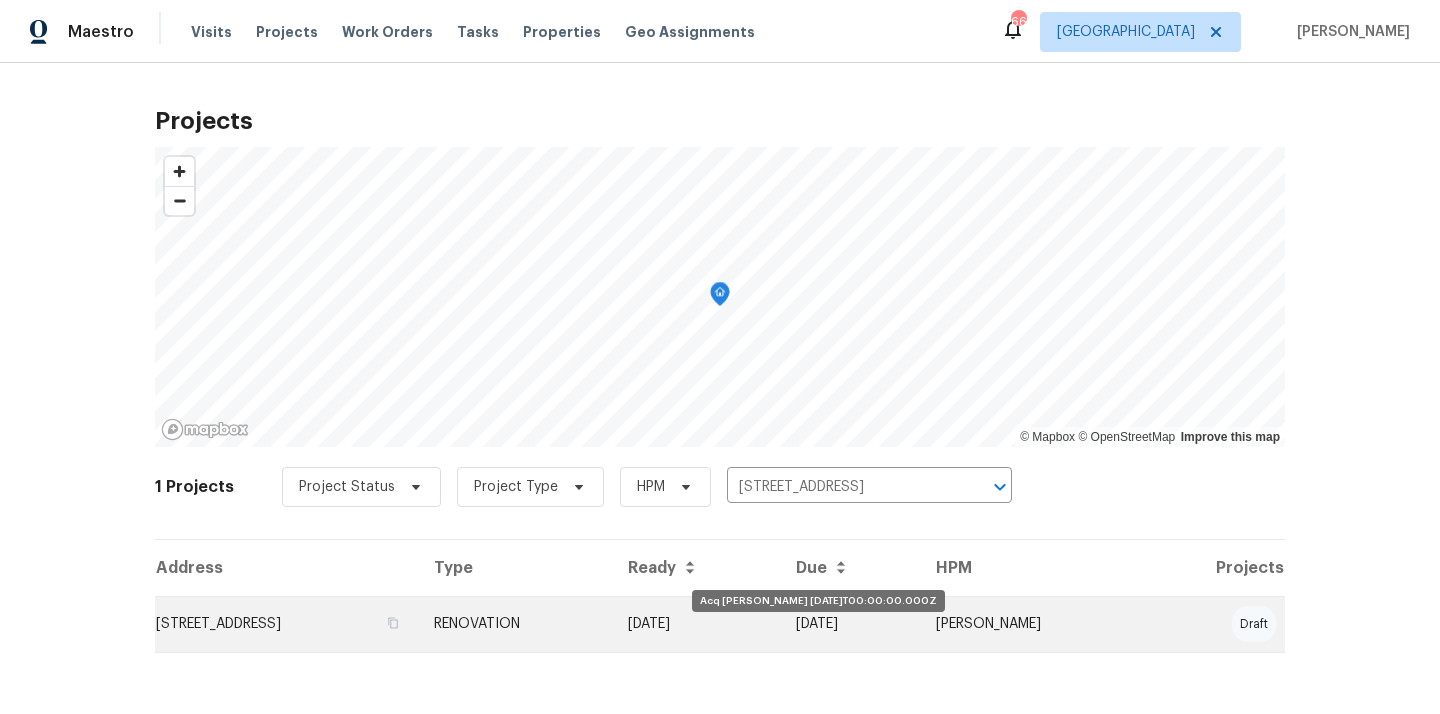 click on "[DATE]" at bounding box center [696, 624] 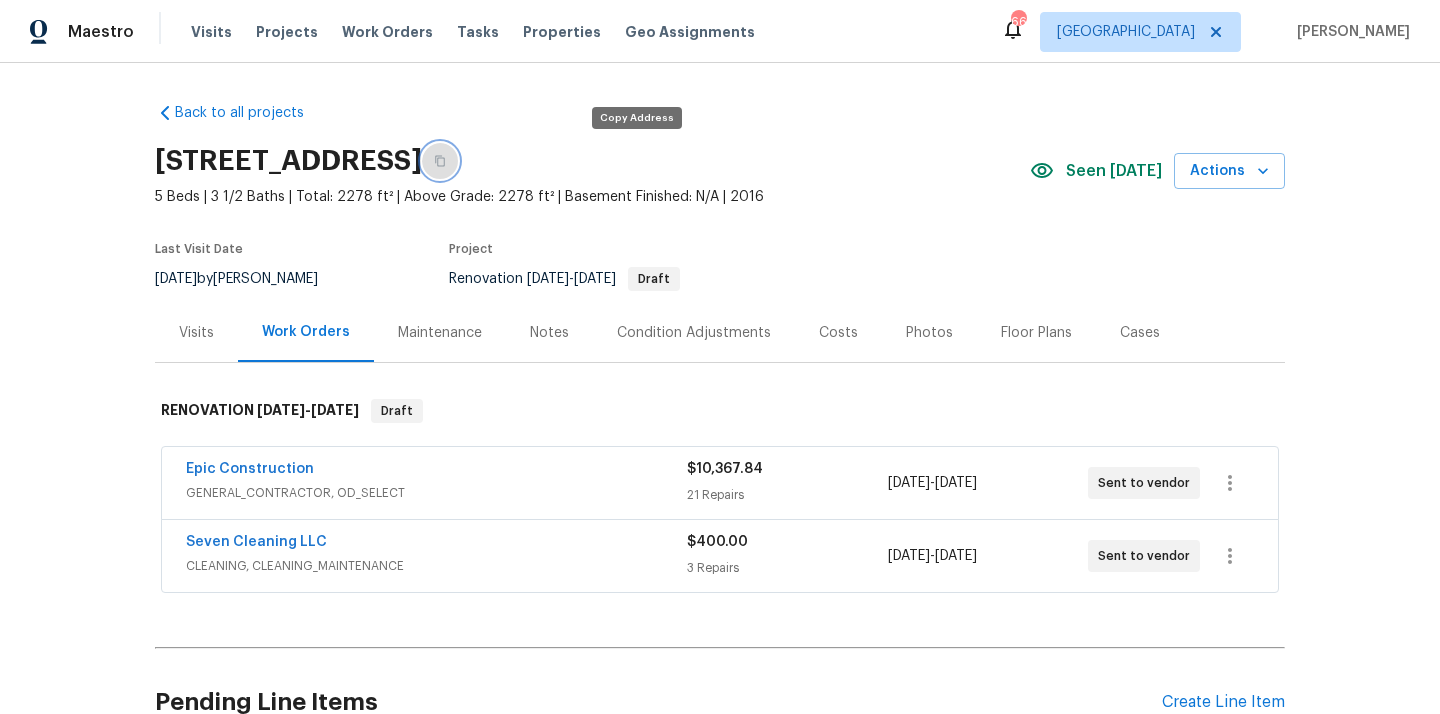 click at bounding box center (440, 161) 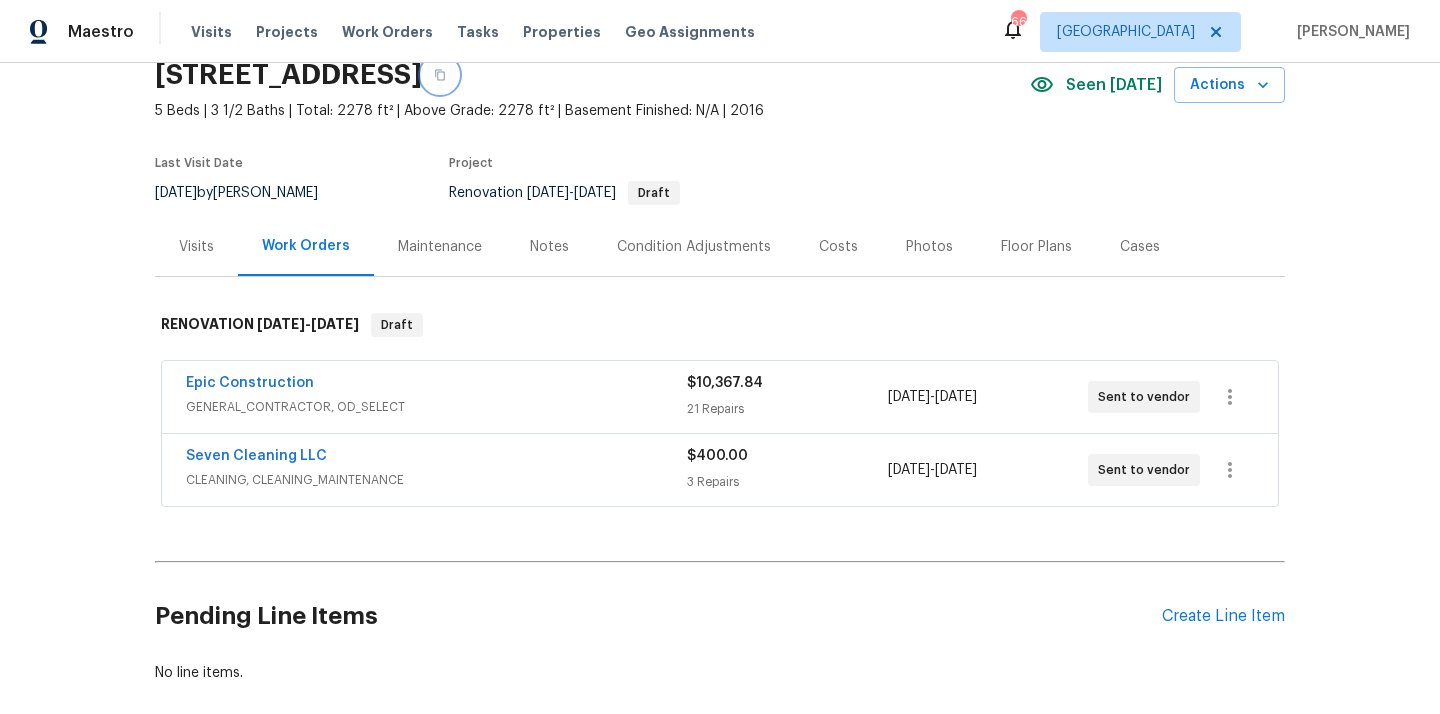 scroll, scrollTop: 135, scrollLeft: 0, axis: vertical 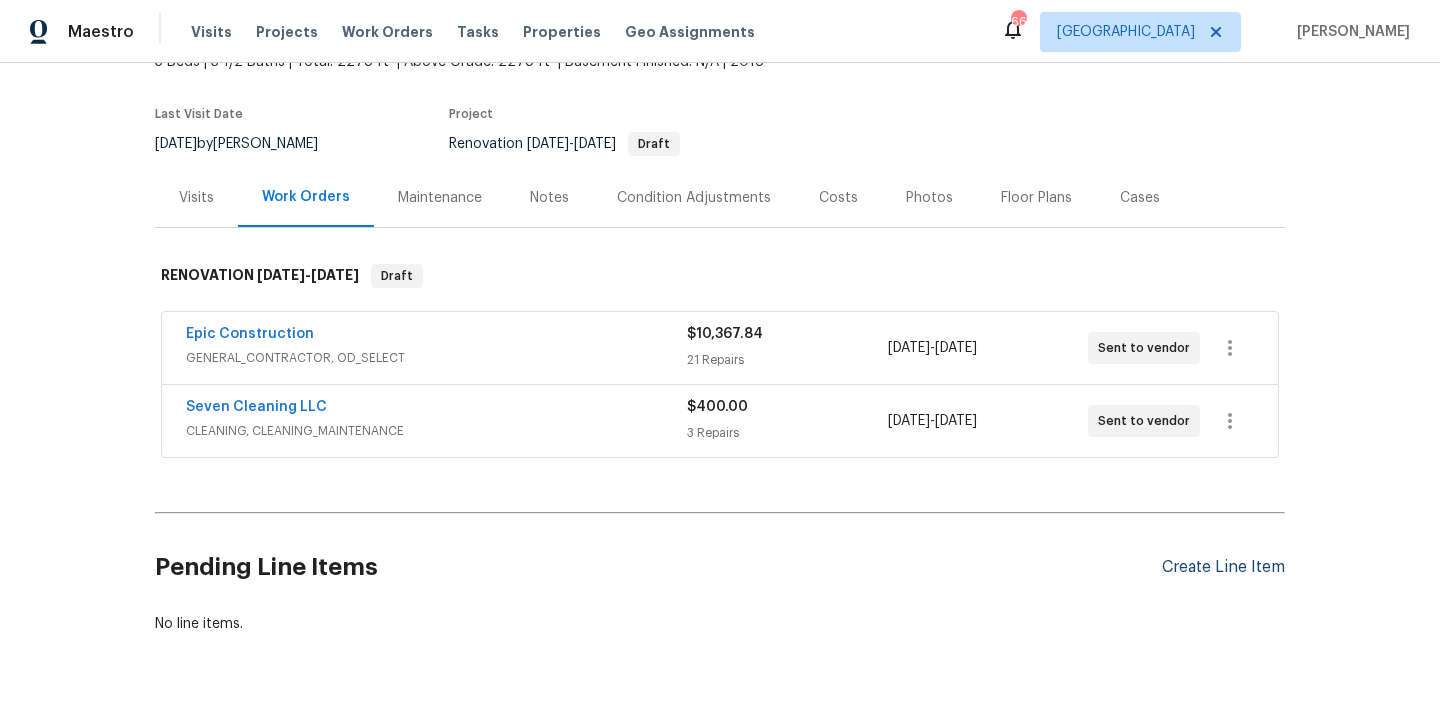 click on "Create Line Item" at bounding box center [1223, 567] 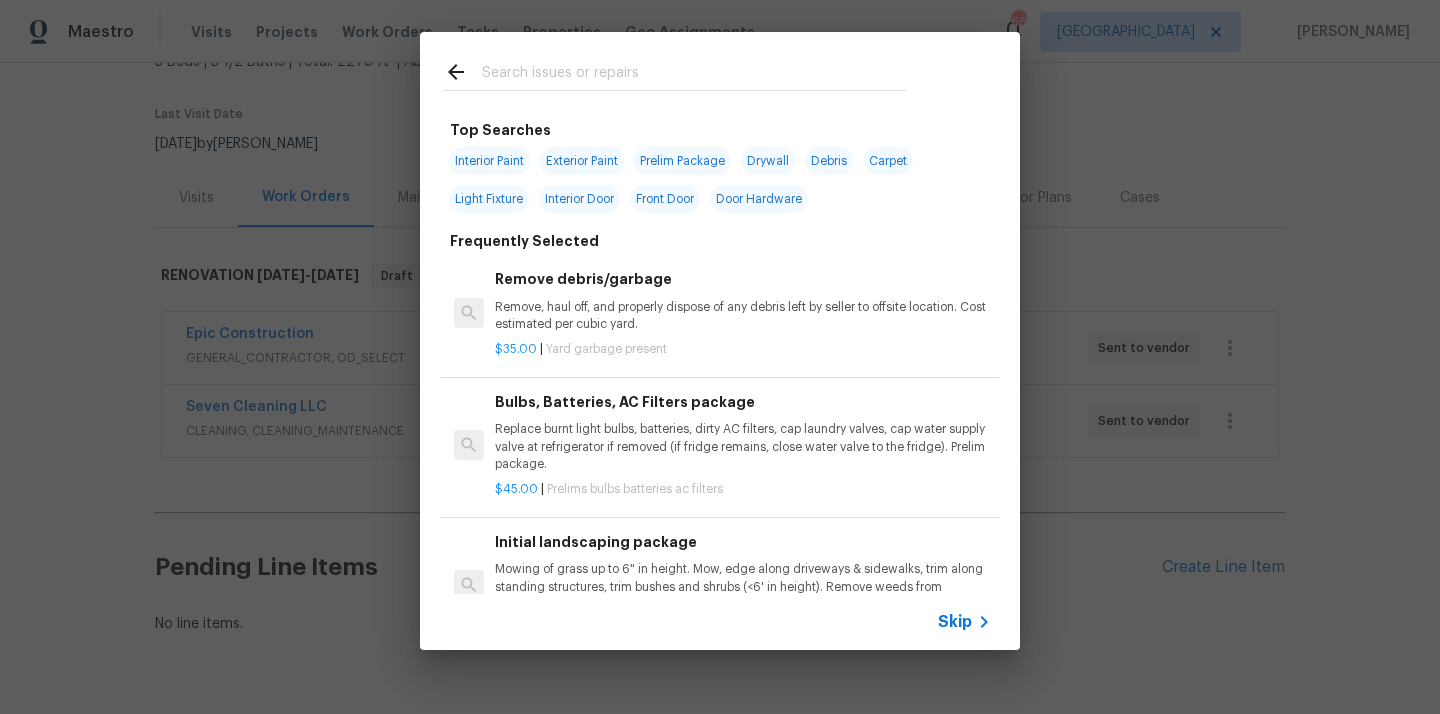 click at bounding box center [694, 75] 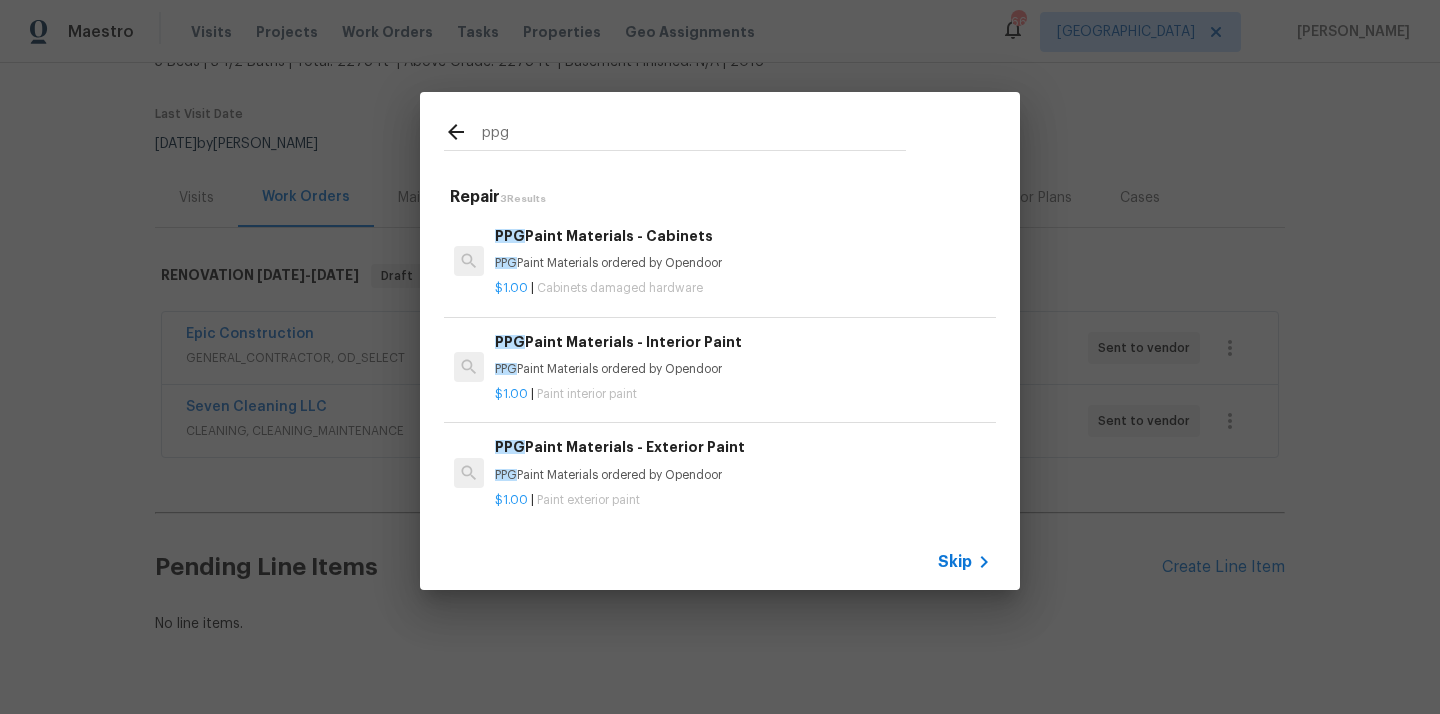 type on "ppg" 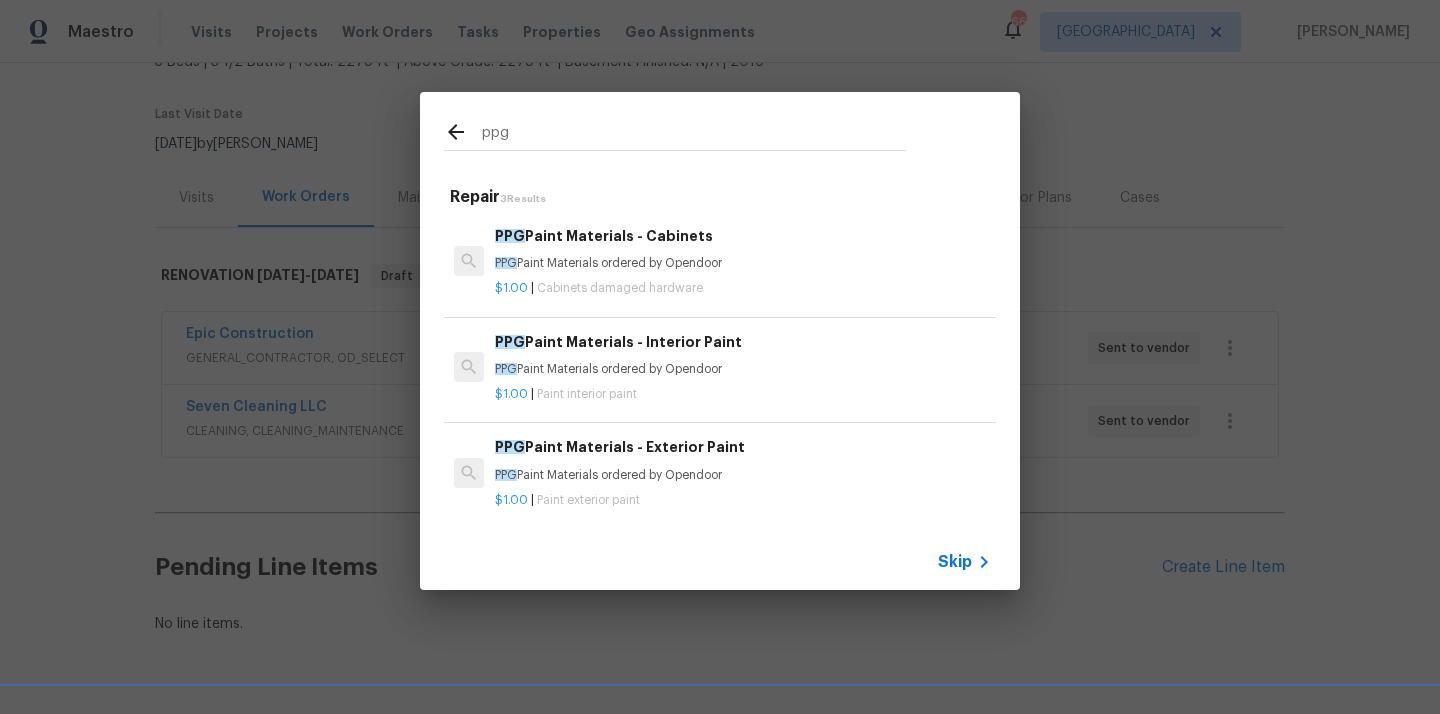 click on "$1.00   |   Cabinets damaged hardware" at bounding box center [743, 284] 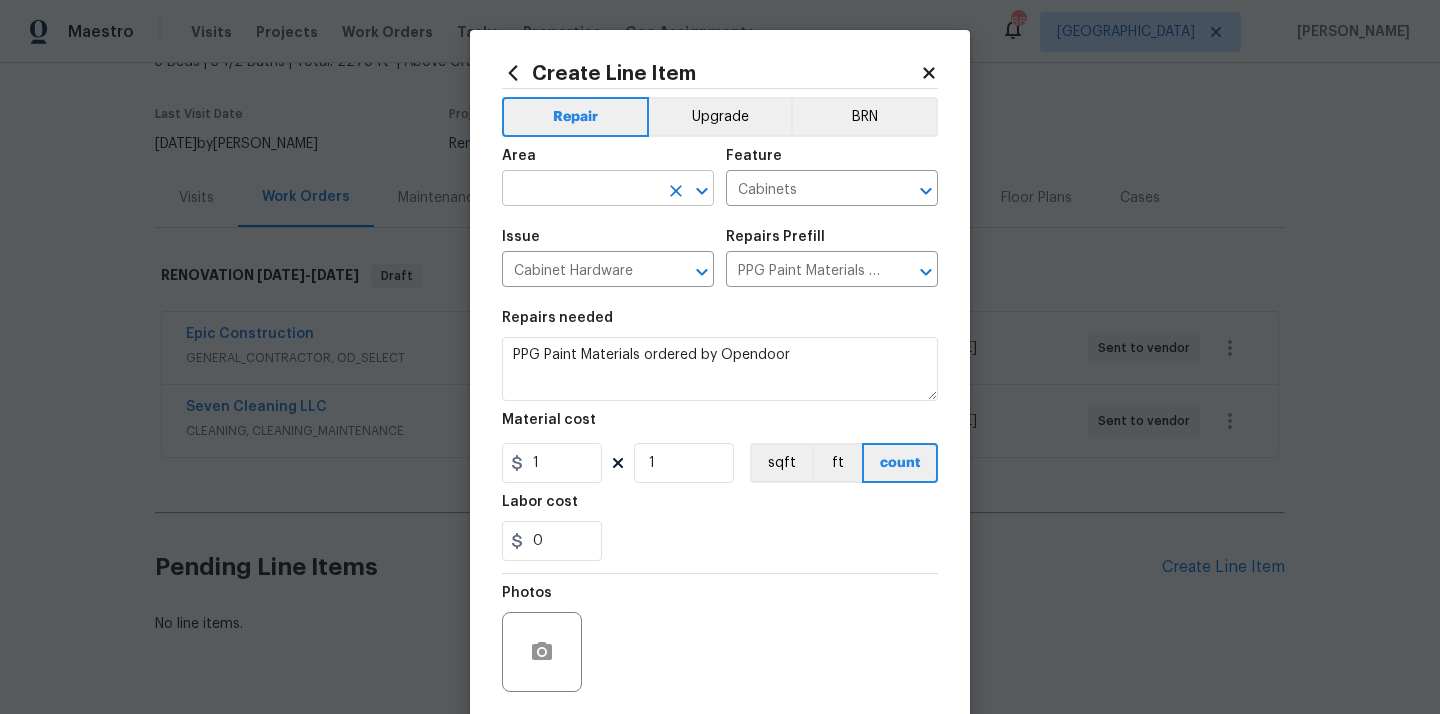 click at bounding box center [580, 190] 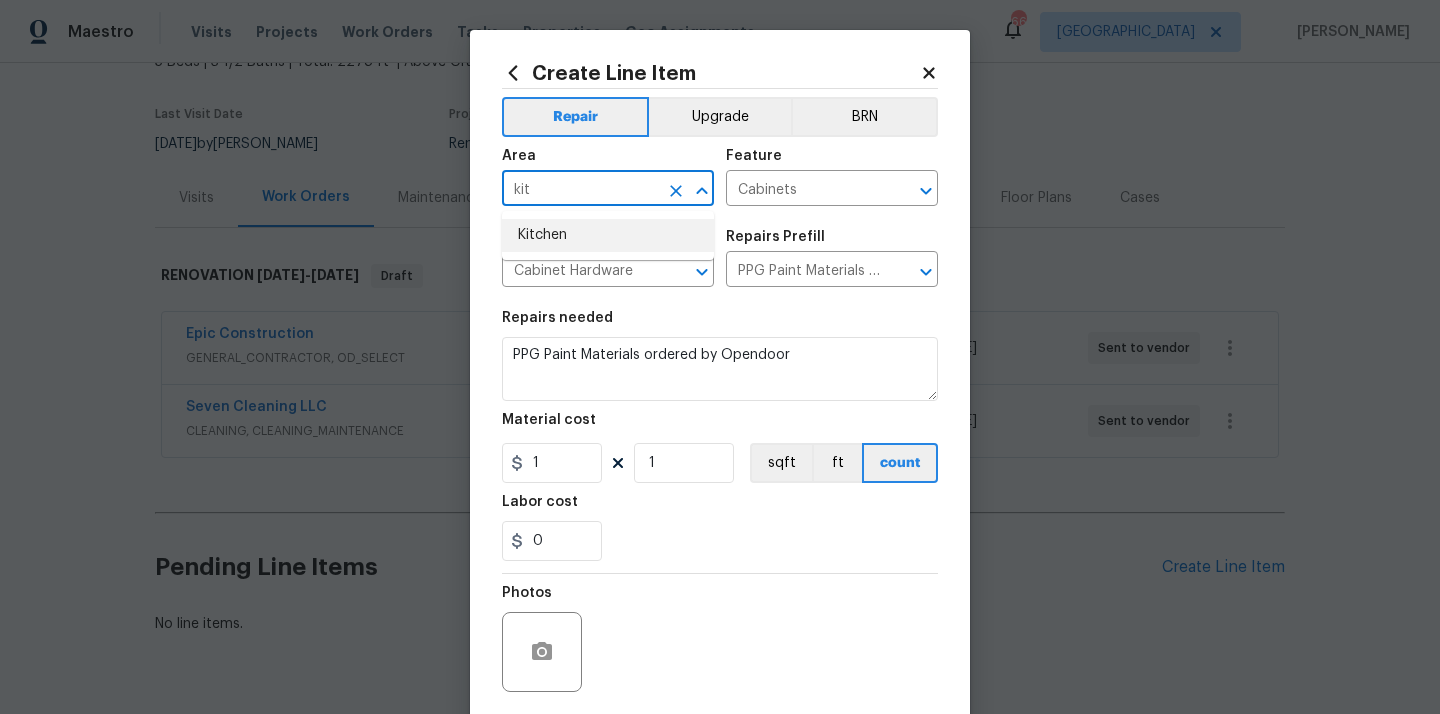click on "Kitchen" at bounding box center (608, 235) 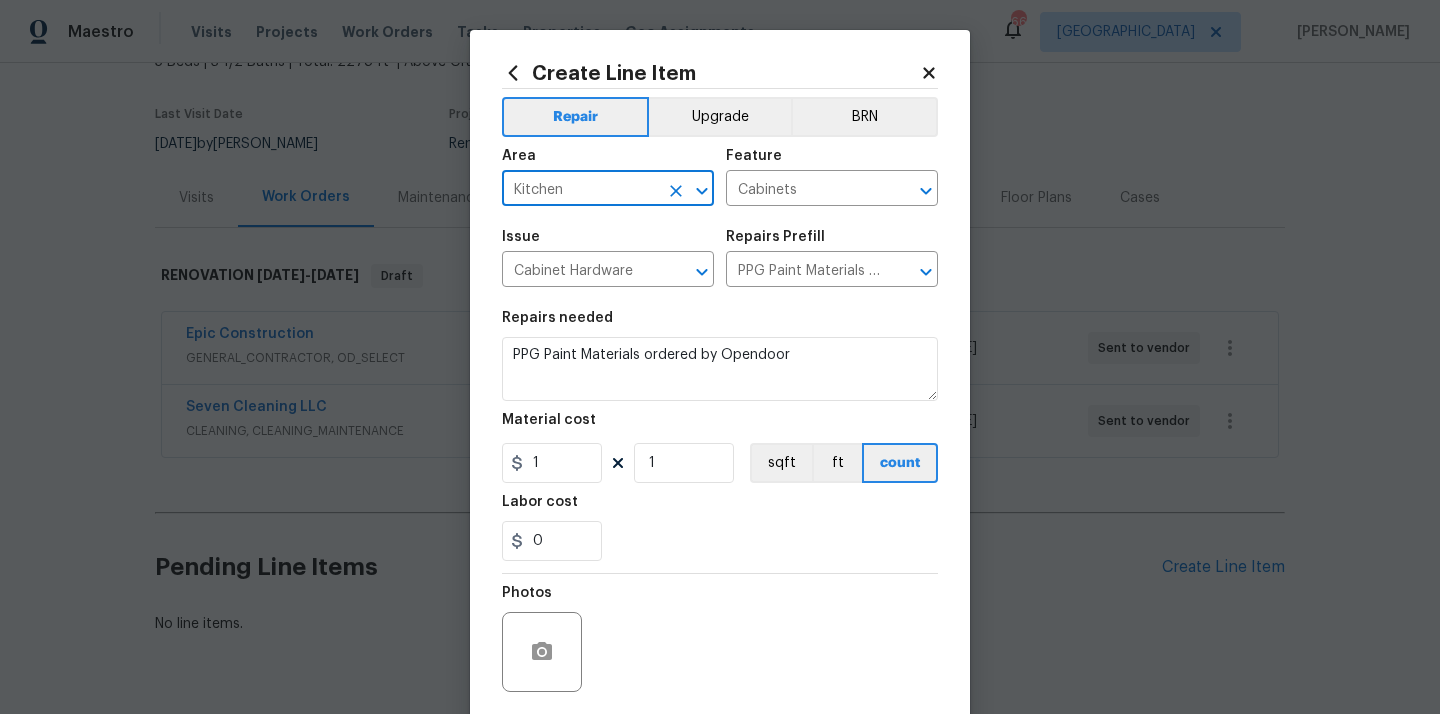 type on "Kitchen" 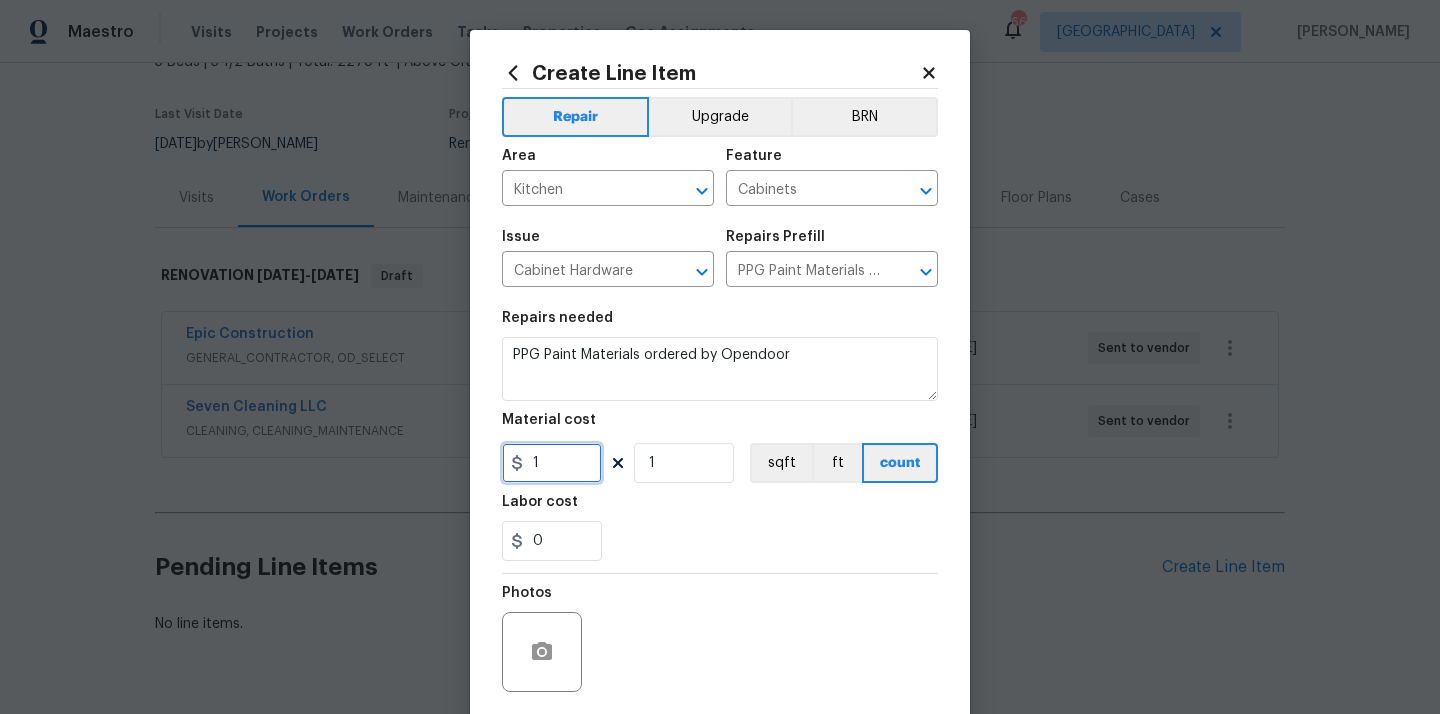 drag, startPoint x: 544, startPoint y: 447, endPoint x: 480, endPoint y: 450, distance: 64.070274 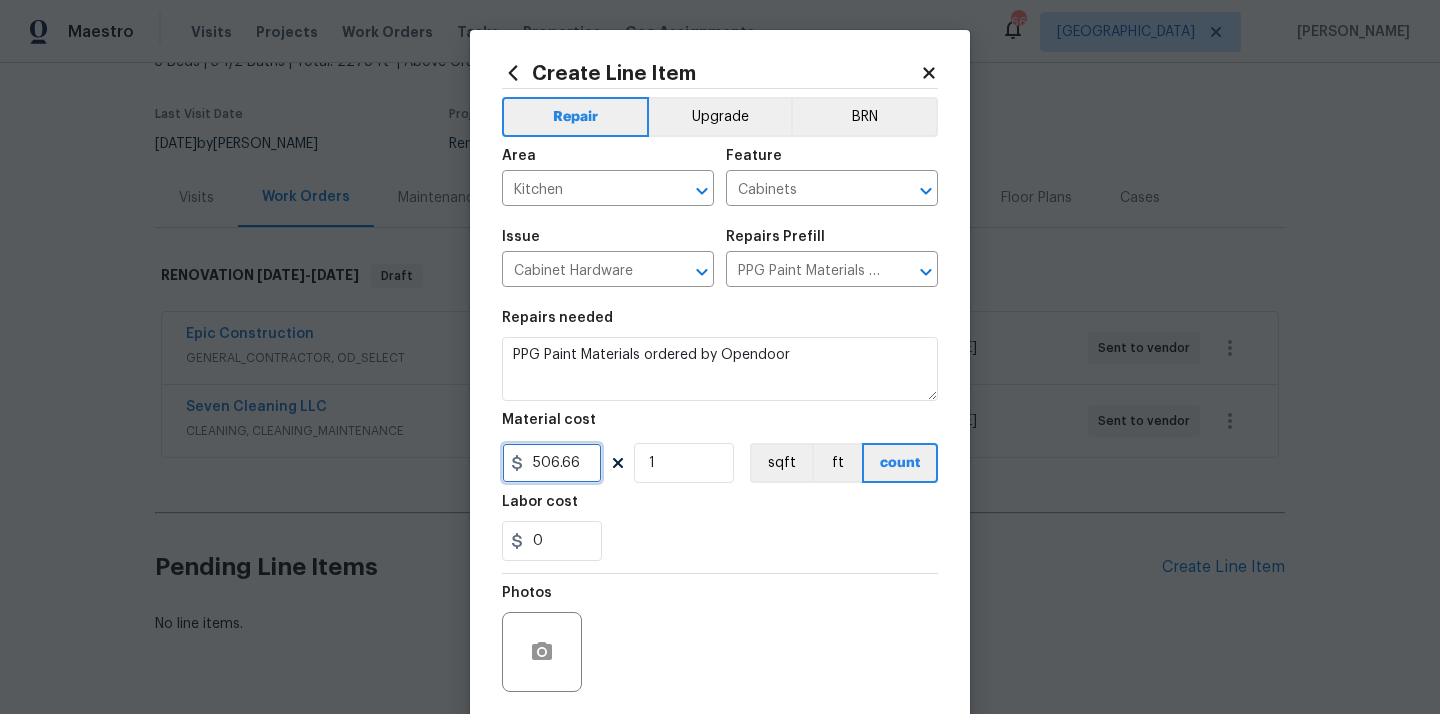 type on "506.66" 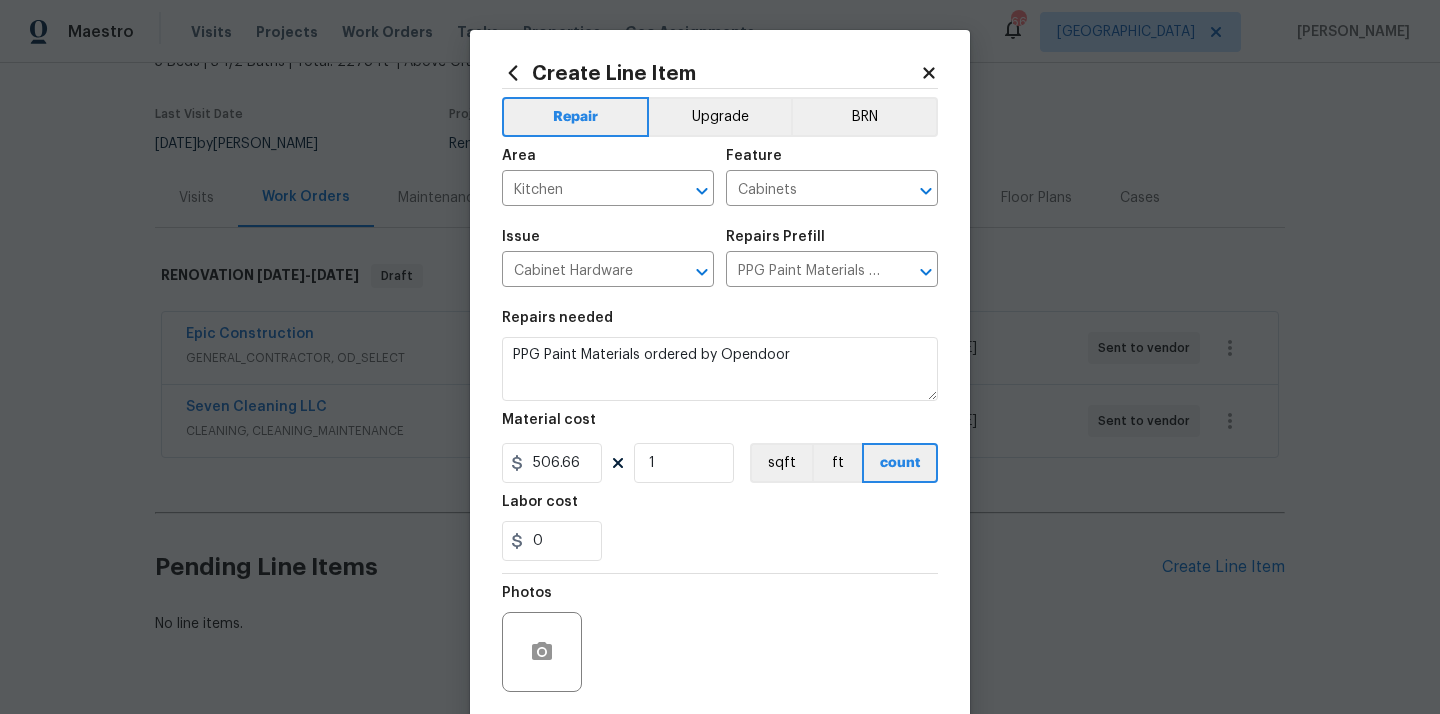 click on "Labor cost" at bounding box center (720, 508) 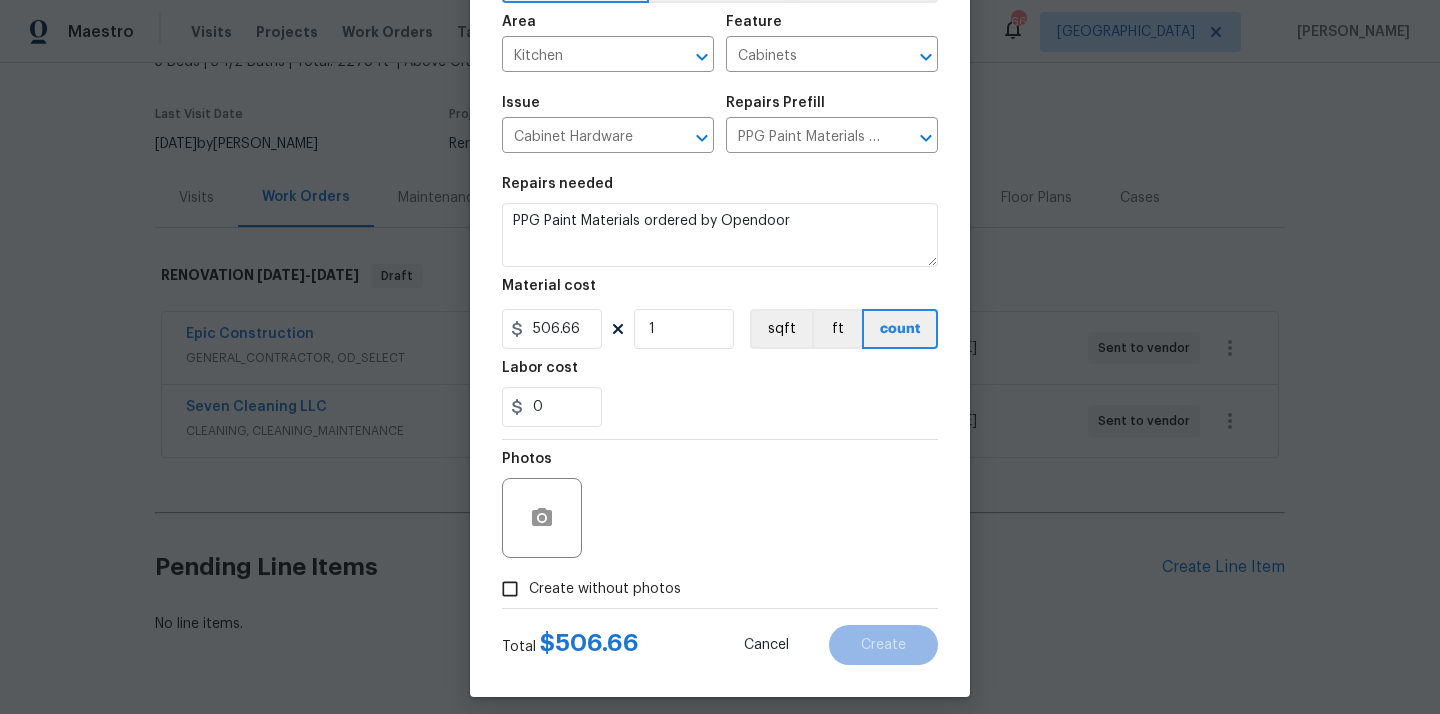 scroll, scrollTop: 148, scrollLeft: 0, axis: vertical 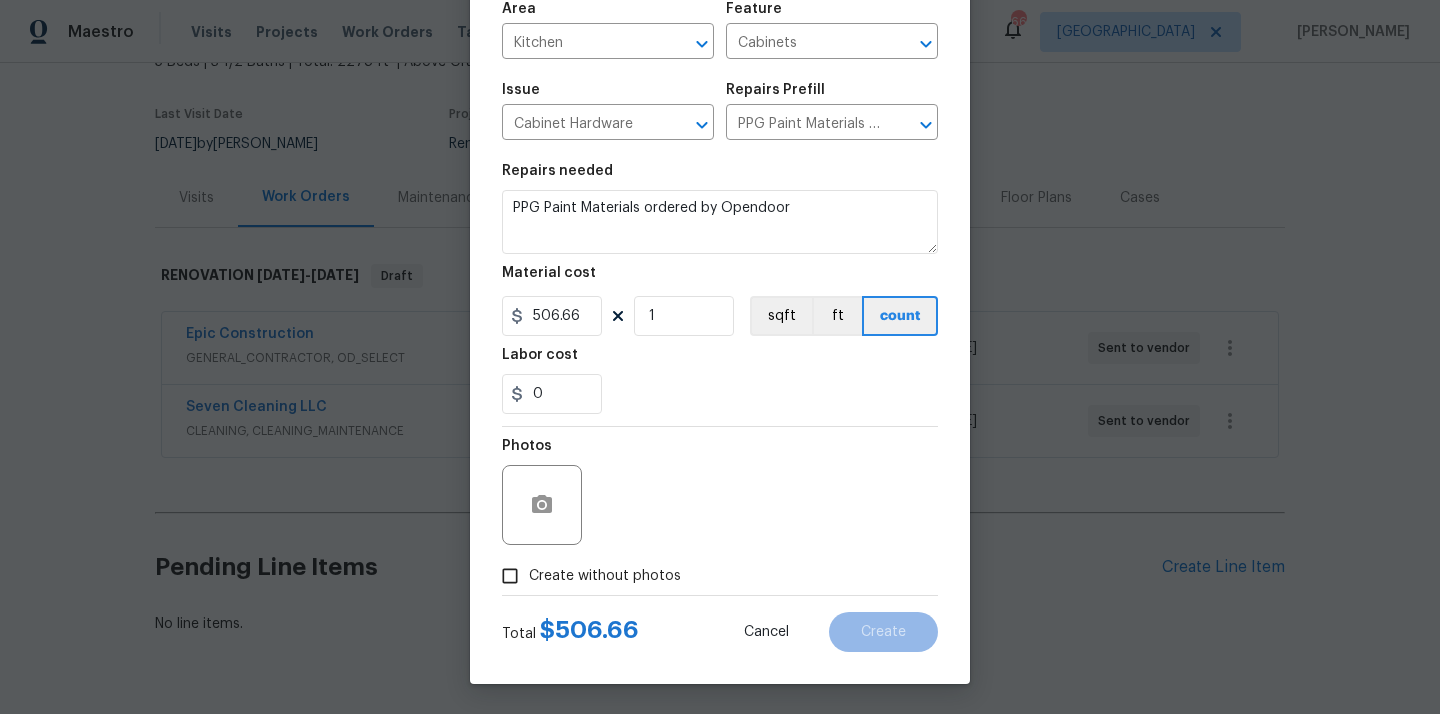 click on "Total   $ 506.66 Cancel Create" at bounding box center (720, 624) 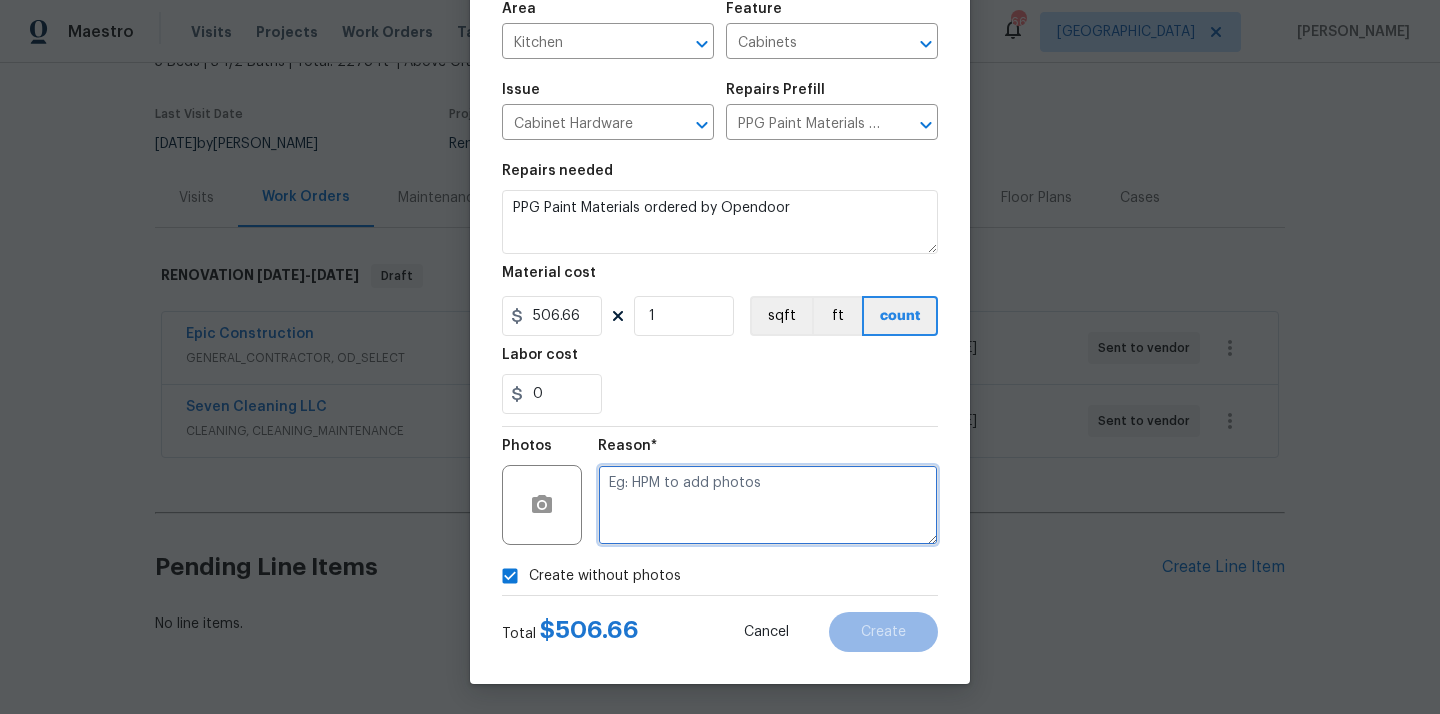 click at bounding box center [768, 505] 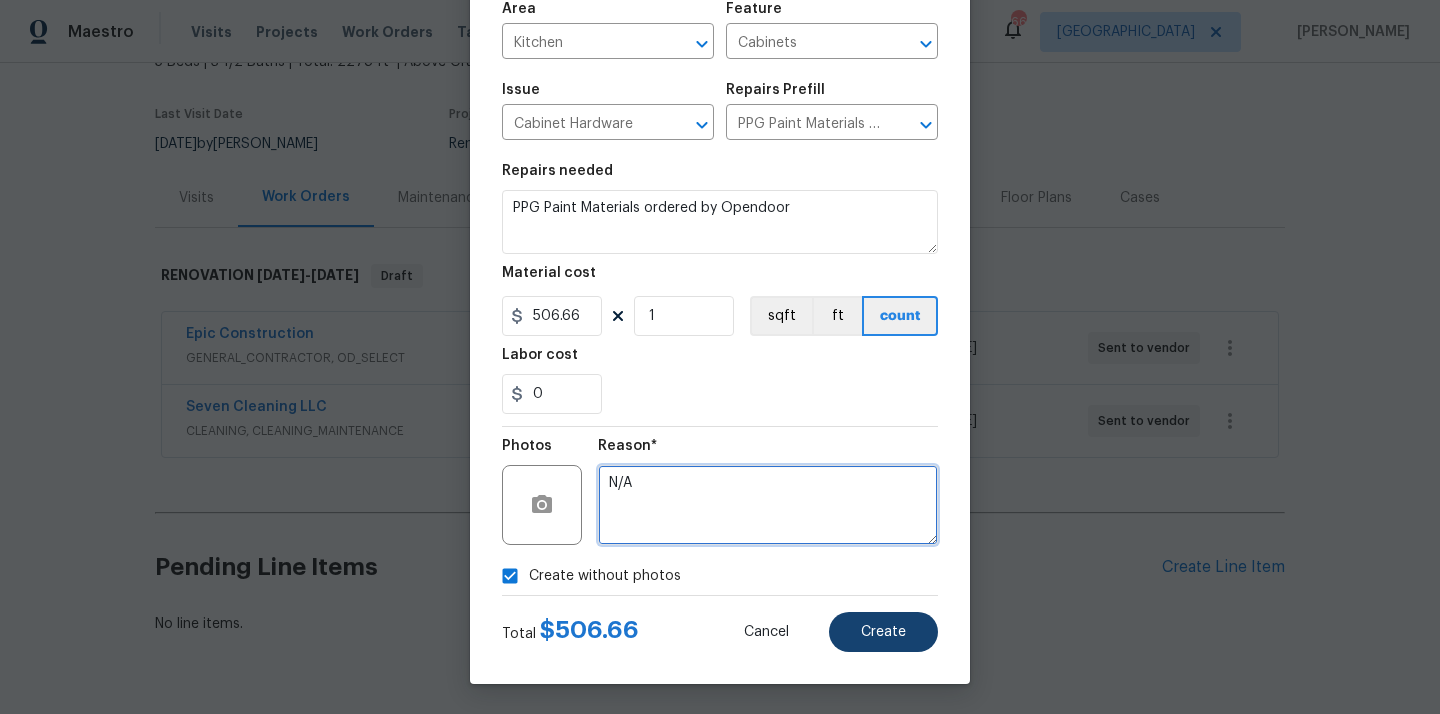 type on "N/A" 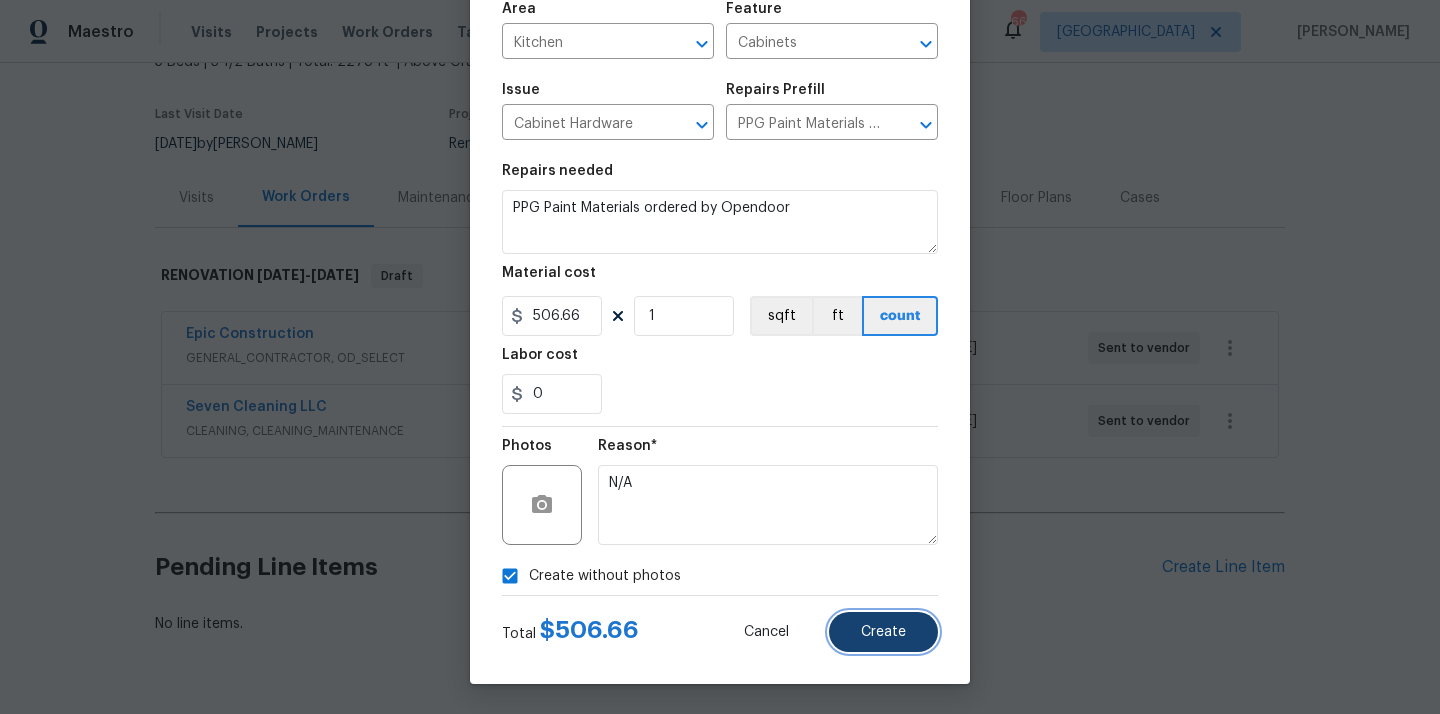click on "Create" at bounding box center [883, 632] 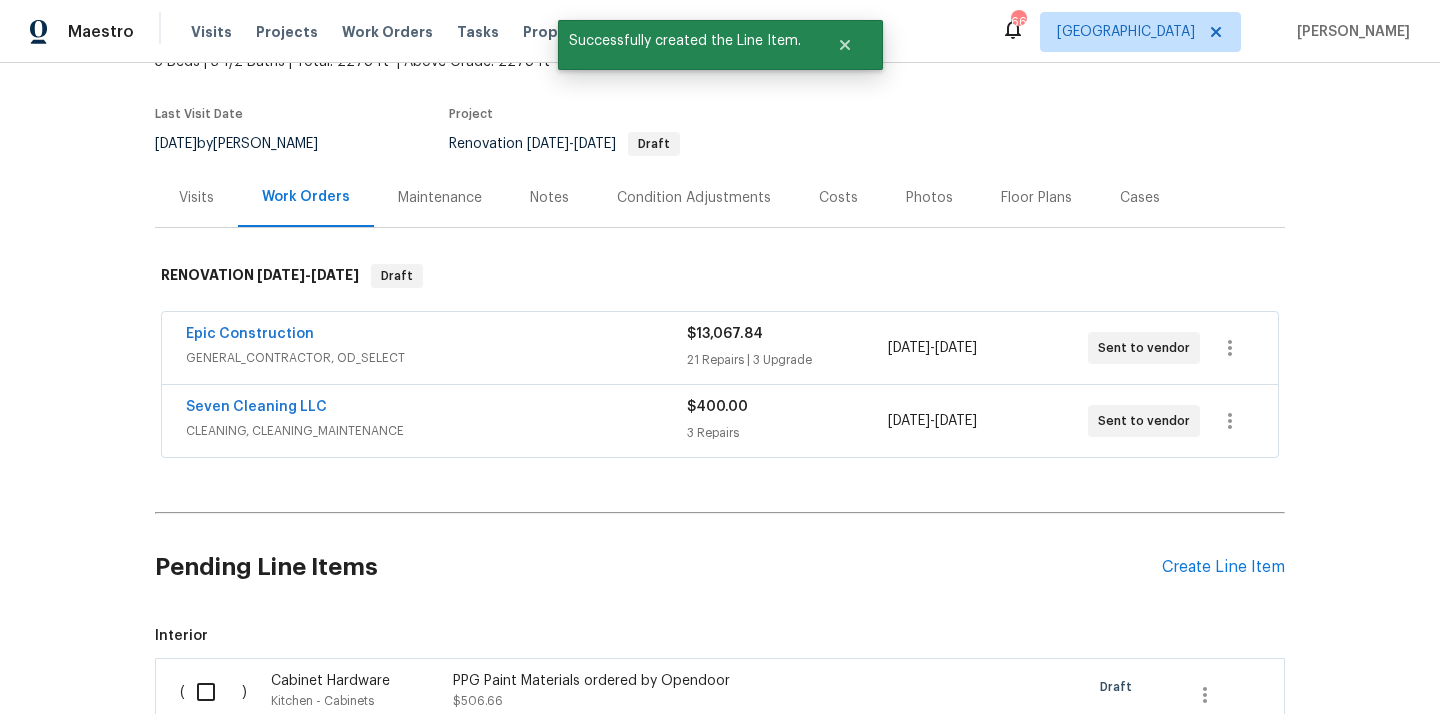 click on "Pending Line Items Create Line Item" at bounding box center [720, 567] 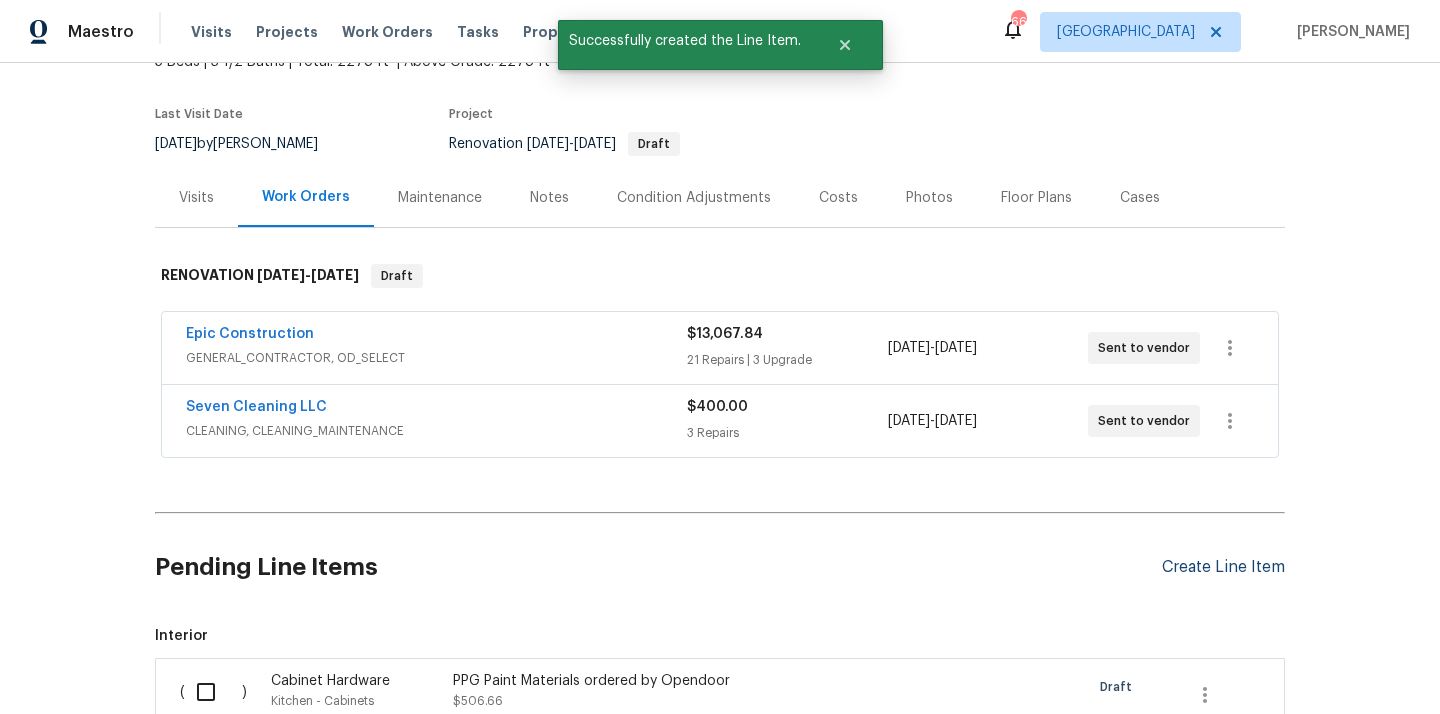 click on "Create Line Item" at bounding box center (1223, 567) 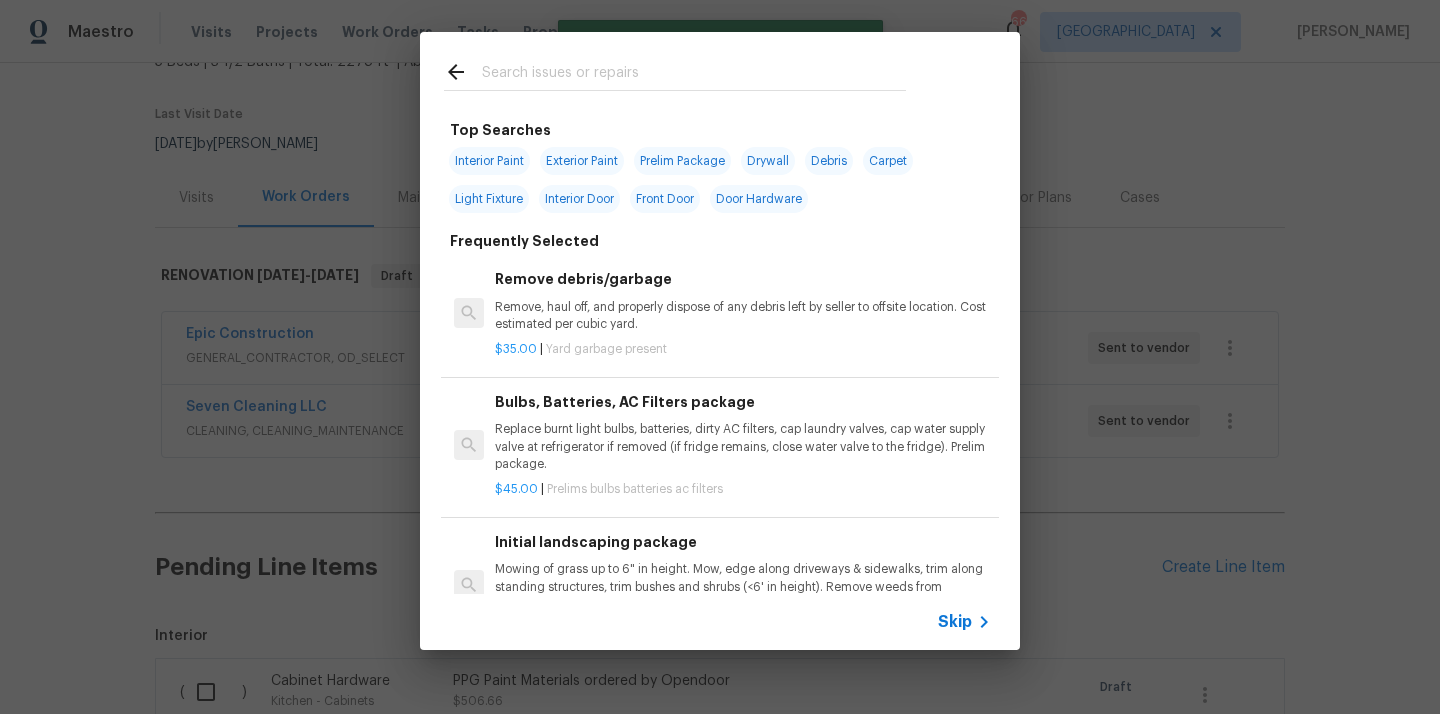 click at bounding box center (675, 71) 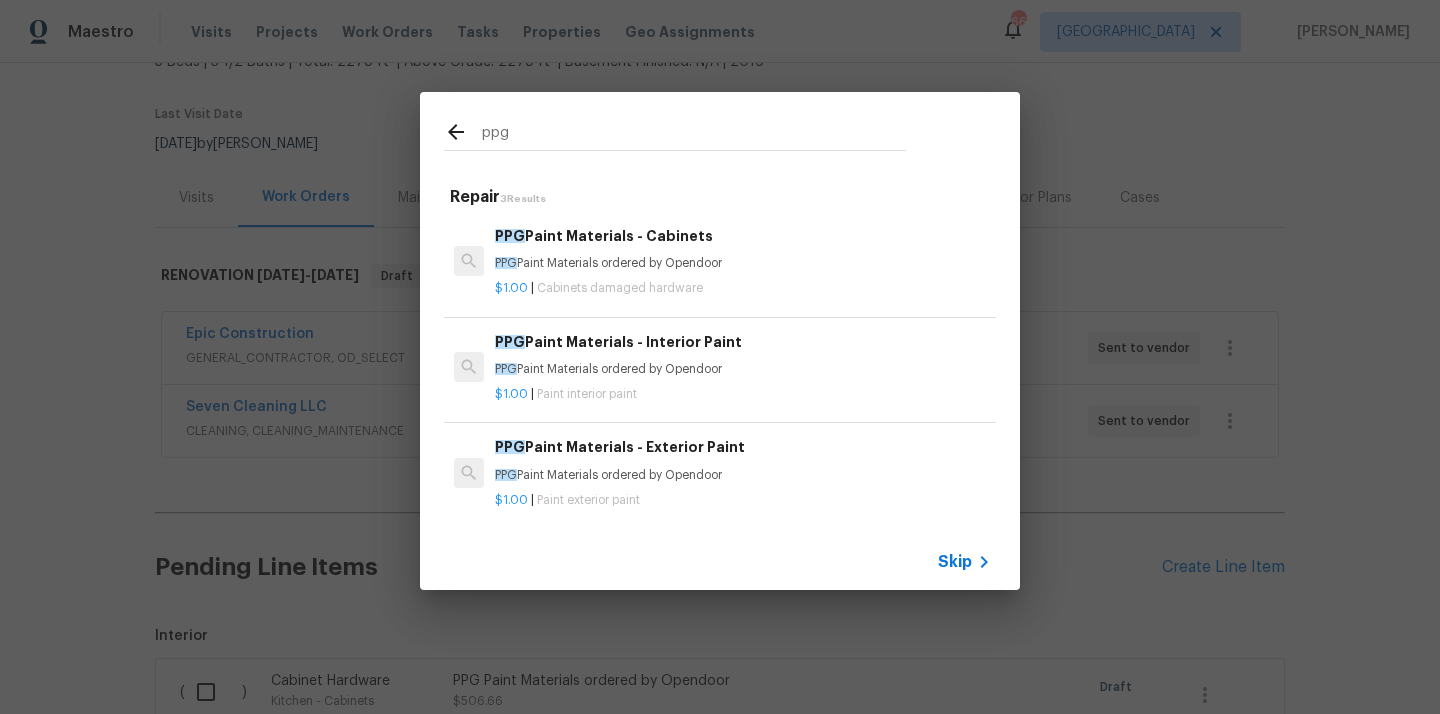 type on "ppg" 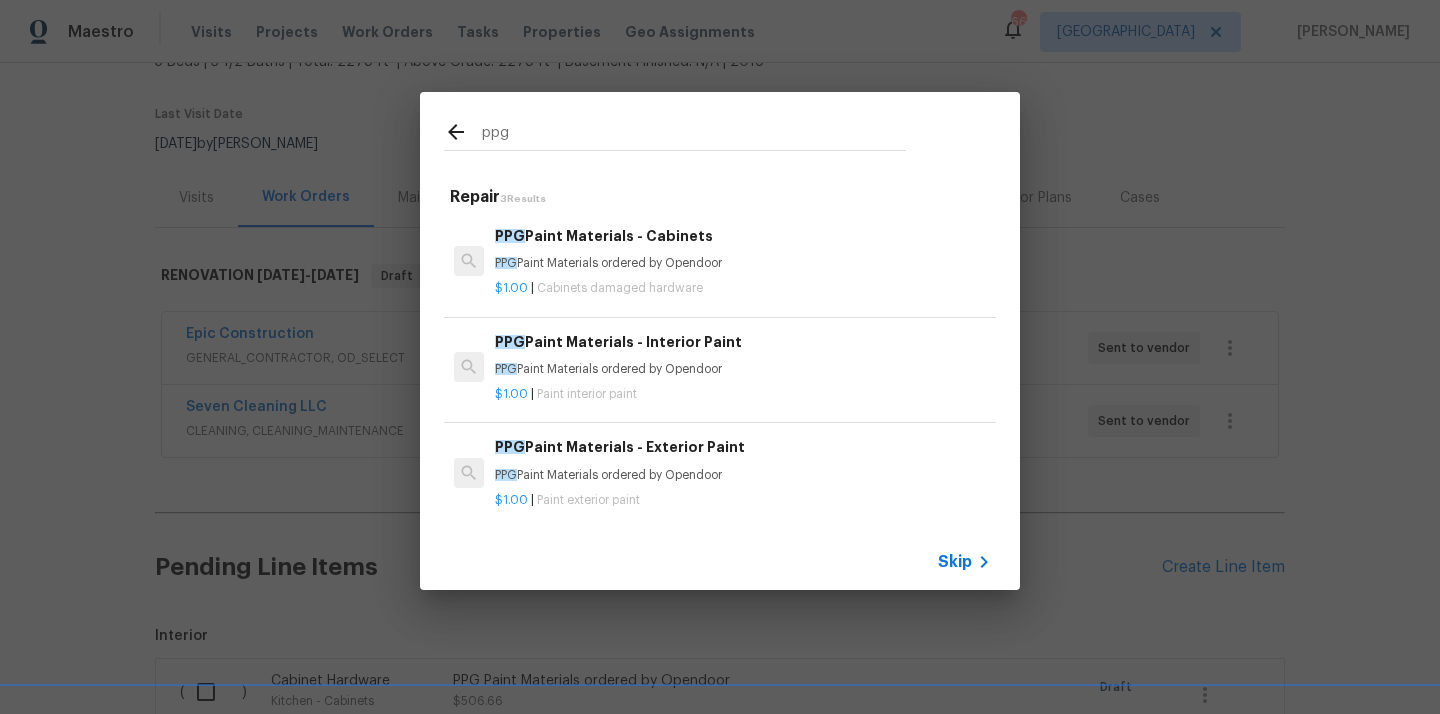 click on "$1.00   |   Paint interior paint" at bounding box center (743, 394) 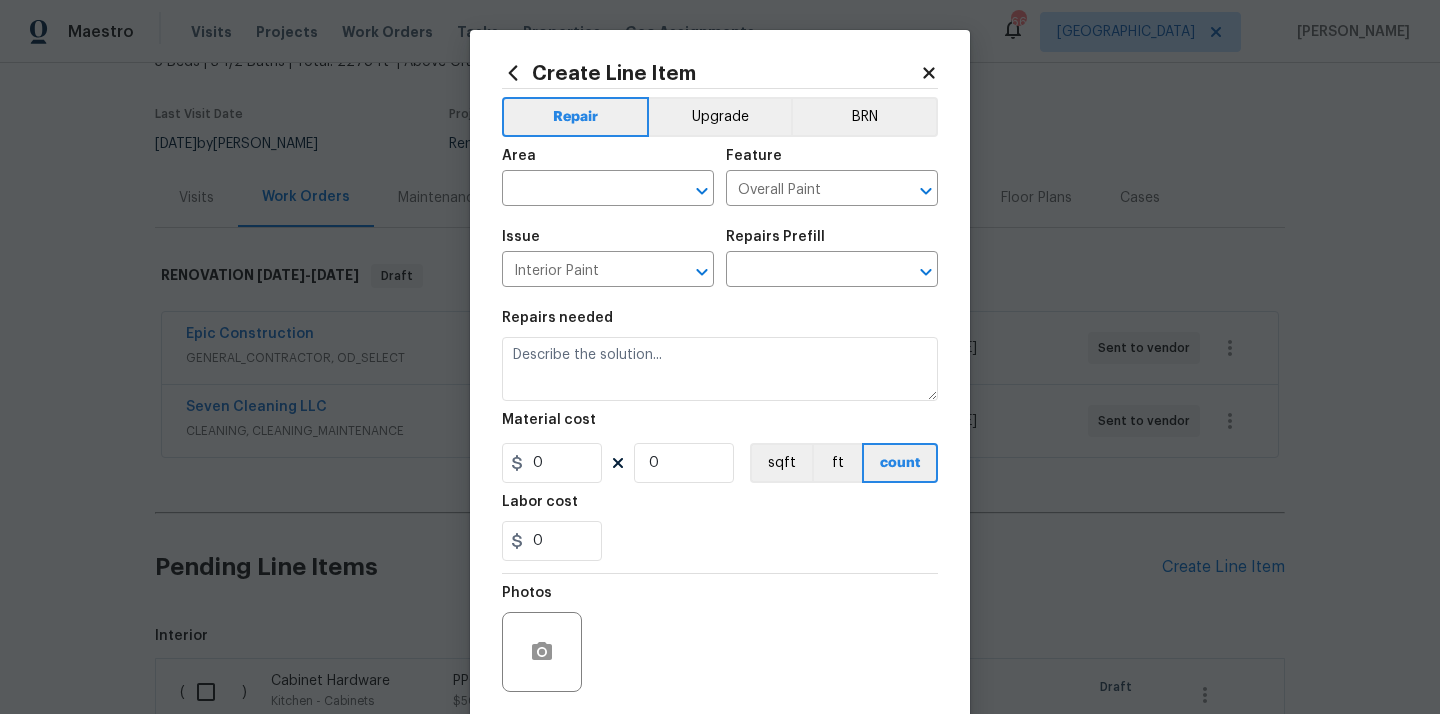 type on "PPG Paint Materials - Interior Paint $1.00" 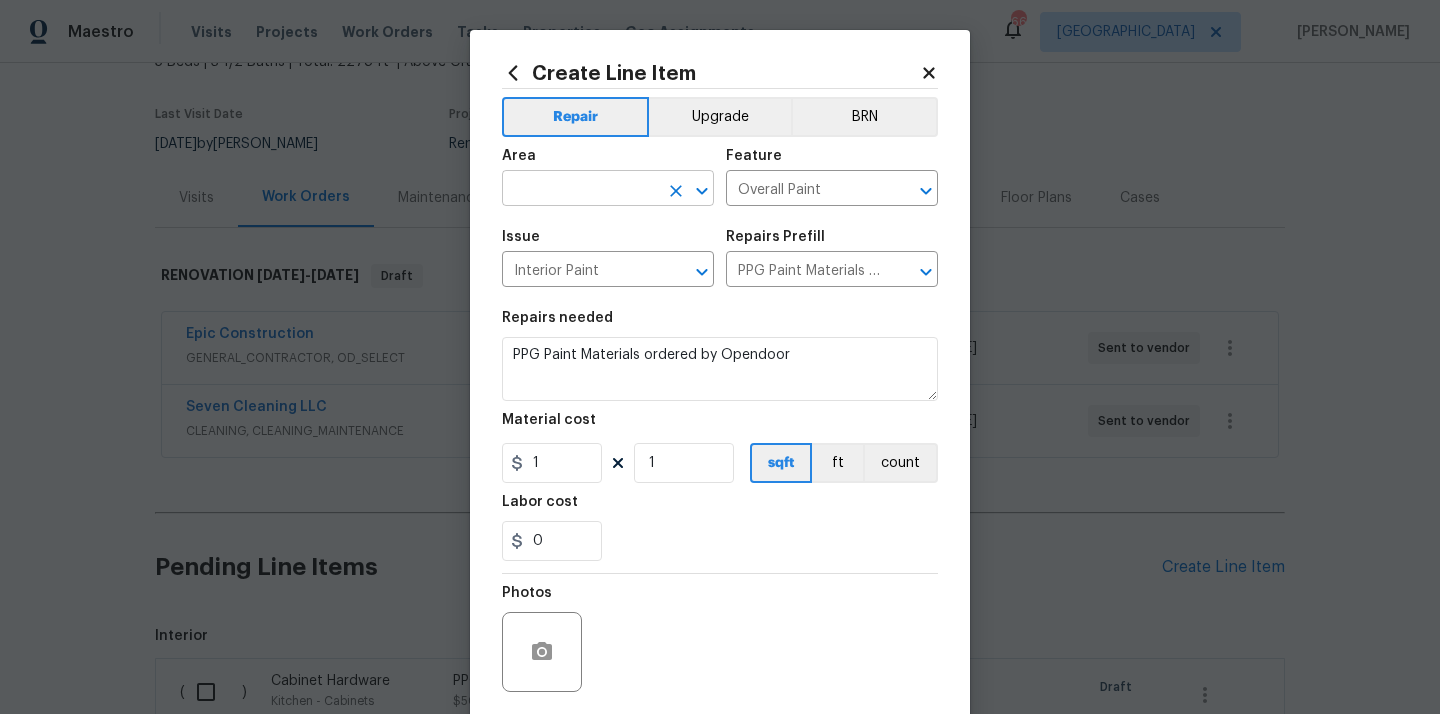 click at bounding box center [580, 190] 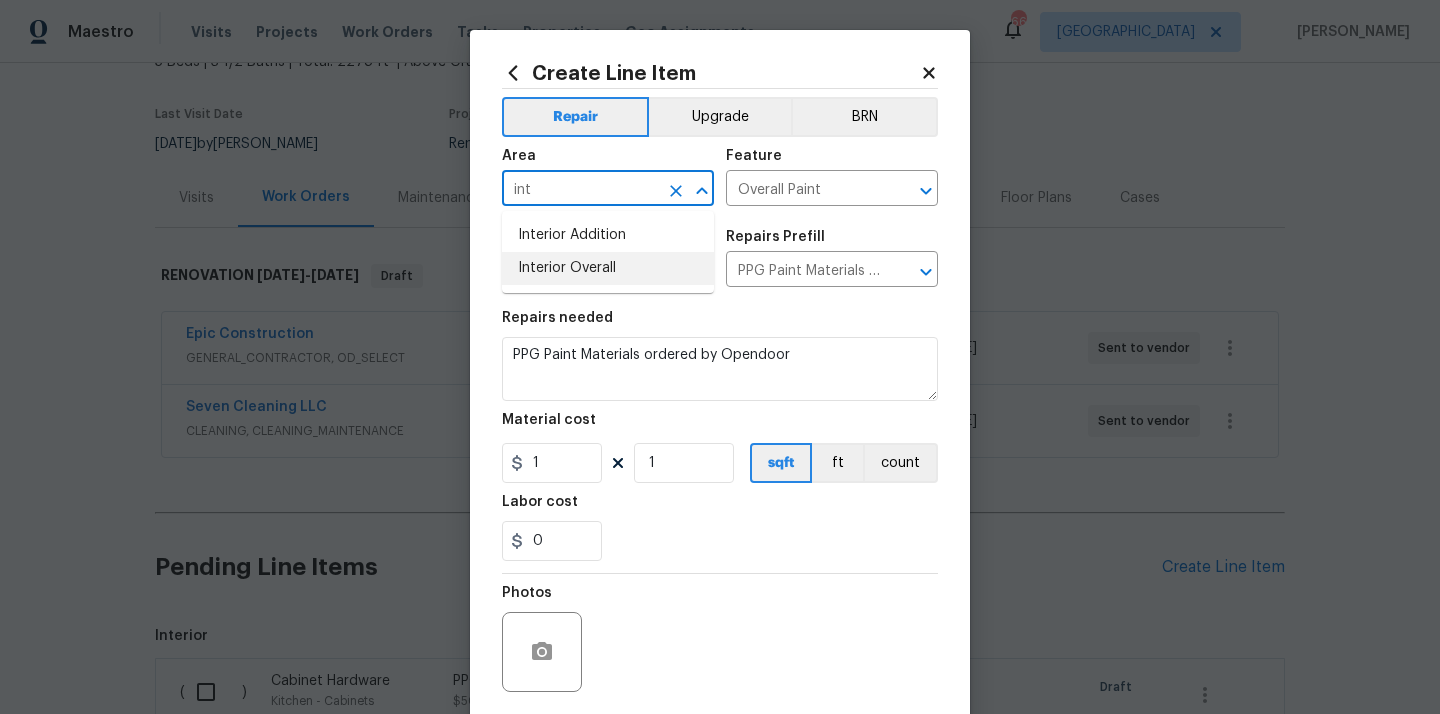click on "Interior Overall" at bounding box center [608, 268] 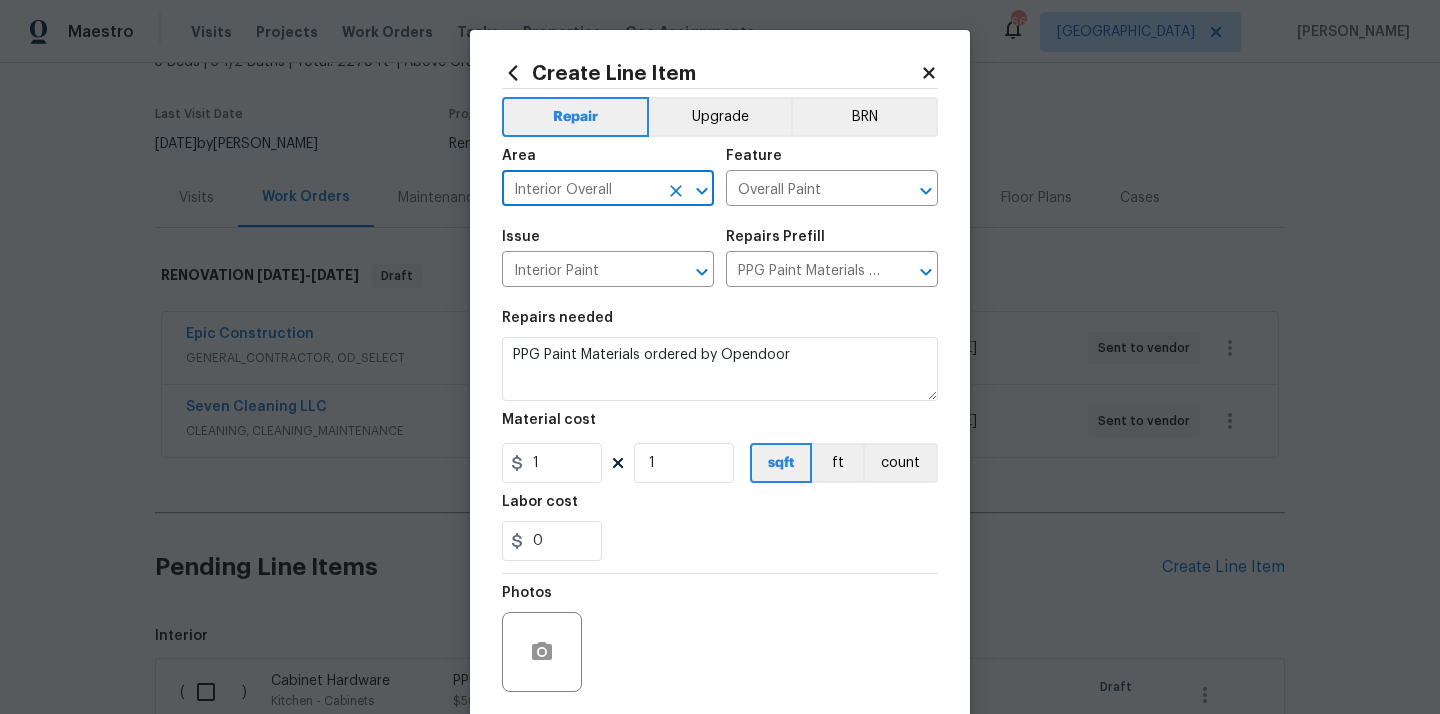 type on "Interior Overall" 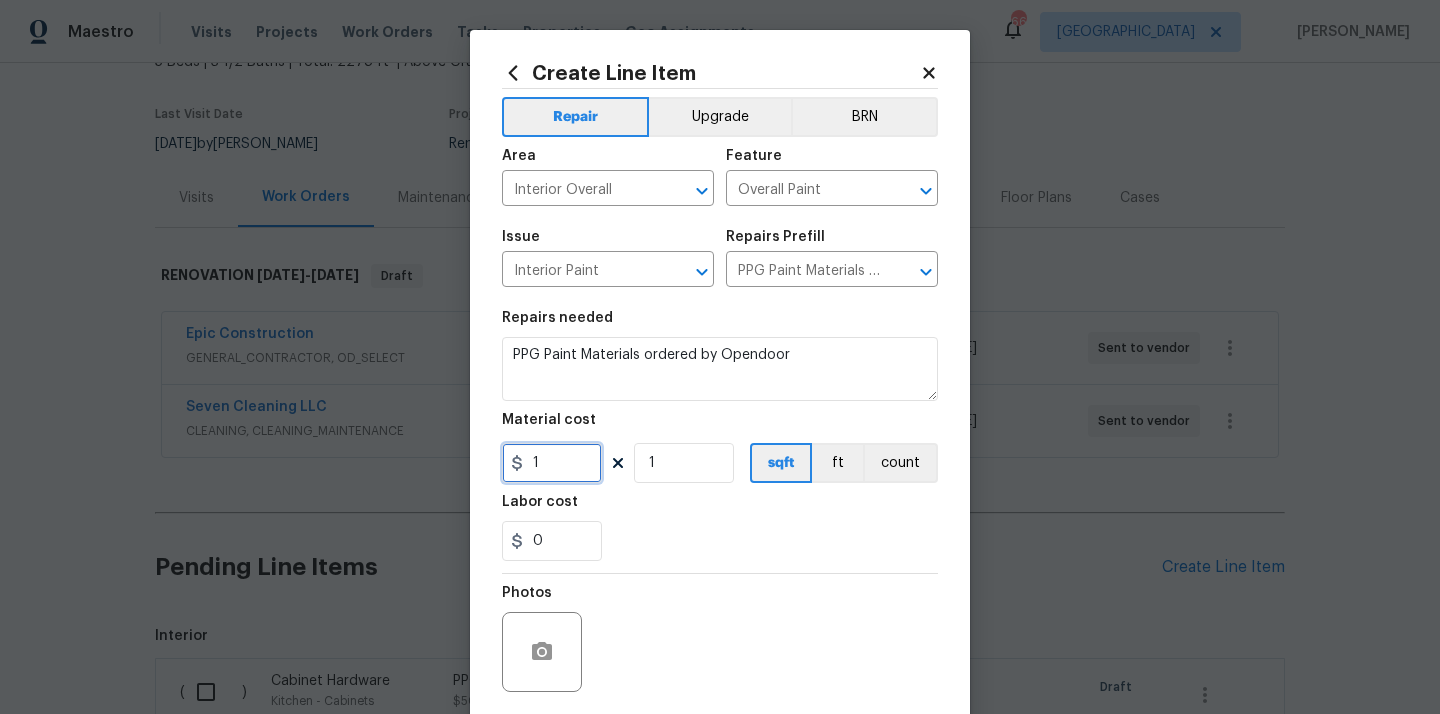 drag, startPoint x: 576, startPoint y: 465, endPoint x: 478, endPoint y: 462, distance: 98.045906 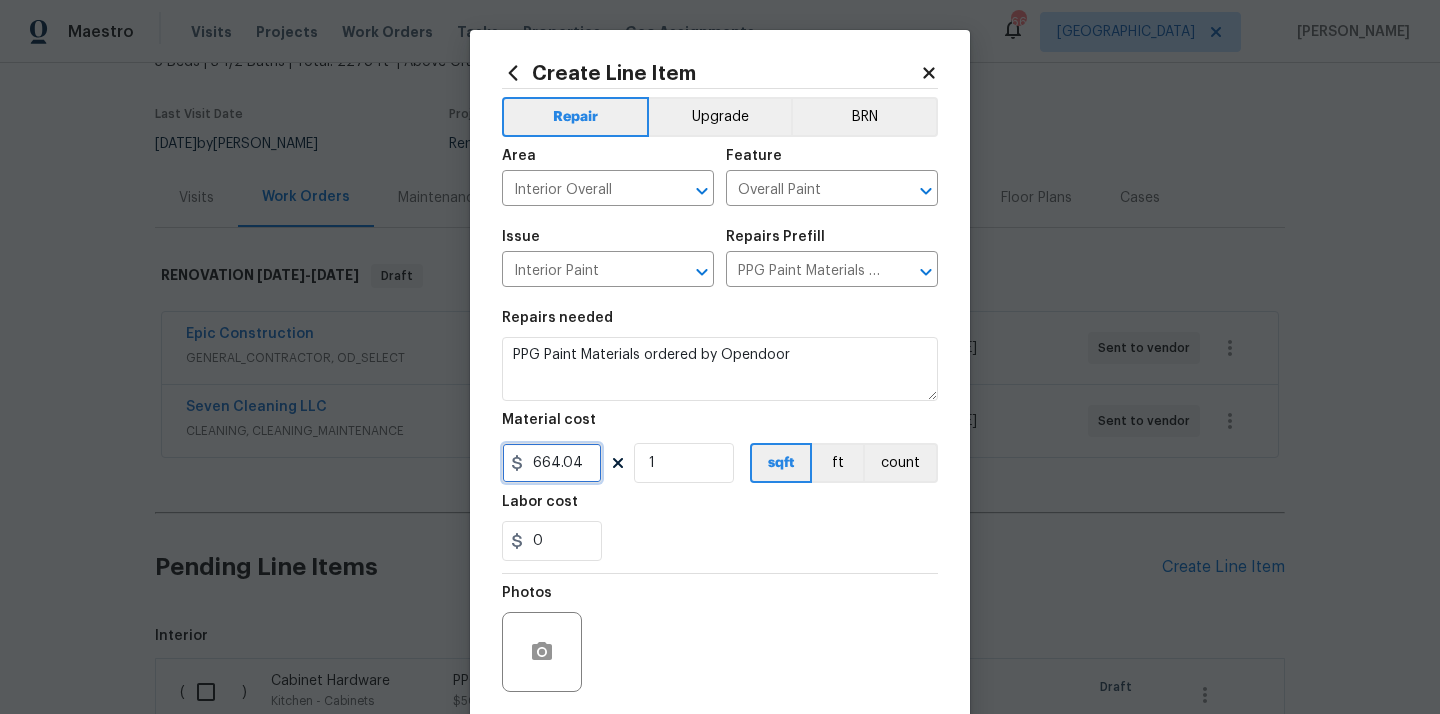 type on "664.04" 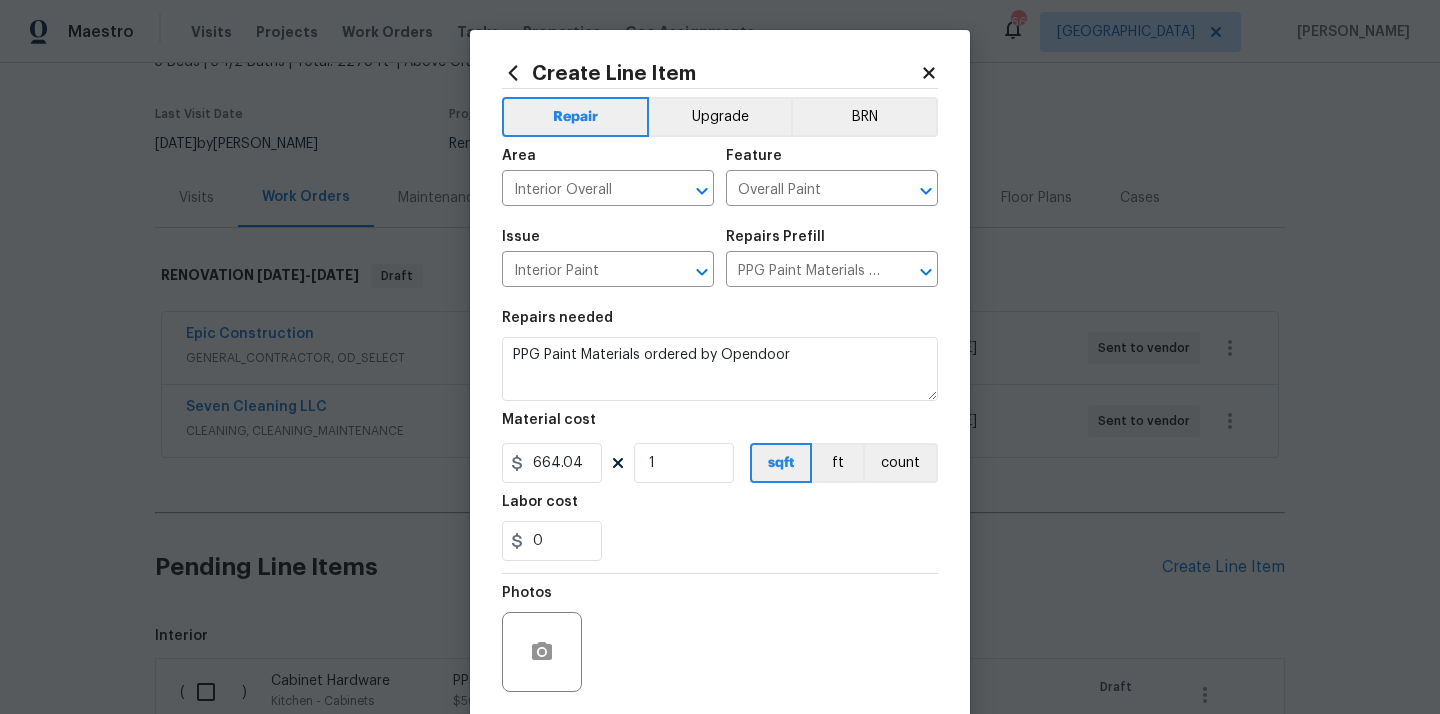 click on "0" at bounding box center (720, 541) 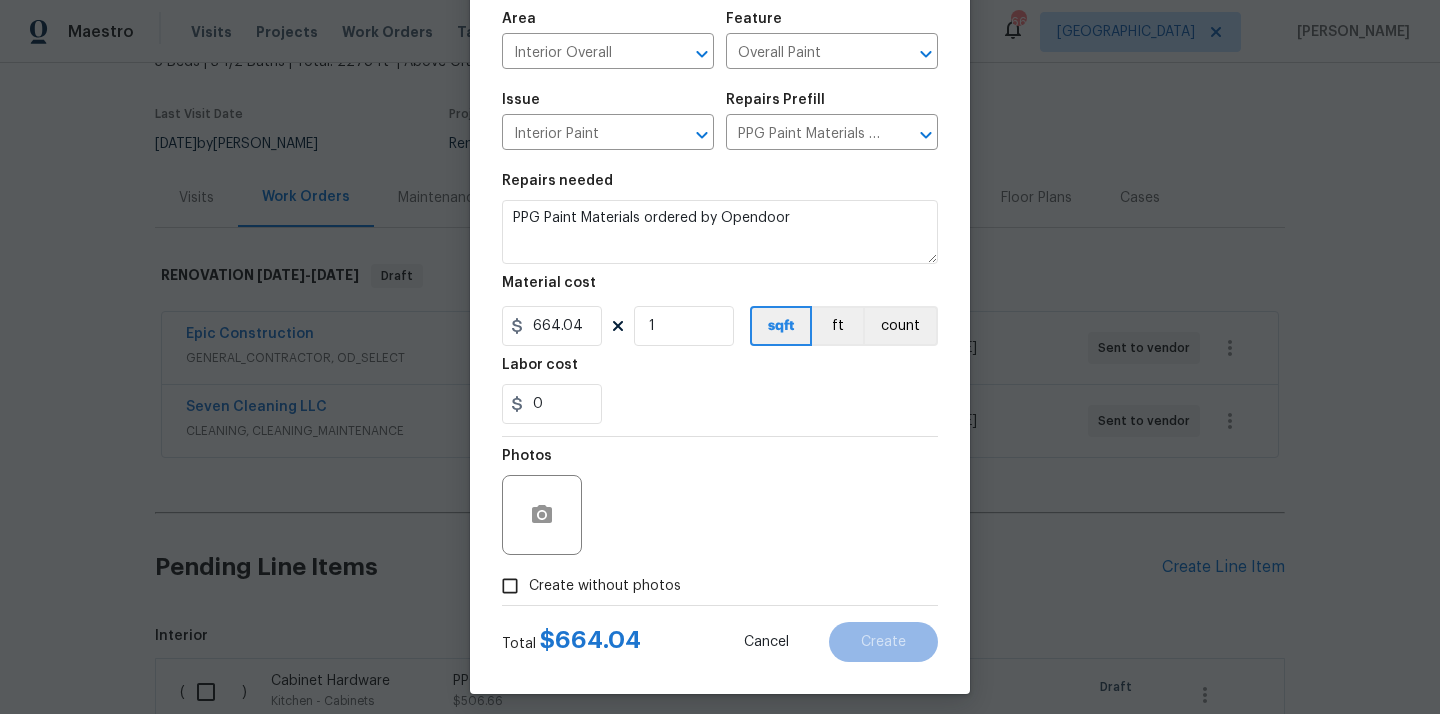 scroll, scrollTop: 148, scrollLeft: 0, axis: vertical 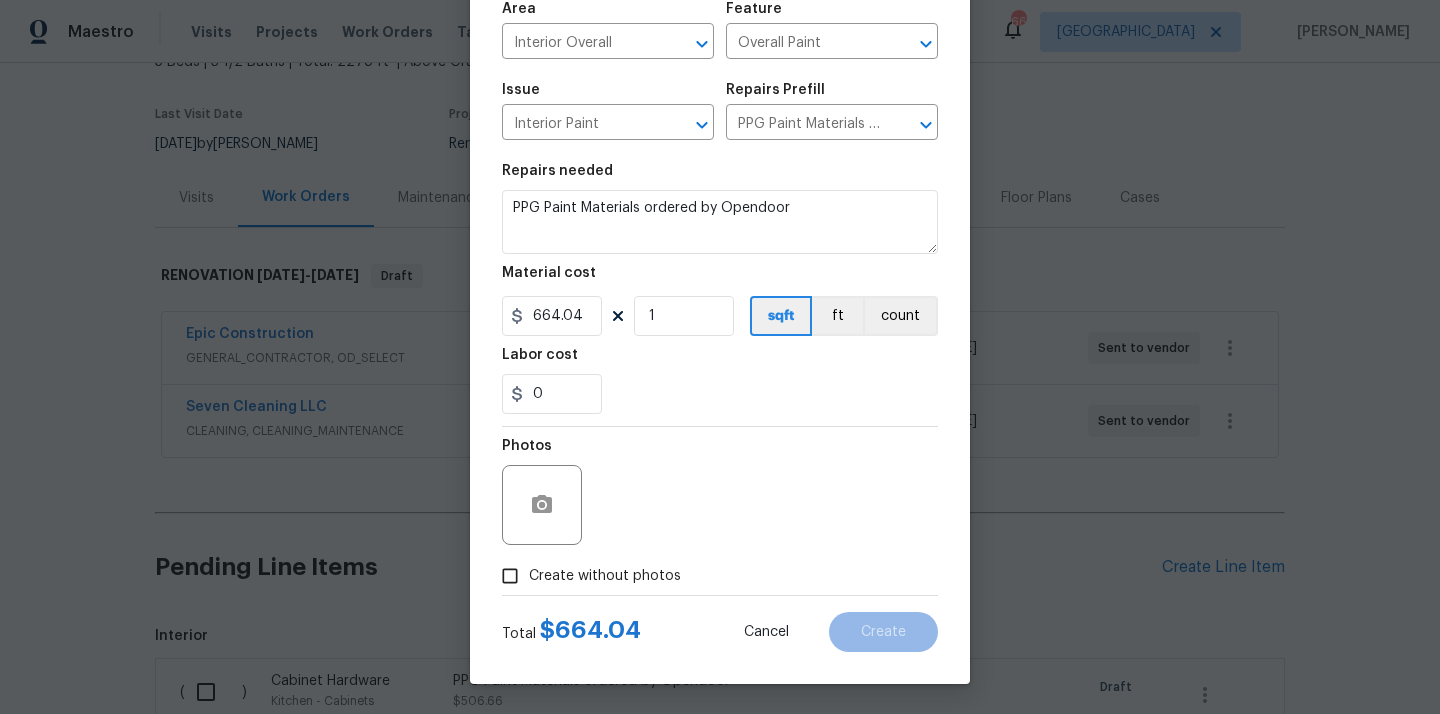 click on "Create without photos" at bounding box center [605, 576] 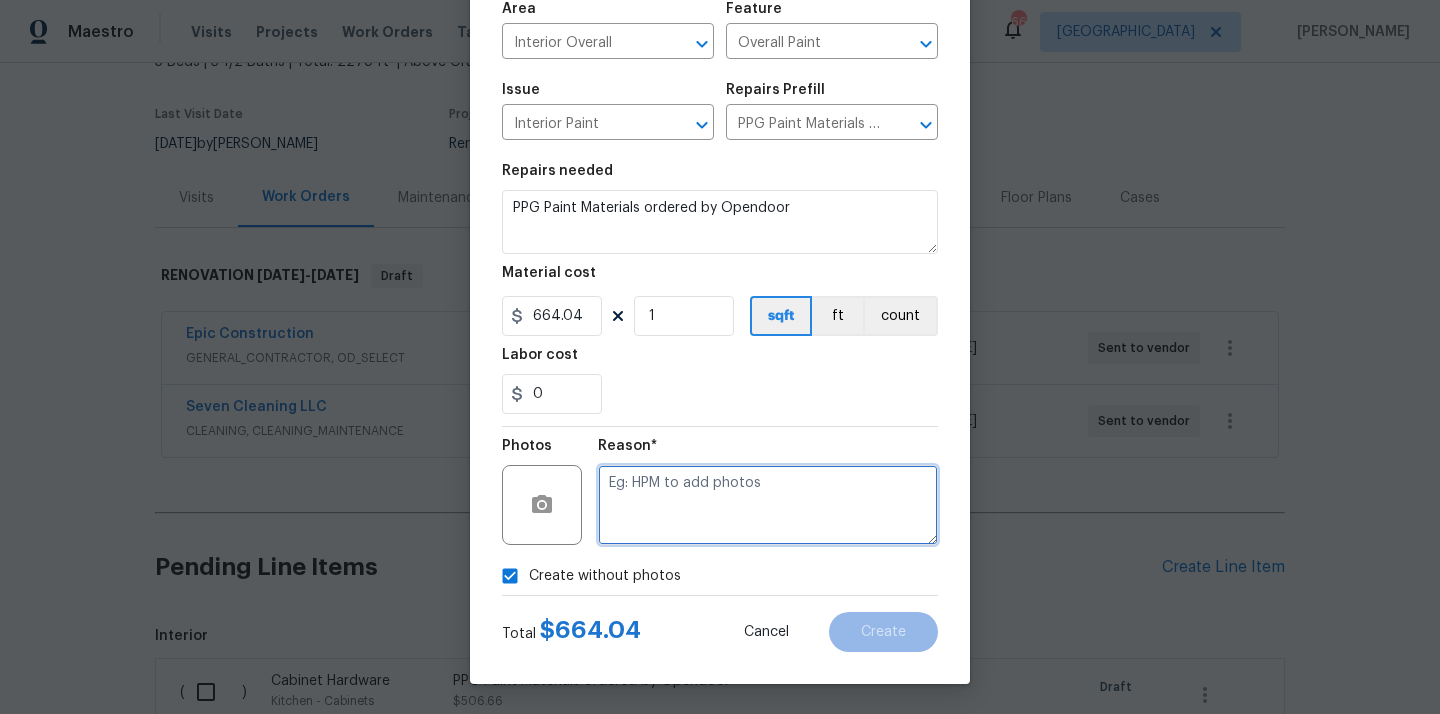 click at bounding box center (768, 505) 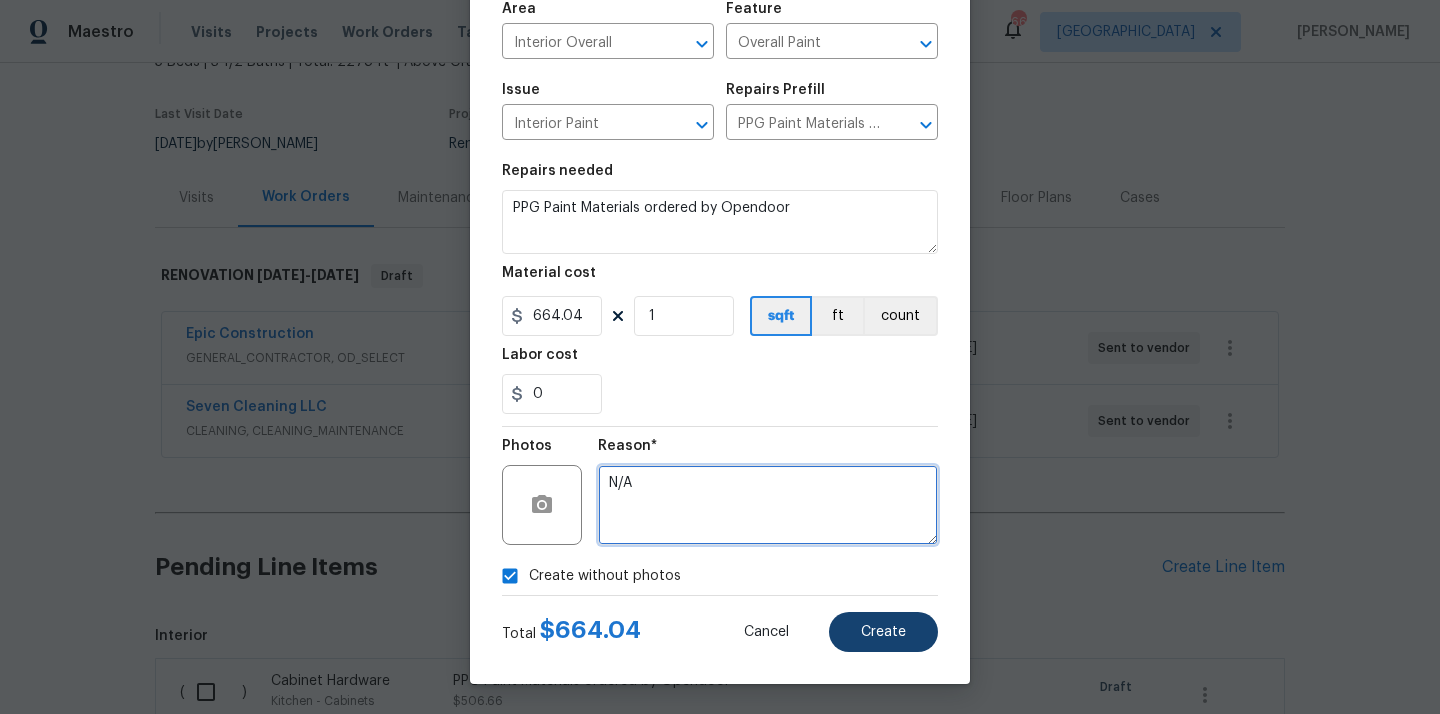 type on "N/A" 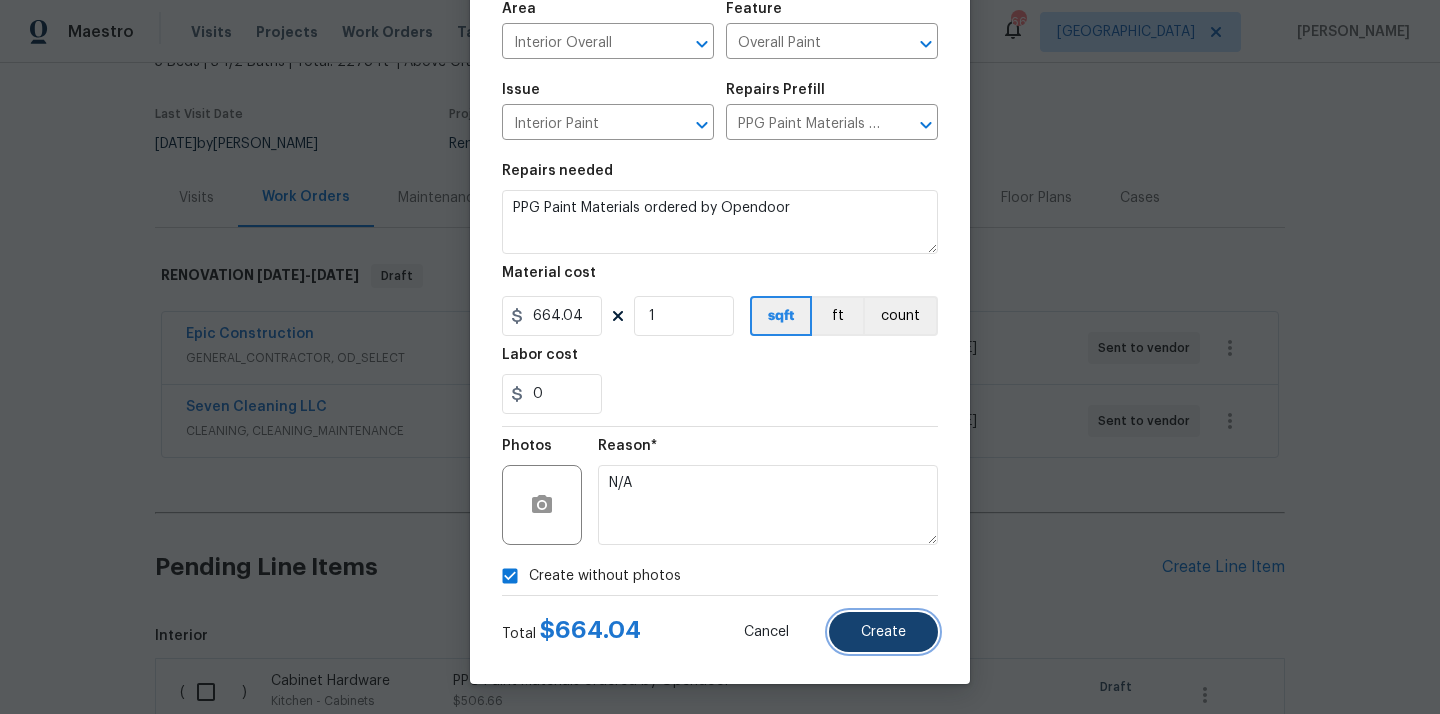 click on "Create" at bounding box center [883, 632] 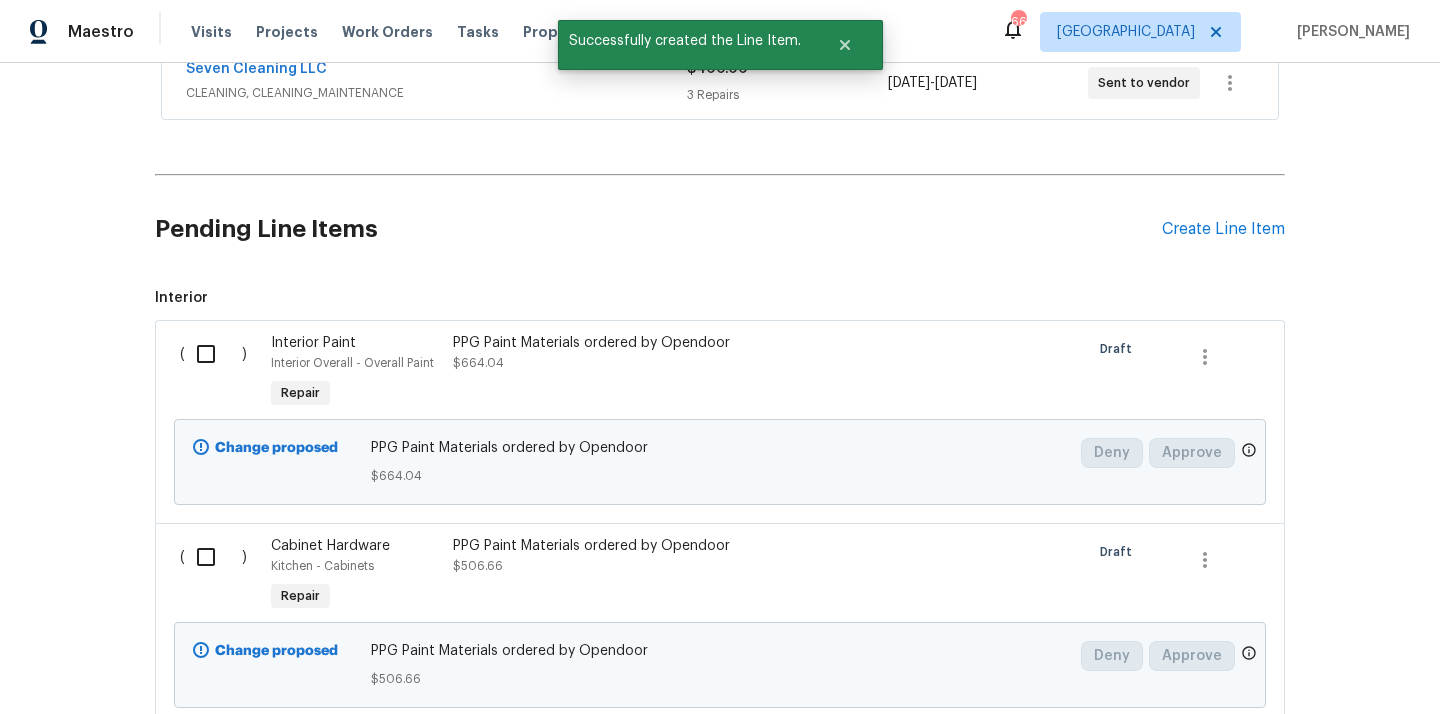 scroll, scrollTop: 596, scrollLeft: 0, axis: vertical 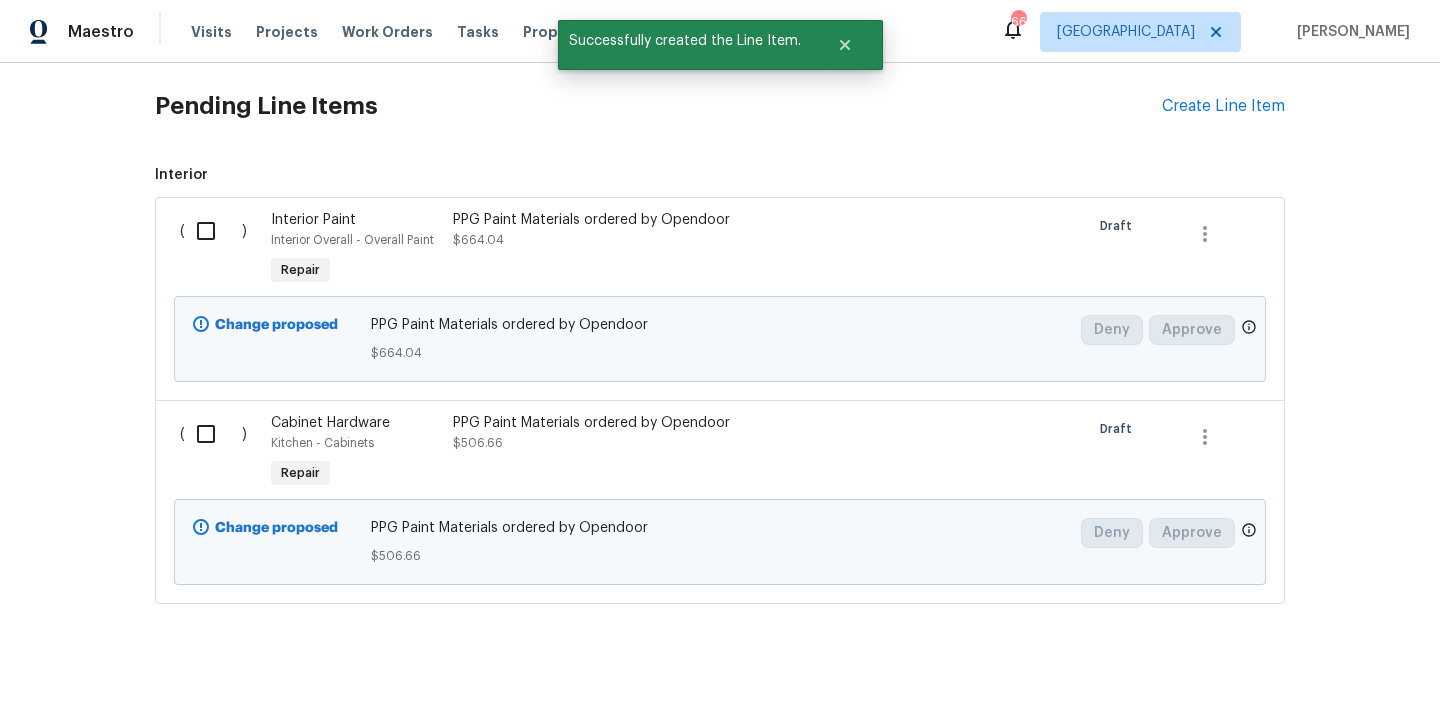 click at bounding box center (213, 231) 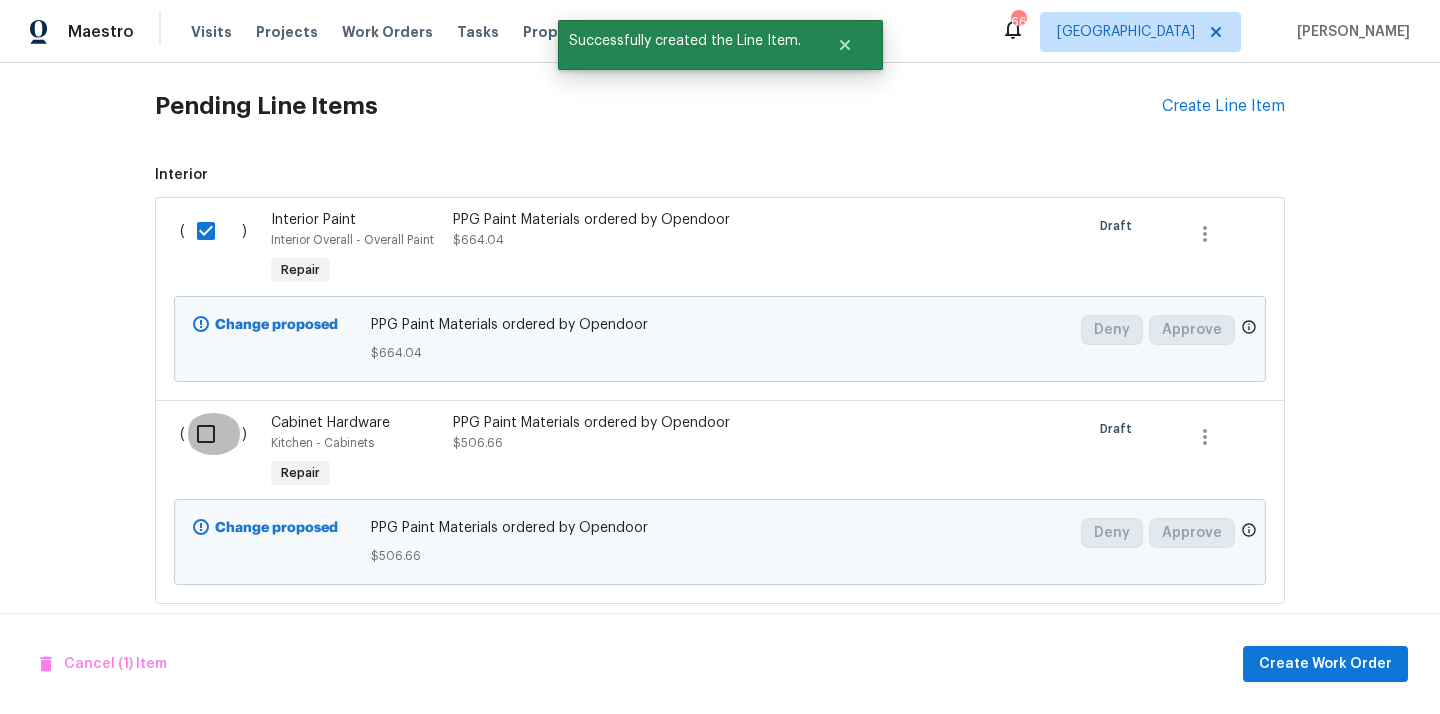 click at bounding box center (213, 434) 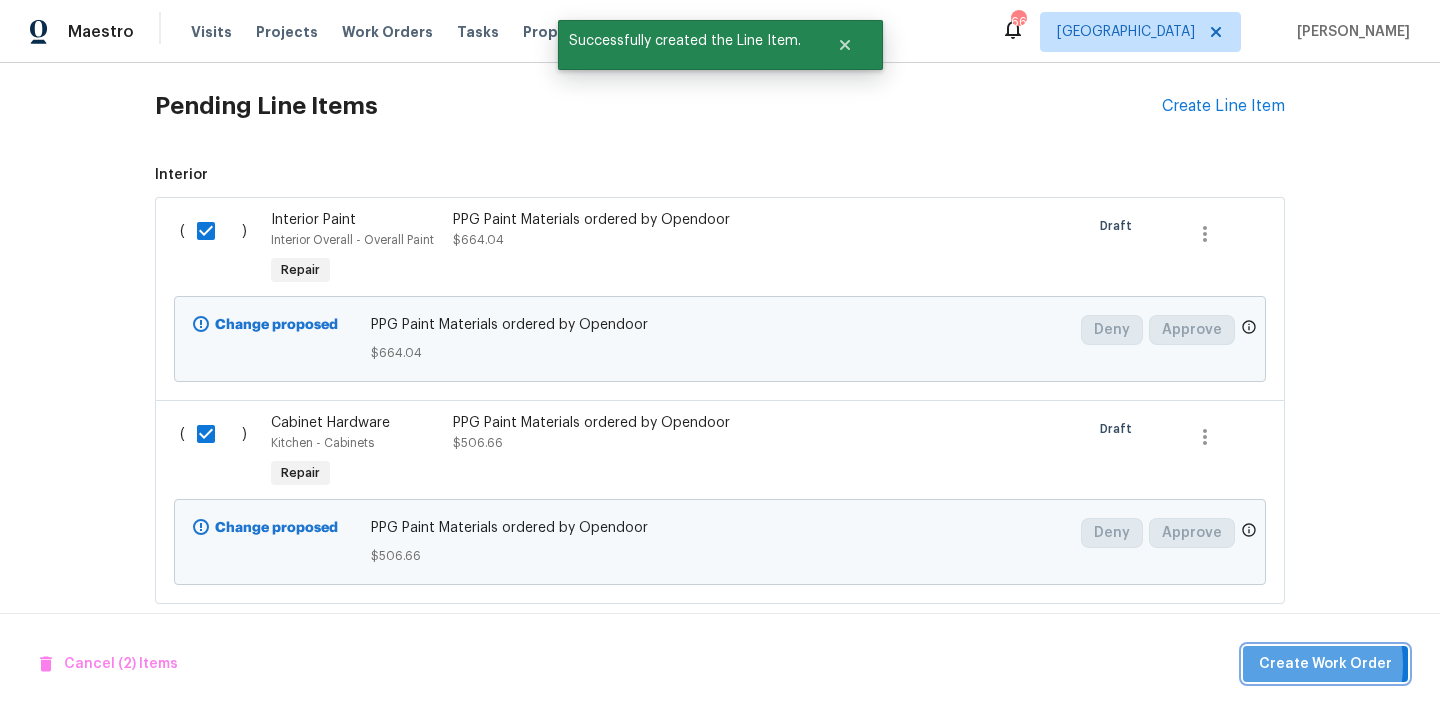 click on "Create Work Order" at bounding box center (1325, 664) 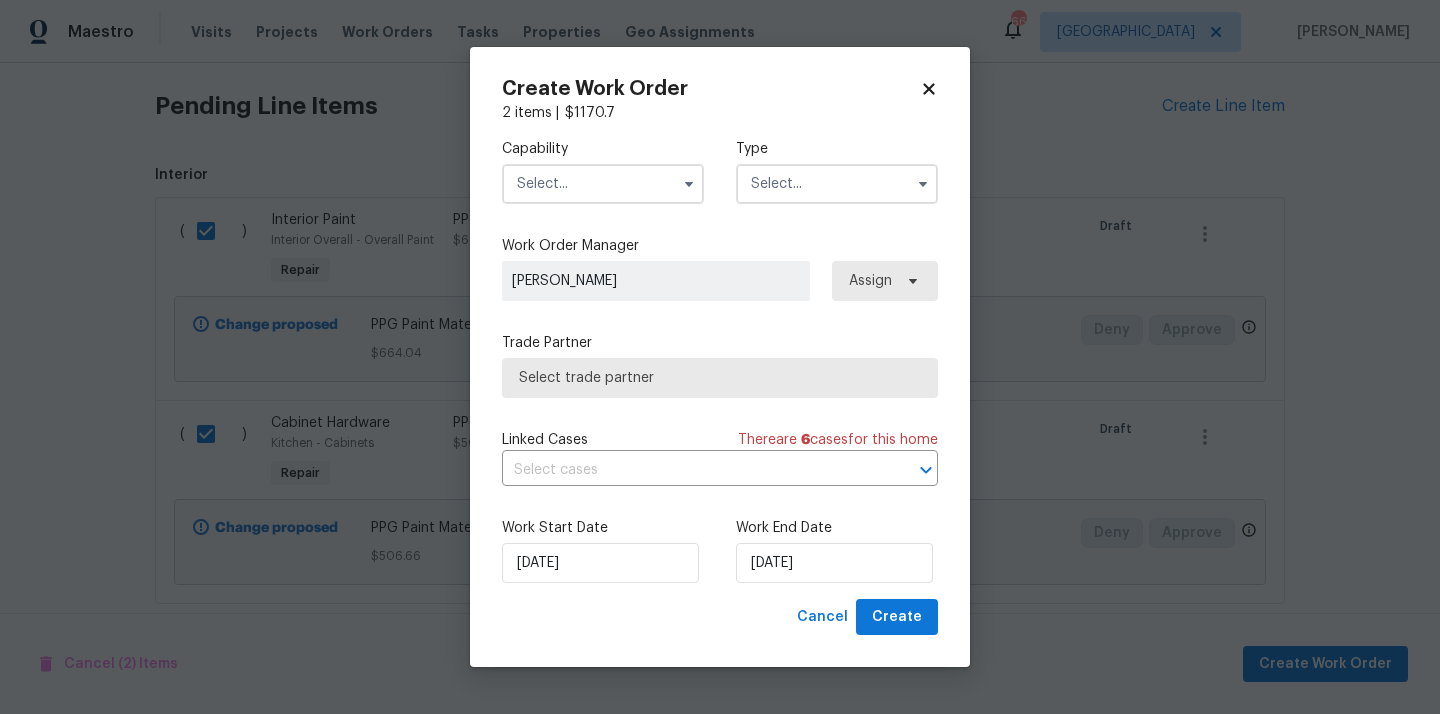 click at bounding box center (603, 184) 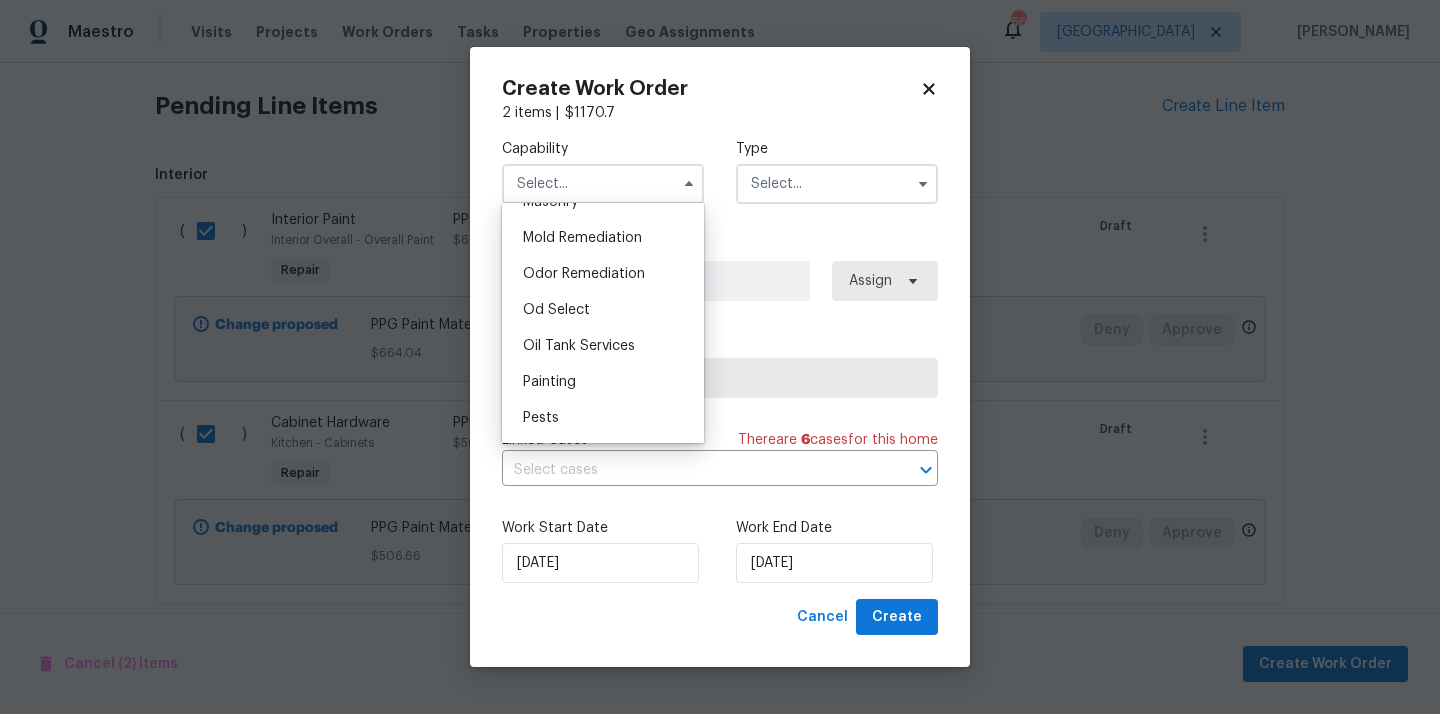 scroll, scrollTop: 1525, scrollLeft: 0, axis: vertical 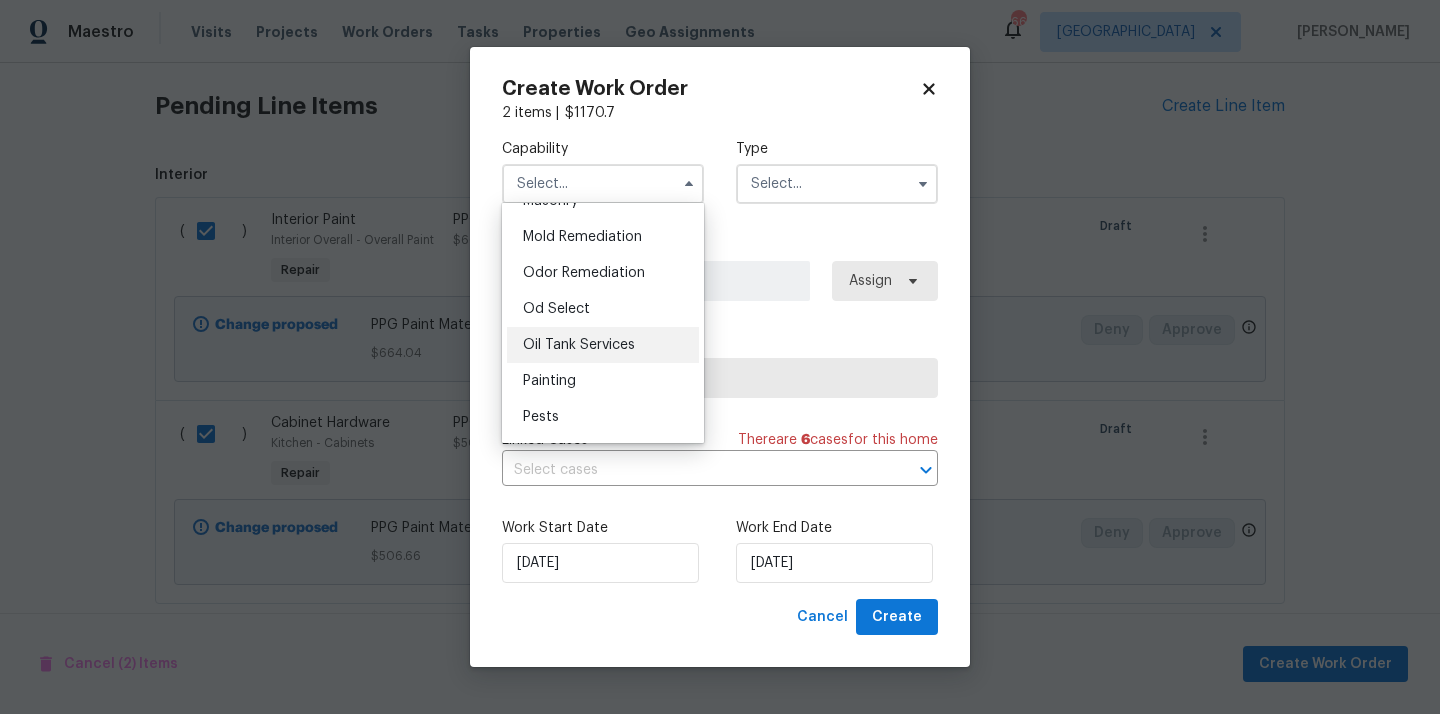 click on "Oil Tank Services" at bounding box center [603, 345] 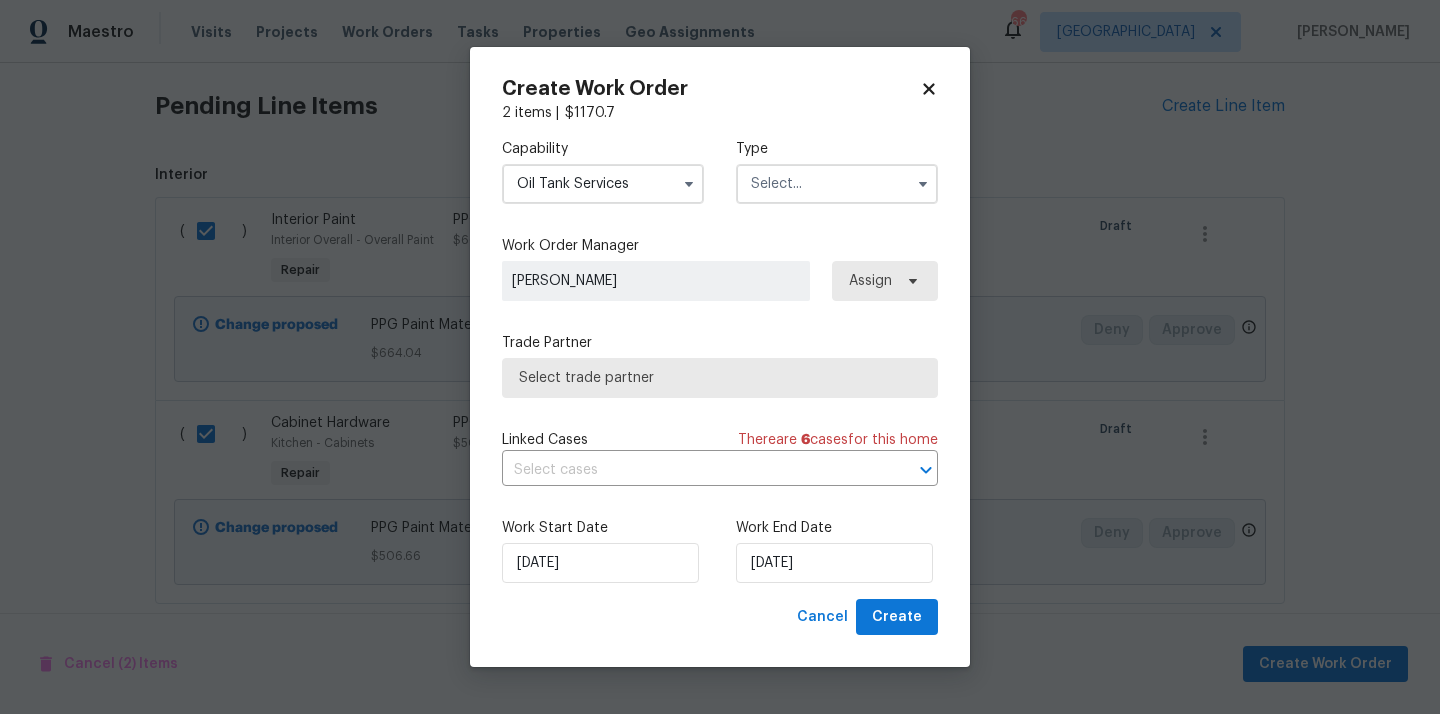 click on "Oil Tank Services" at bounding box center [603, 184] 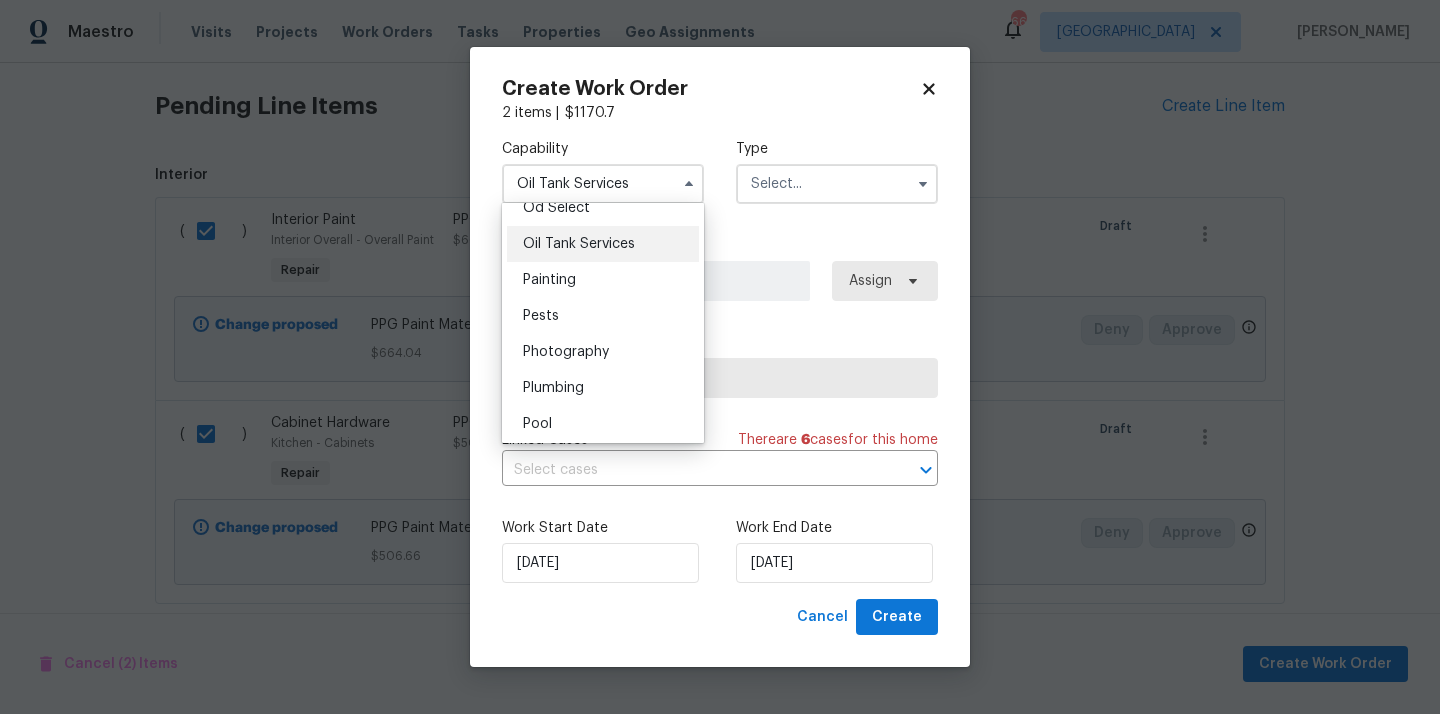 scroll, scrollTop: 1616, scrollLeft: 0, axis: vertical 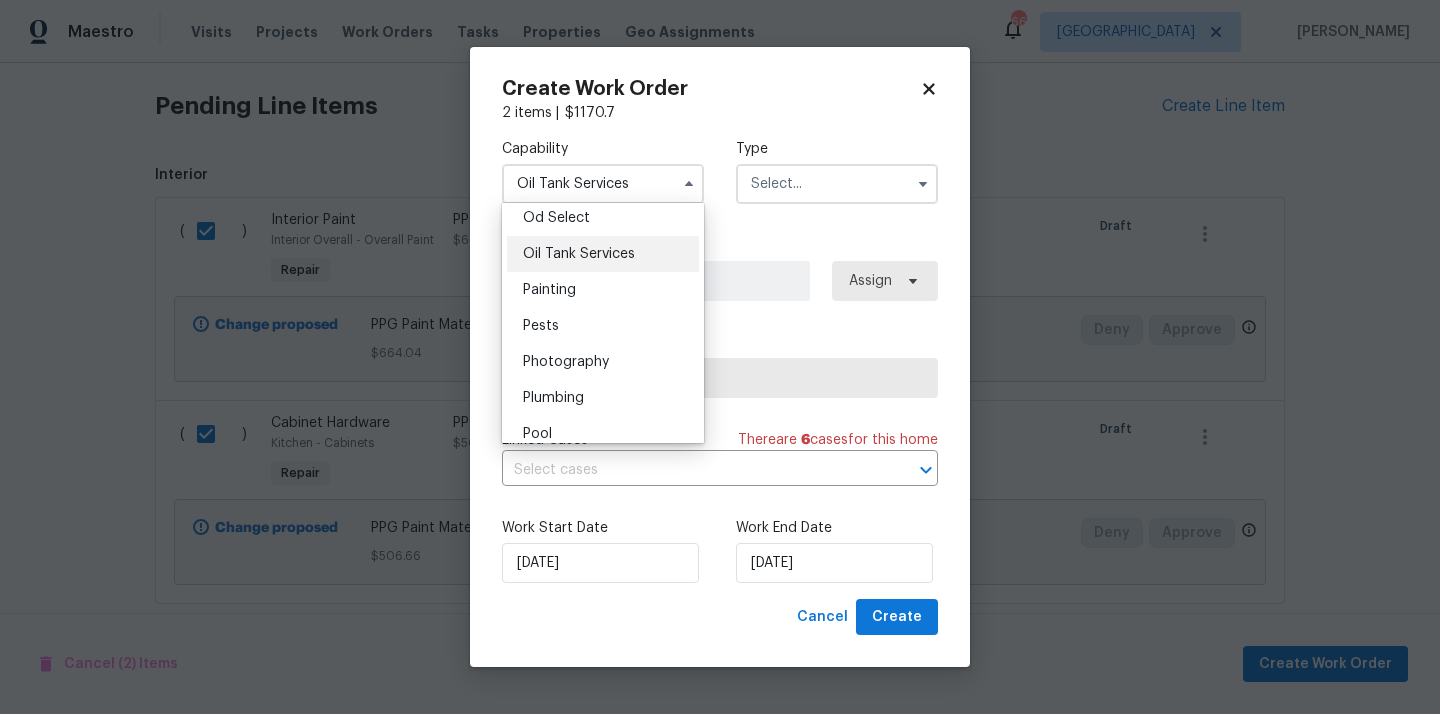 click on "Painting" at bounding box center (603, 290) 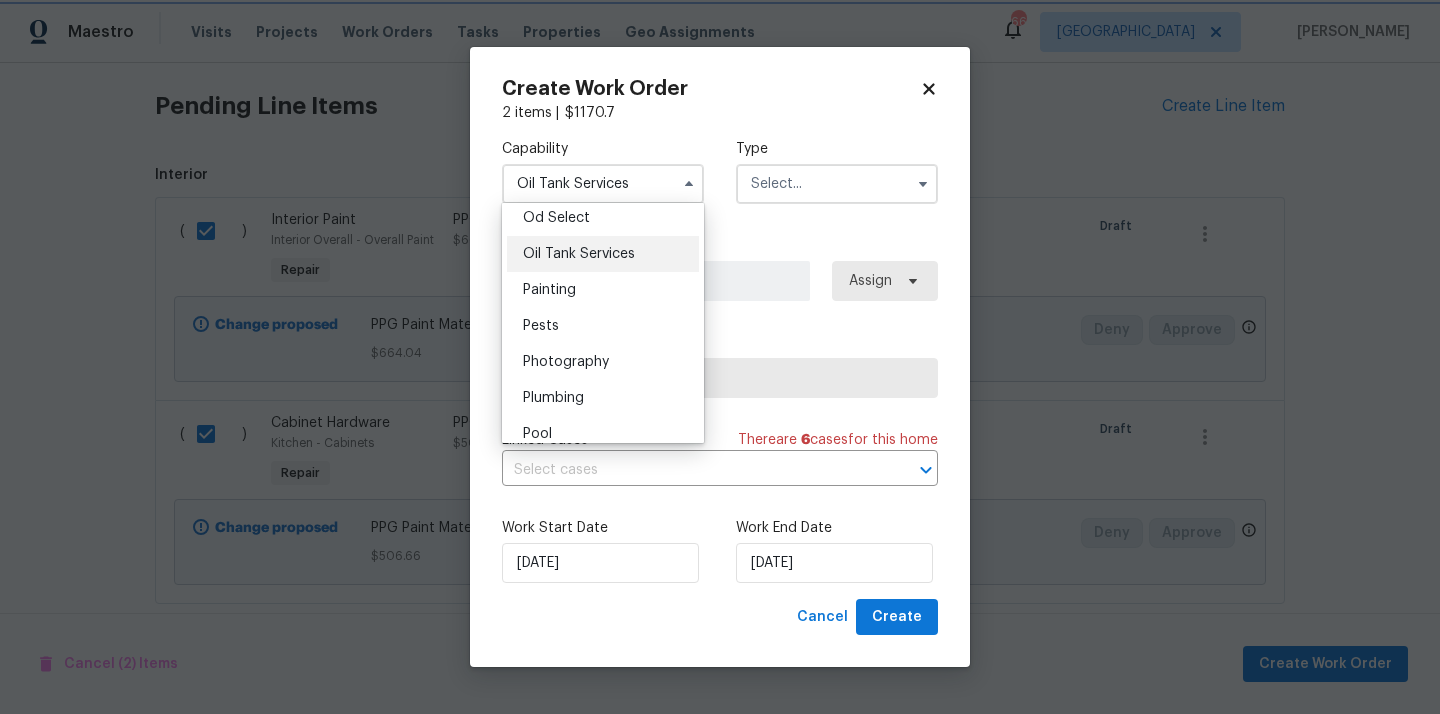 type on "Painting" 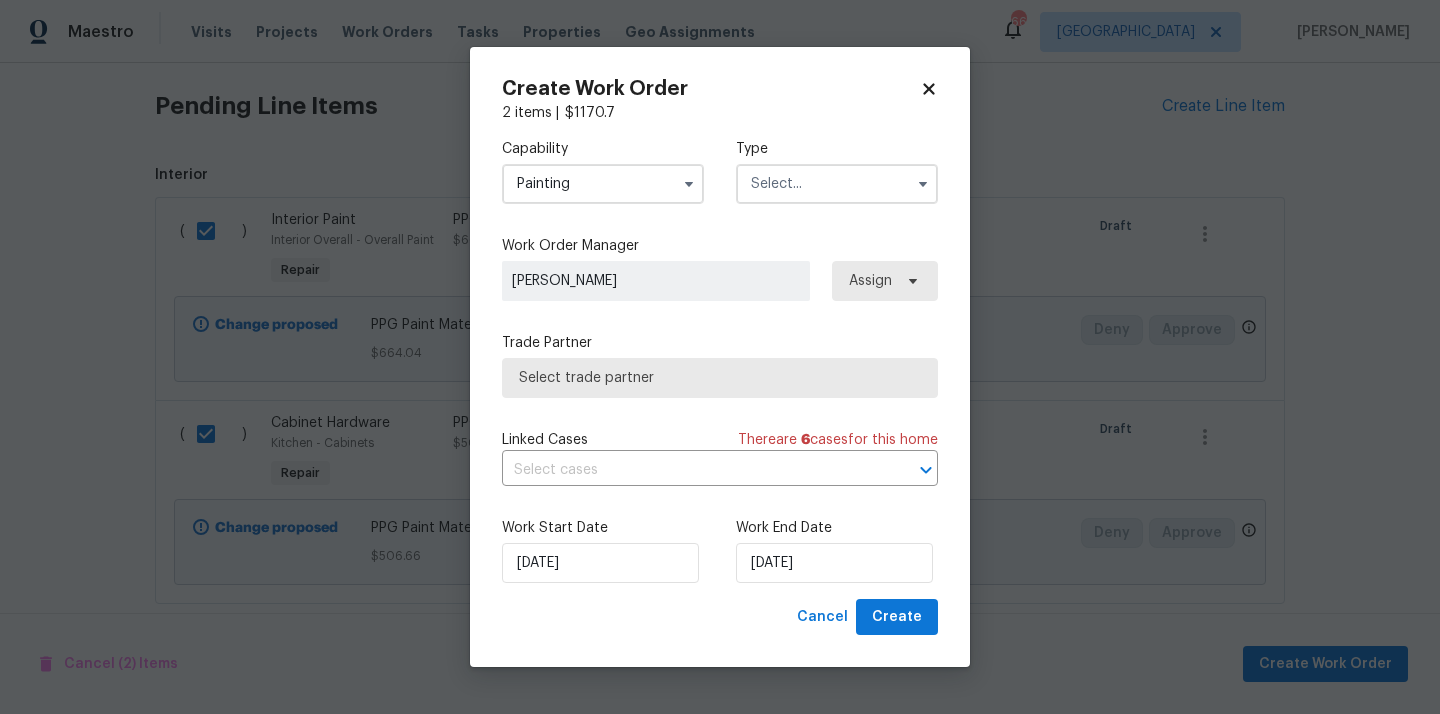 click at bounding box center [837, 184] 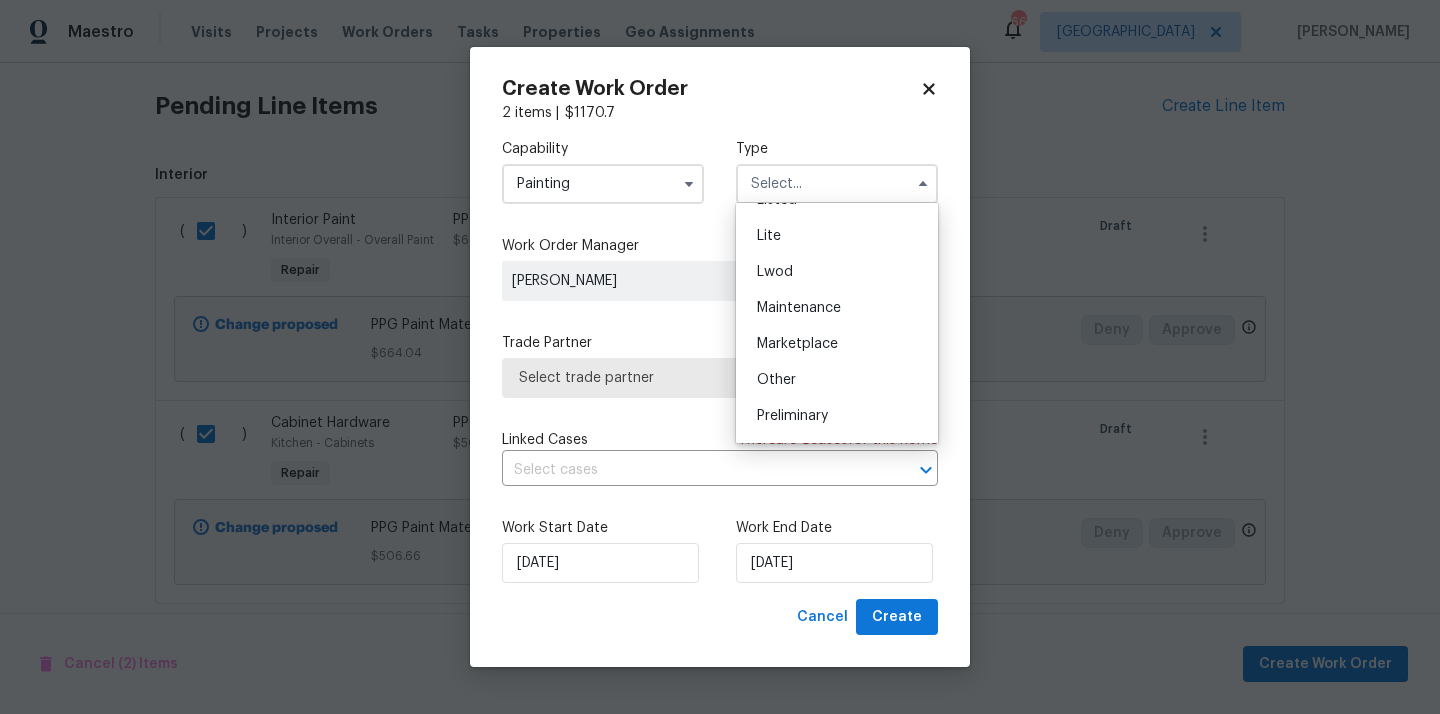 scroll, scrollTop: 454, scrollLeft: 0, axis: vertical 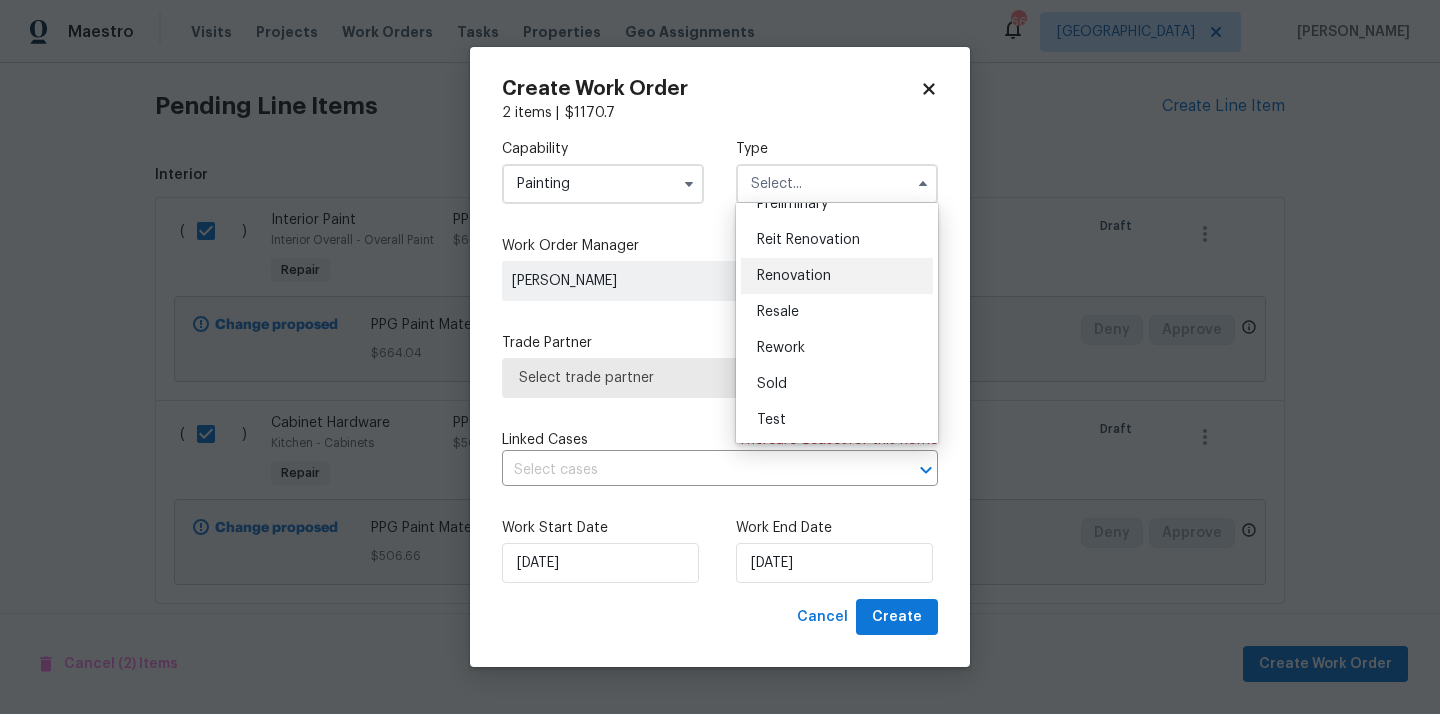 click on "Renovation" at bounding box center (837, 276) 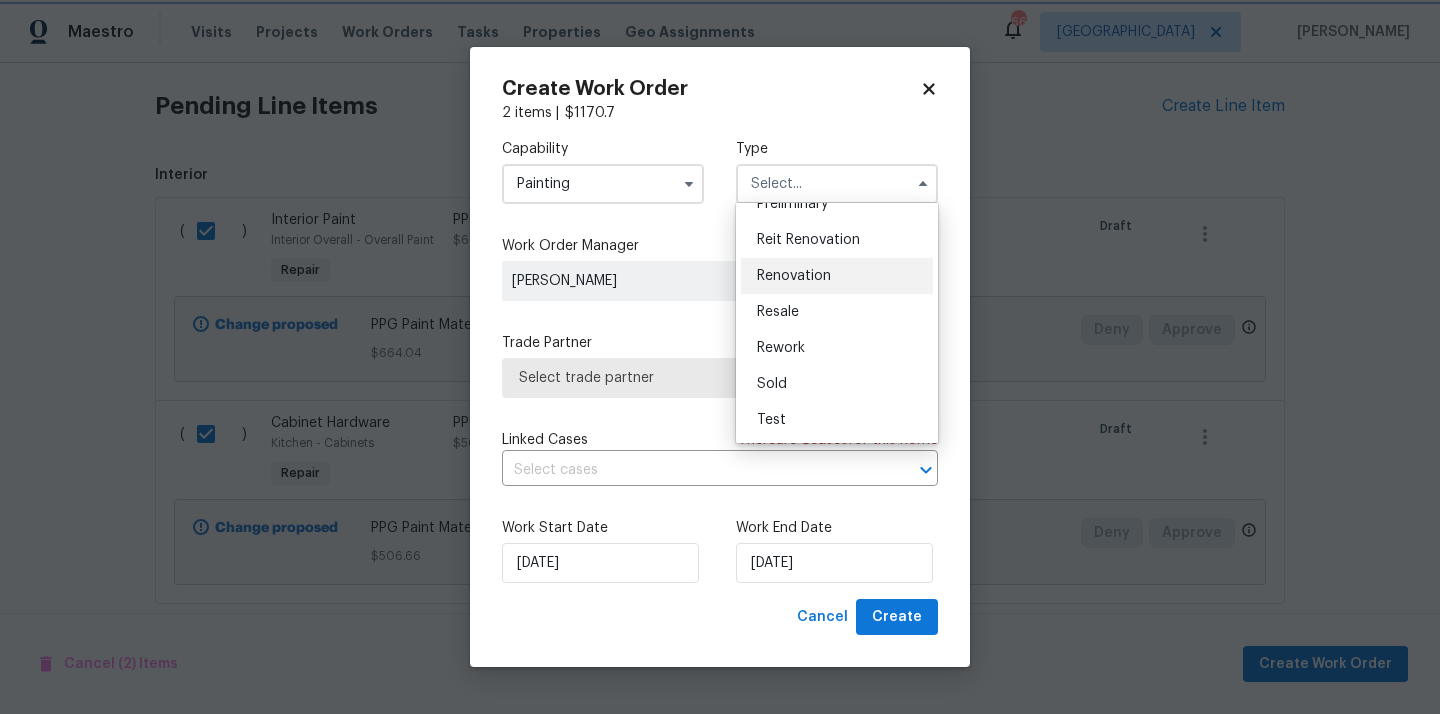 type on "Renovation" 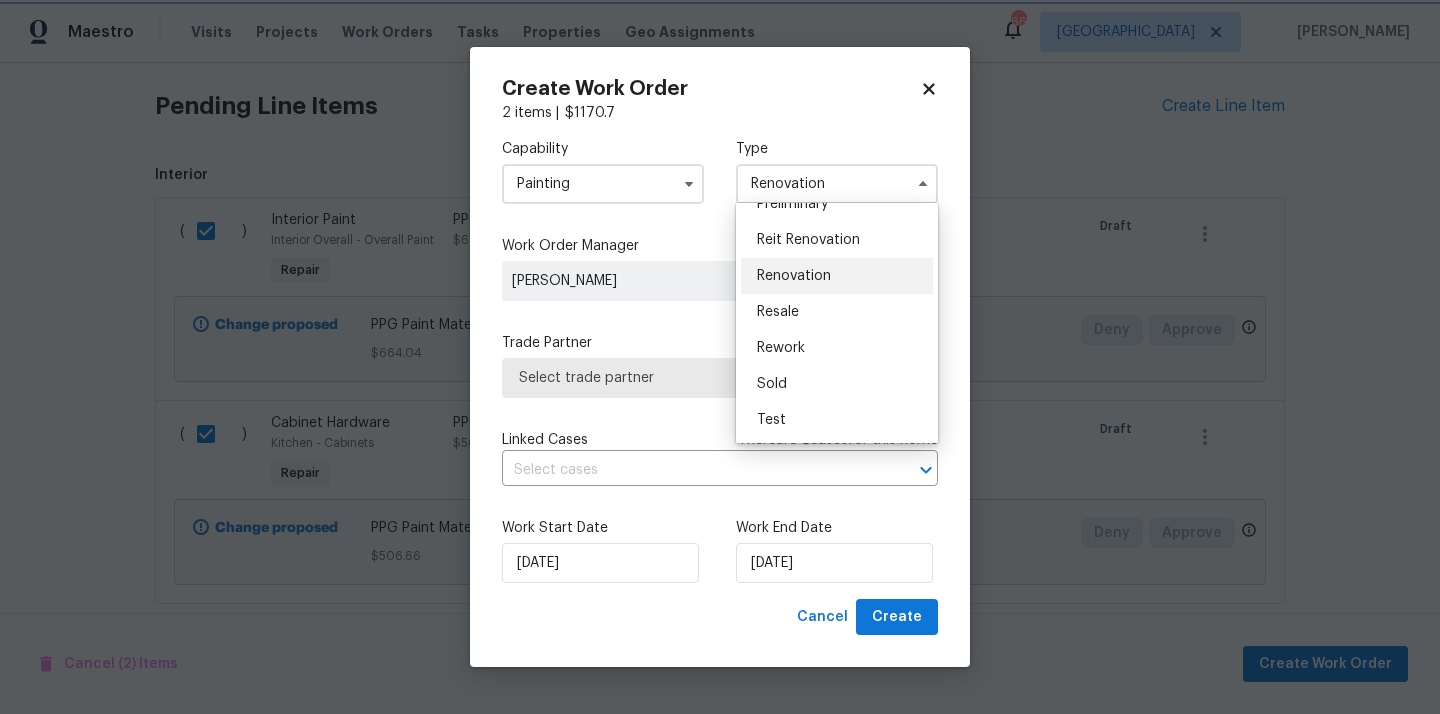 scroll, scrollTop: 0, scrollLeft: 0, axis: both 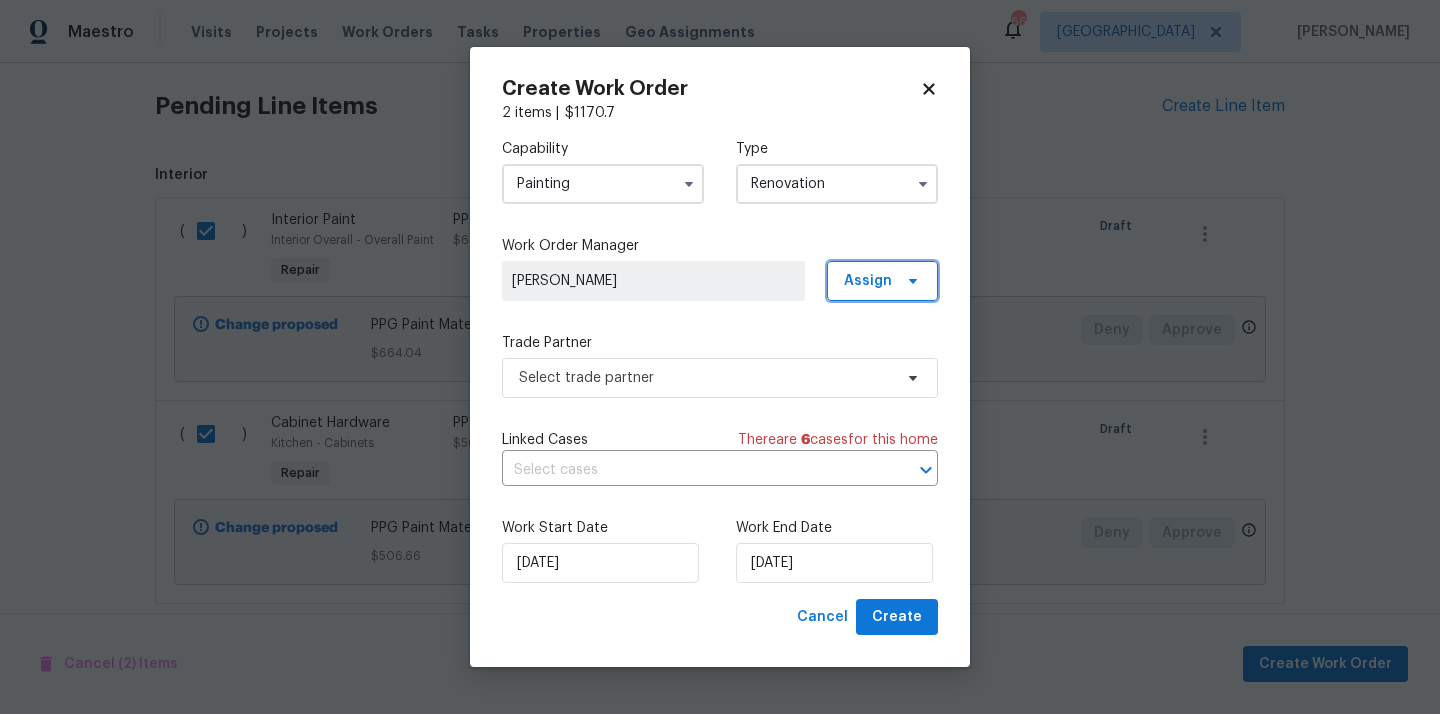 click on "Assign" at bounding box center (868, 281) 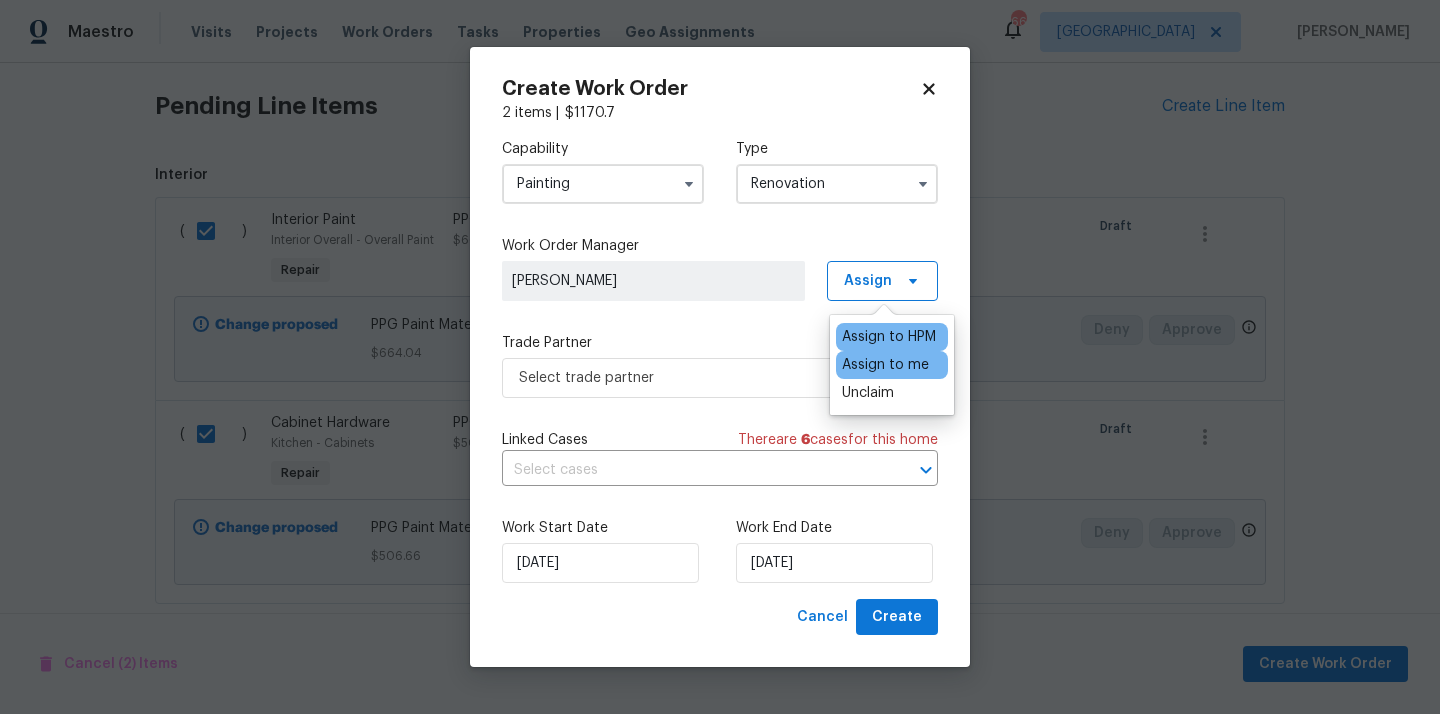 click on "Assign to me" at bounding box center [885, 365] 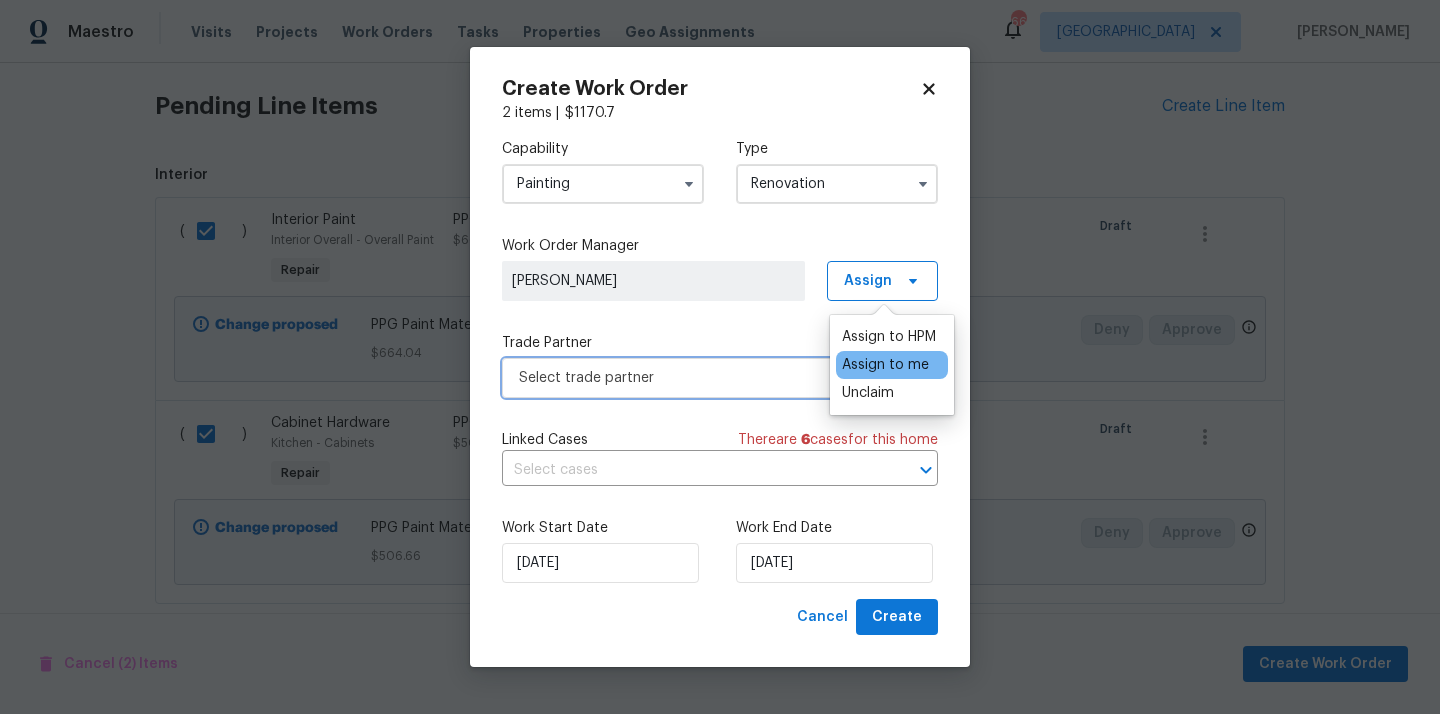 click on "Select trade partner" at bounding box center (705, 378) 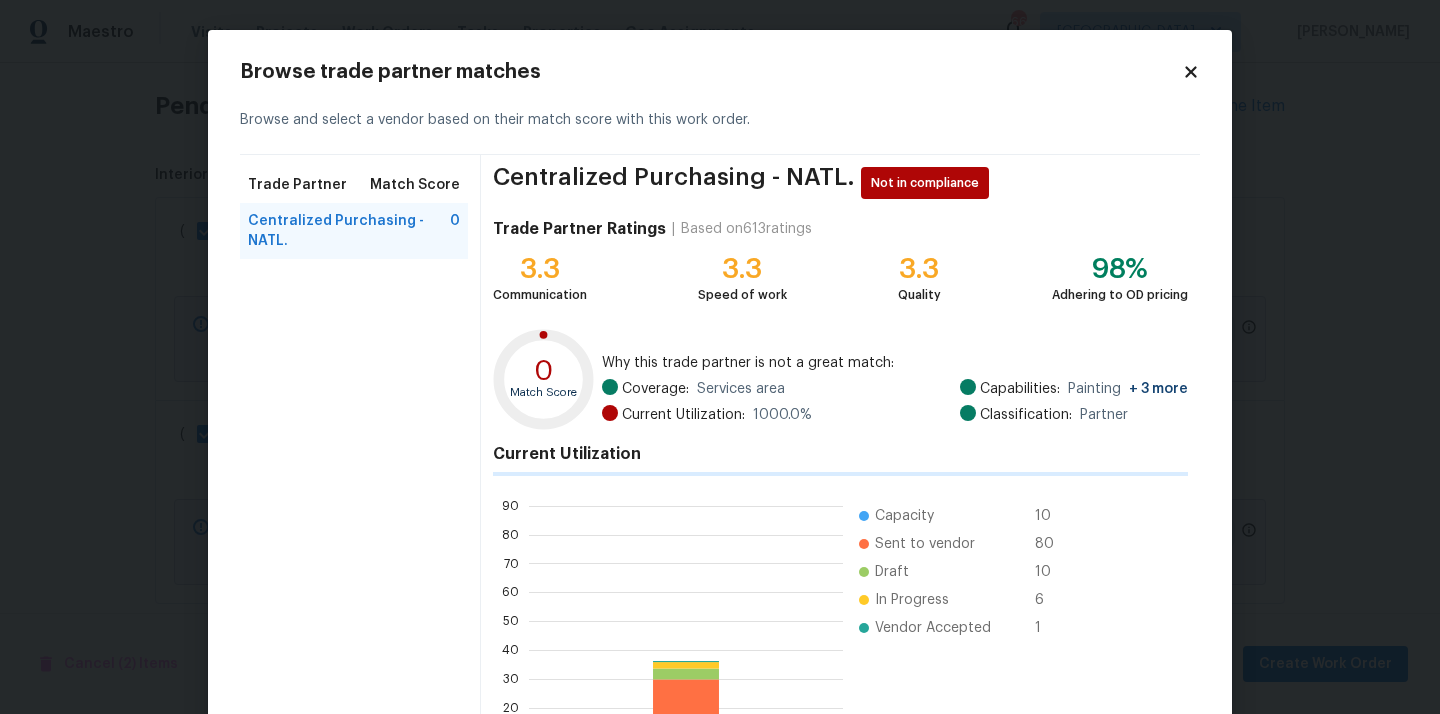 scroll, scrollTop: 2, scrollLeft: 2, axis: both 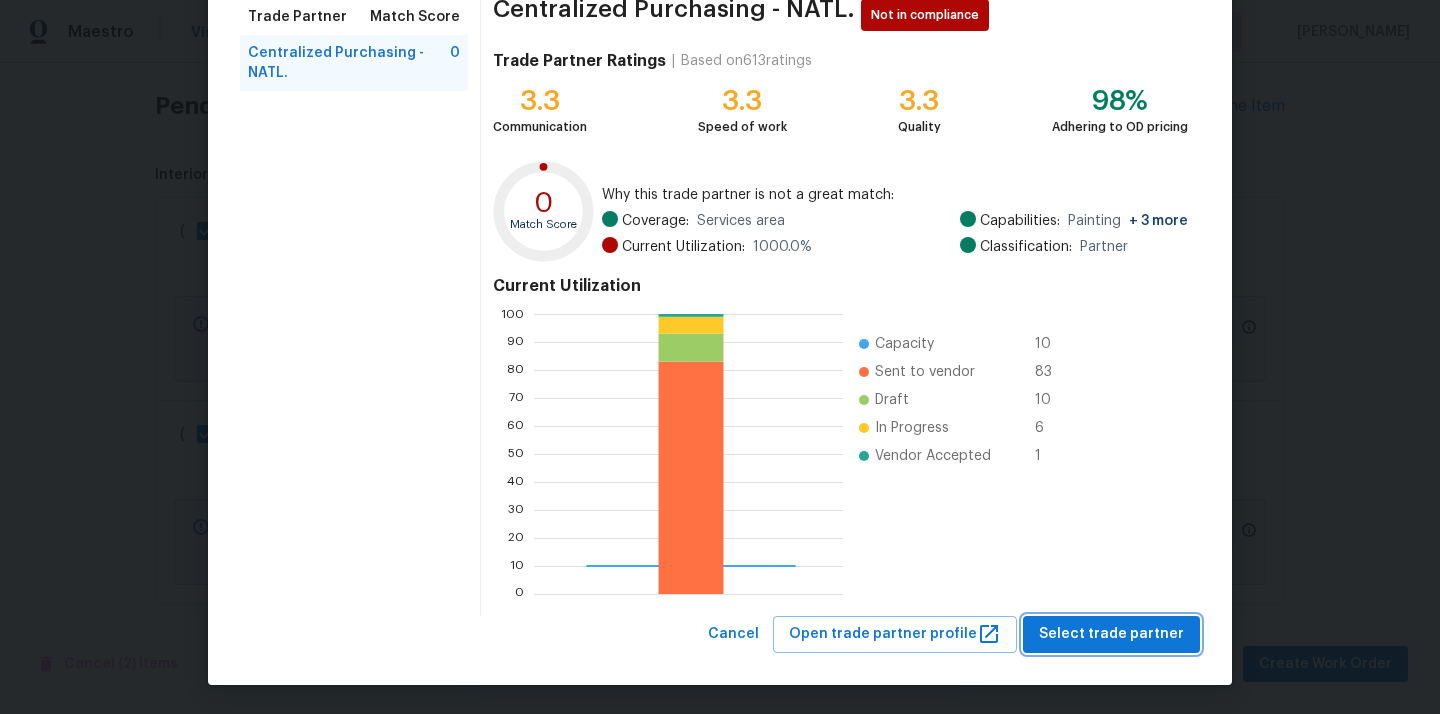 click on "Select trade partner" at bounding box center [1111, 634] 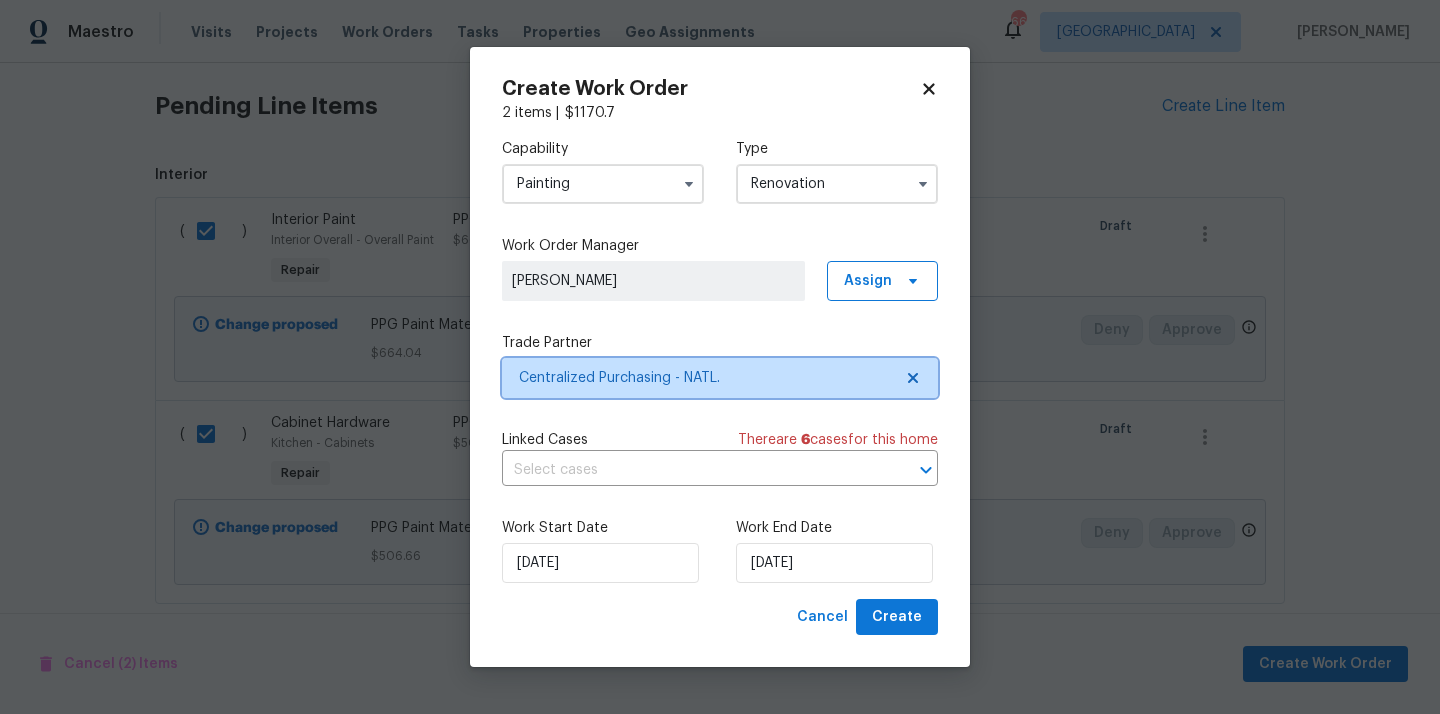 scroll, scrollTop: 0, scrollLeft: 0, axis: both 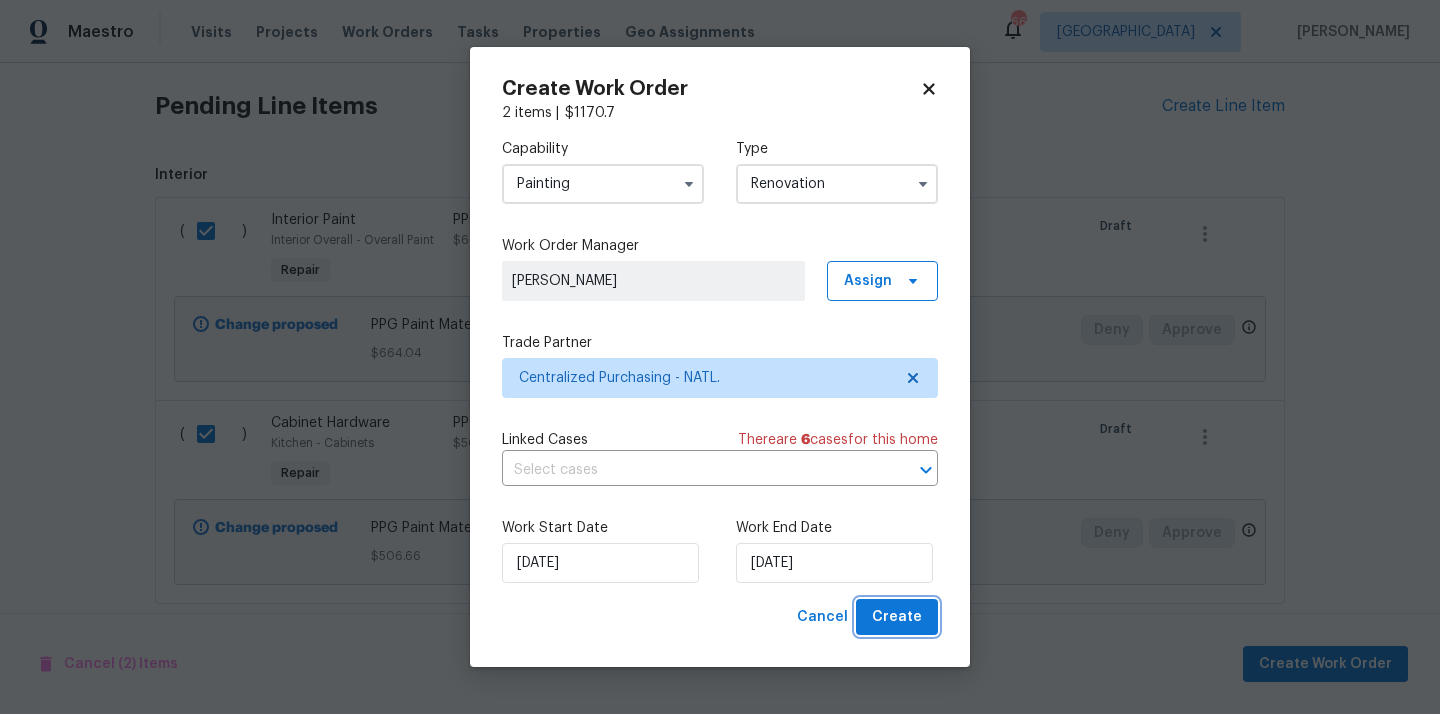 click on "Create" at bounding box center (897, 617) 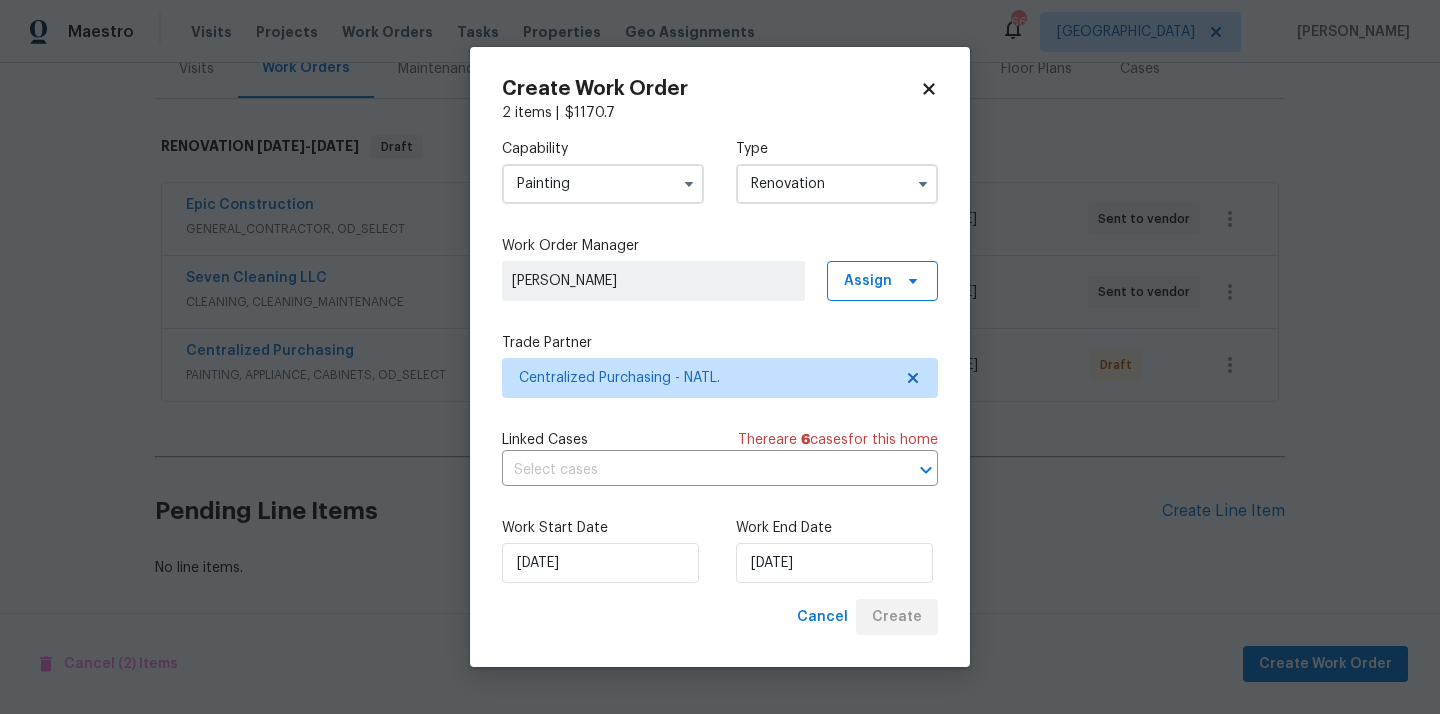 scroll, scrollTop: 264, scrollLeft: 0, axis: vertical 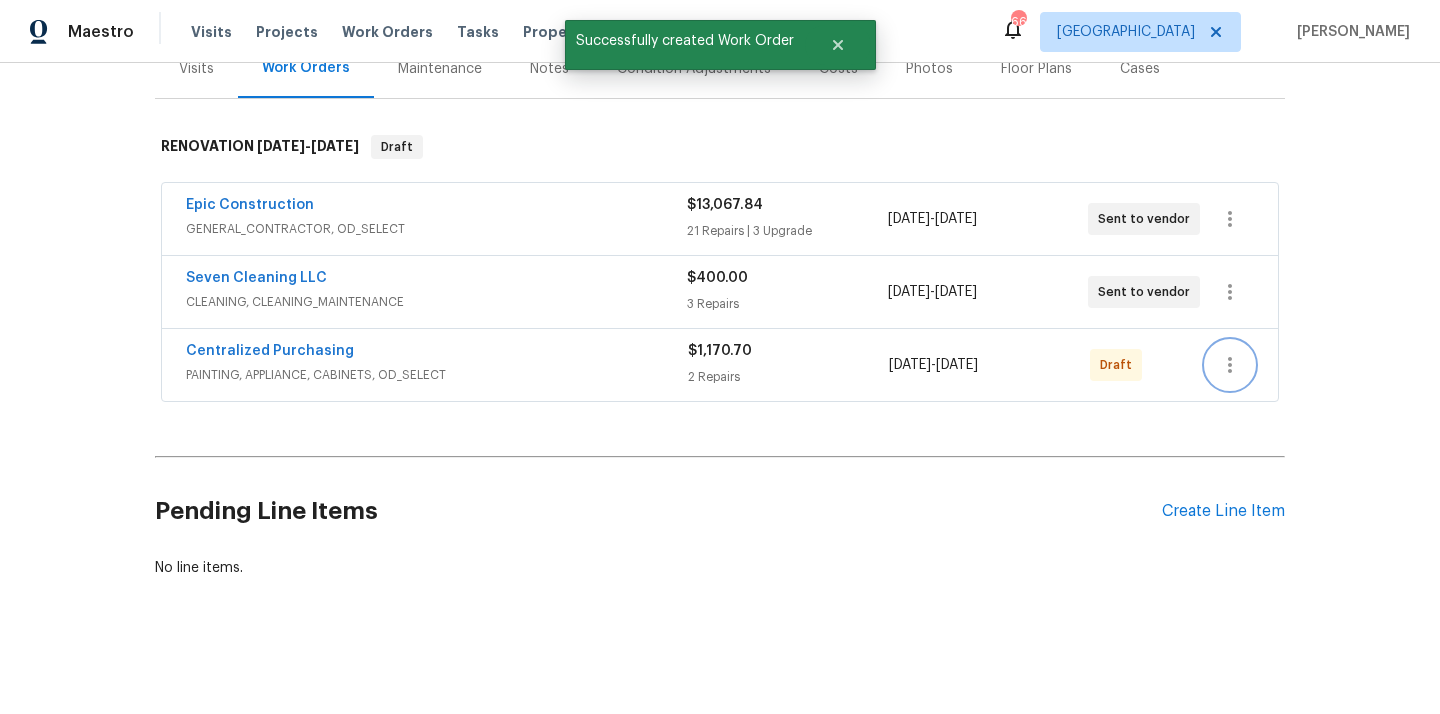 click 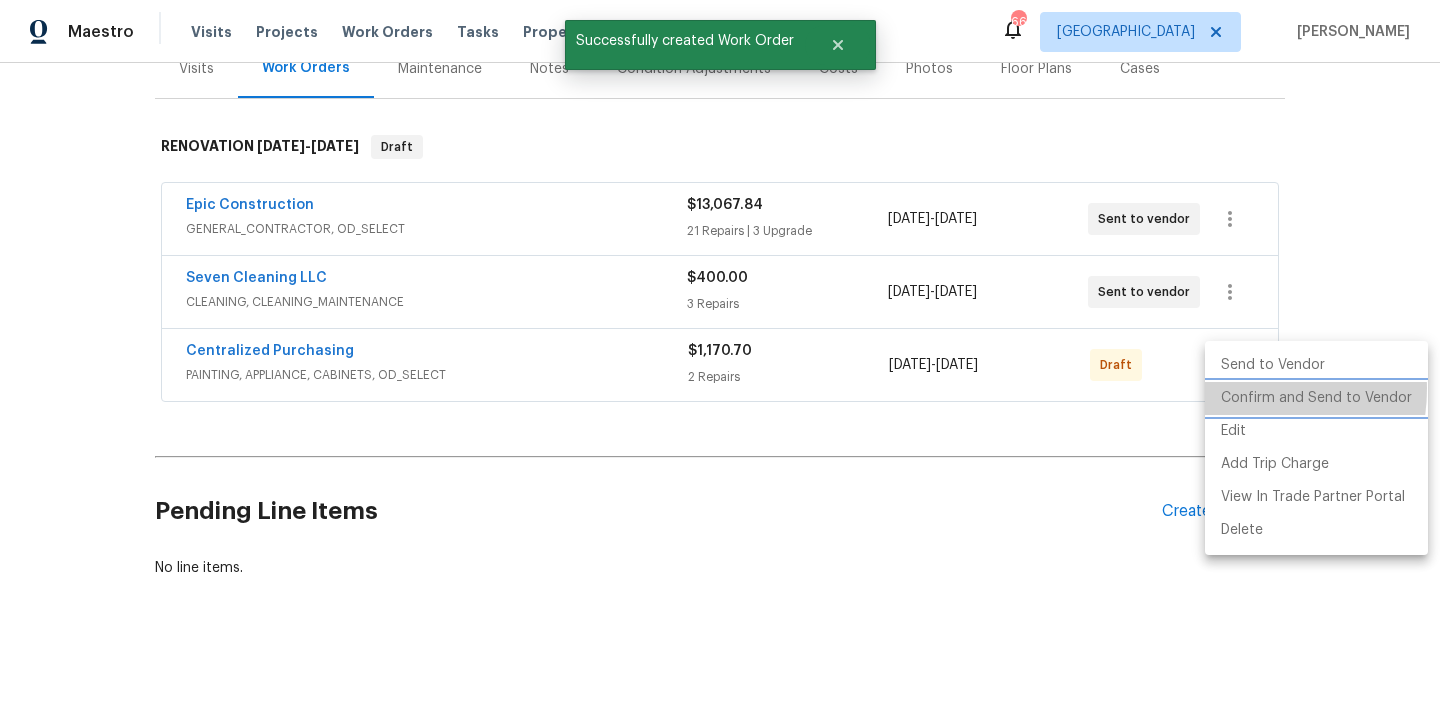 click on "Confirm and Send to Vendor" at bounding box center [1316, 398] 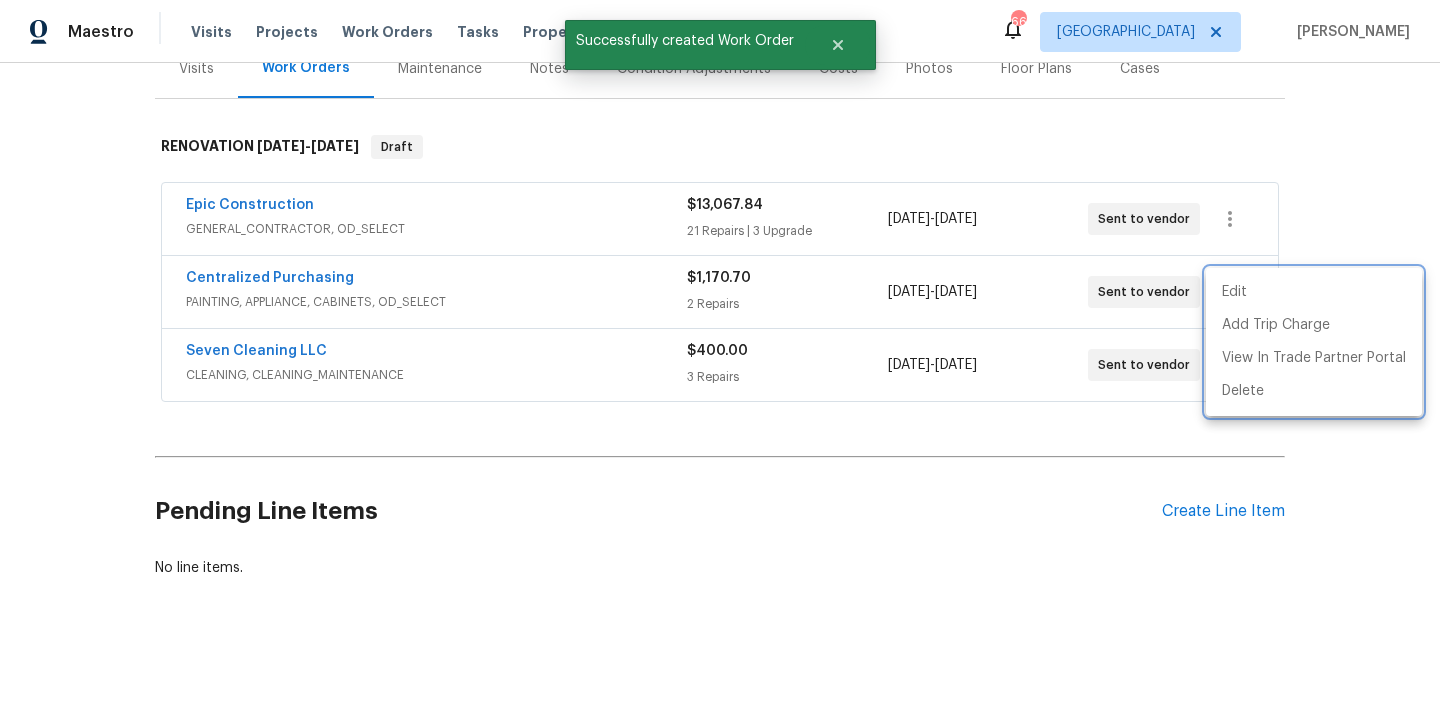 click at bounding box center [720, 357] 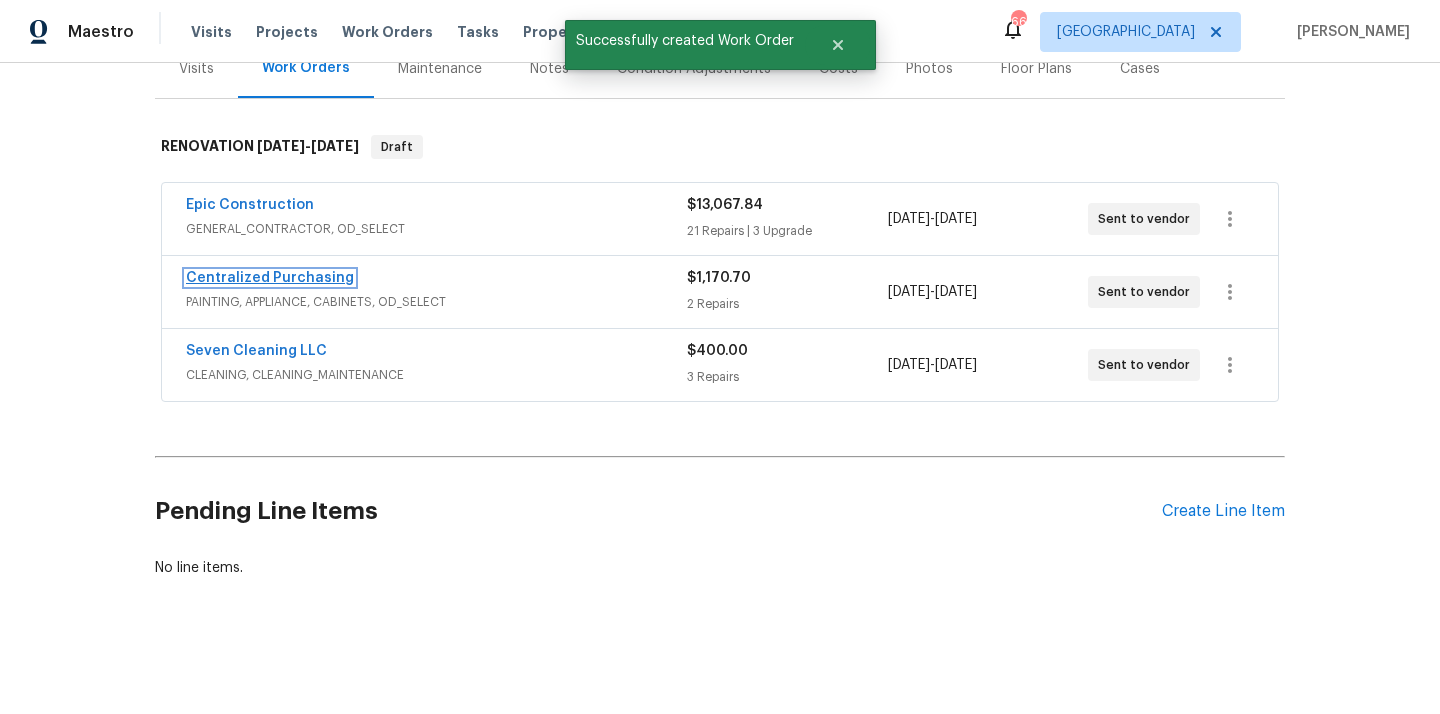 click on "Centralized Purchasing" at bounding box center [270, 278] 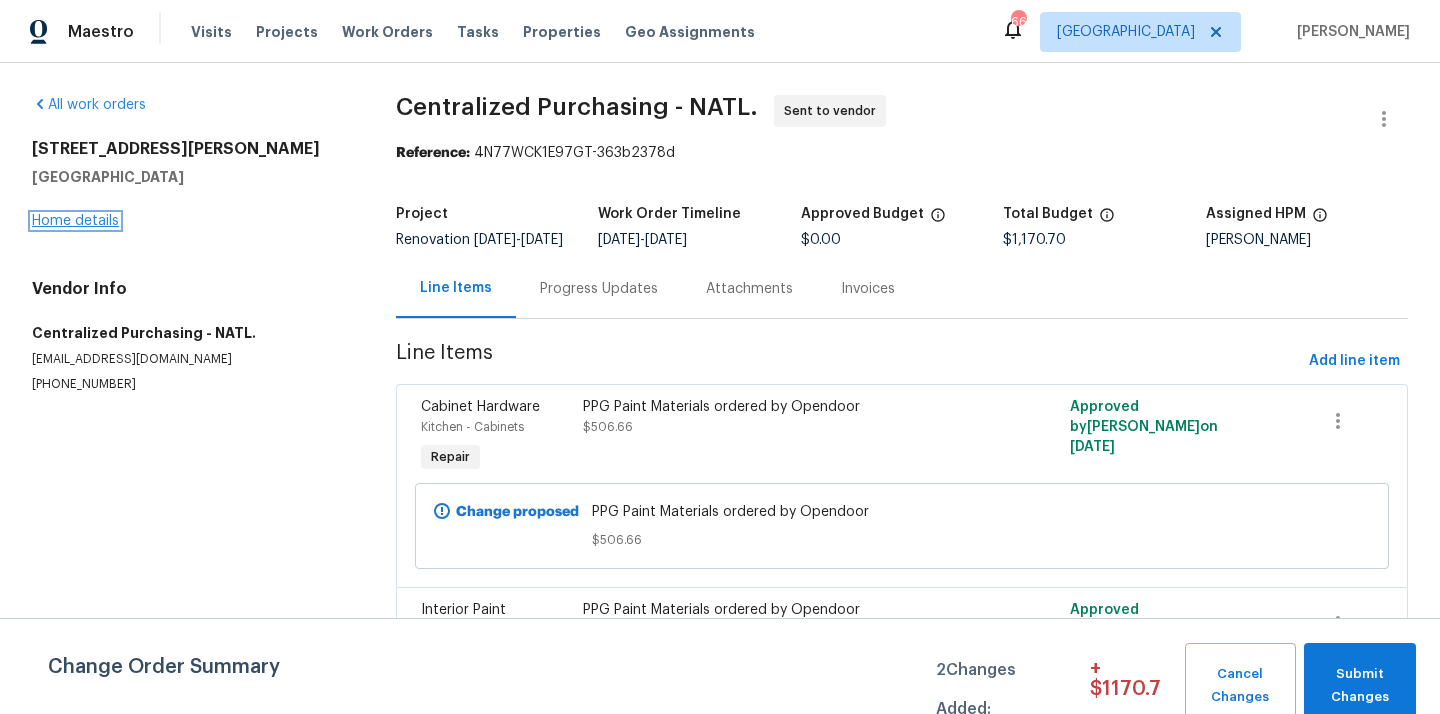 click on "Home details" at bounding box center [75, 221] 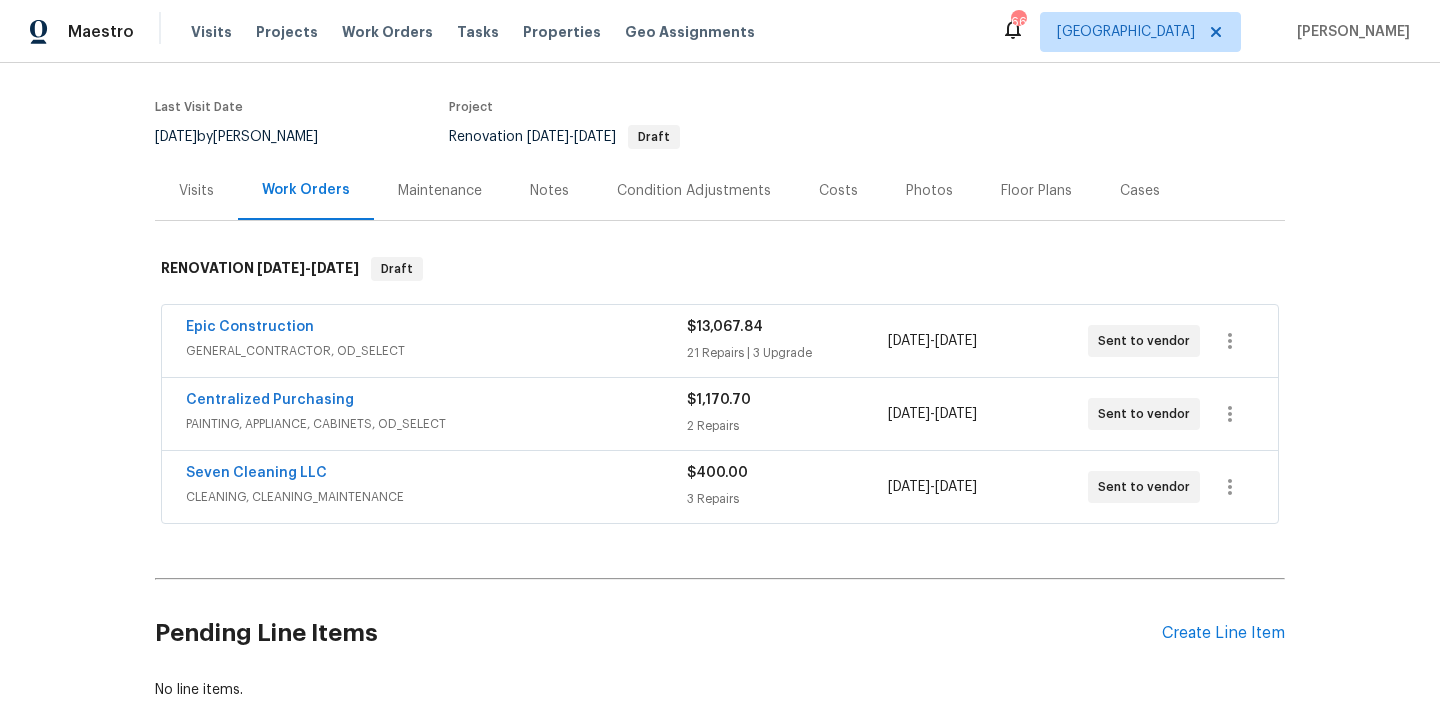 scroll, scrollTop: 143, scrollLeft: 0, axis: vertical 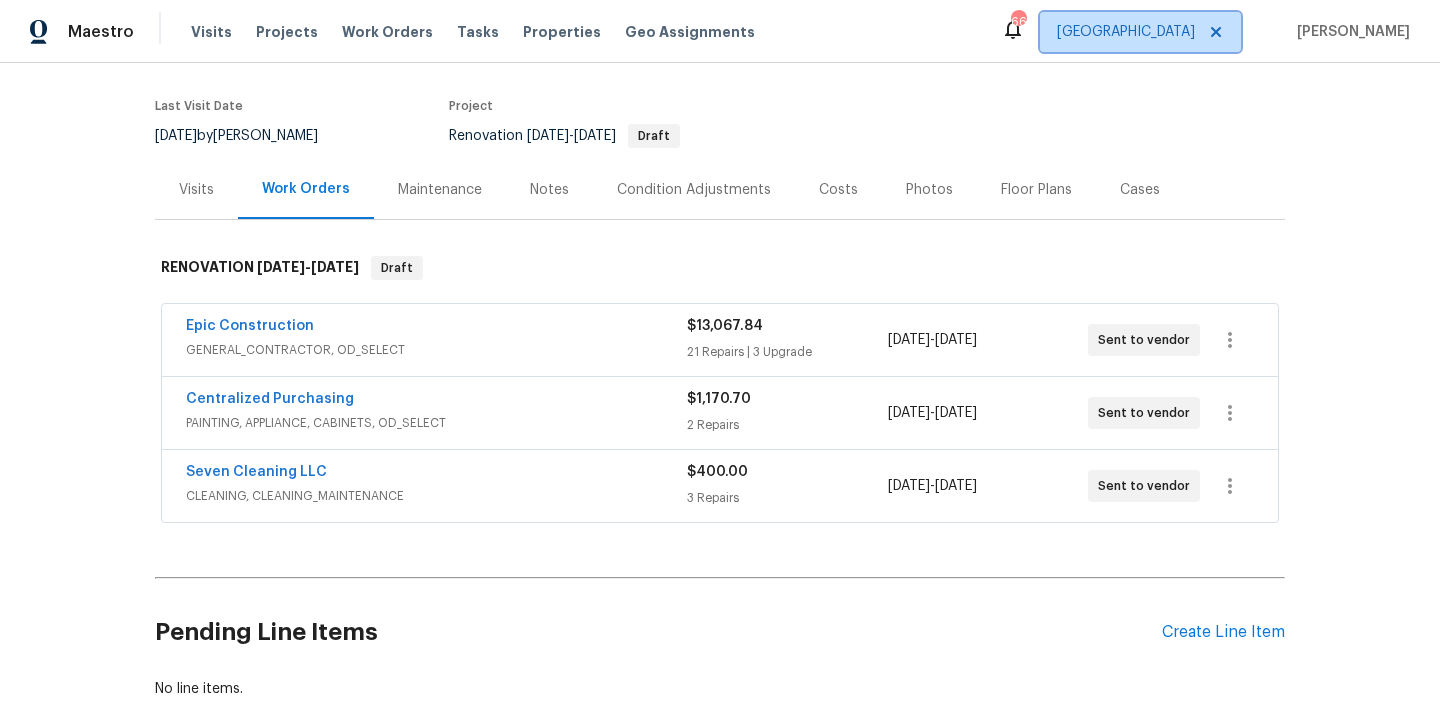 click on "[GEOGRAPHIC_DATA]" at bounding box center [1140, 32] 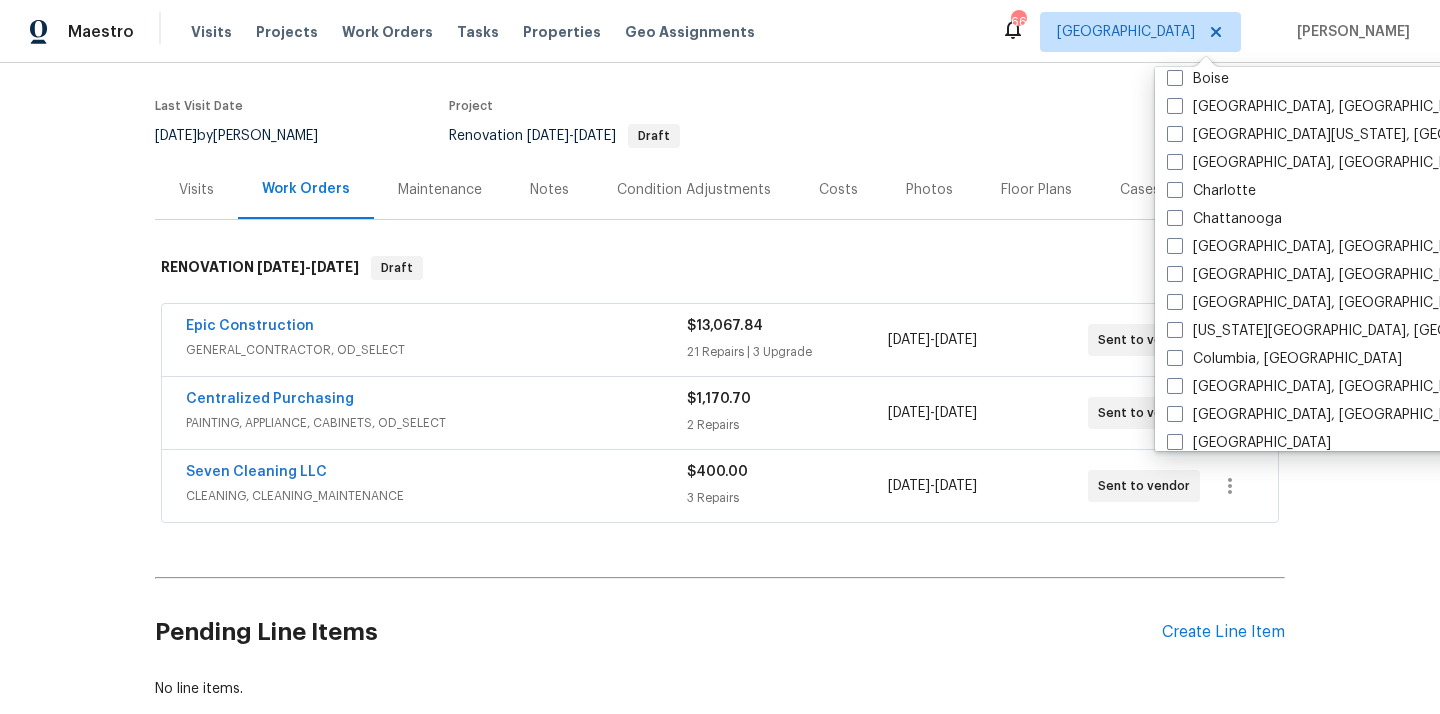 scroll, scrollTop: 208, scrollLeft: 0, axis: vertical 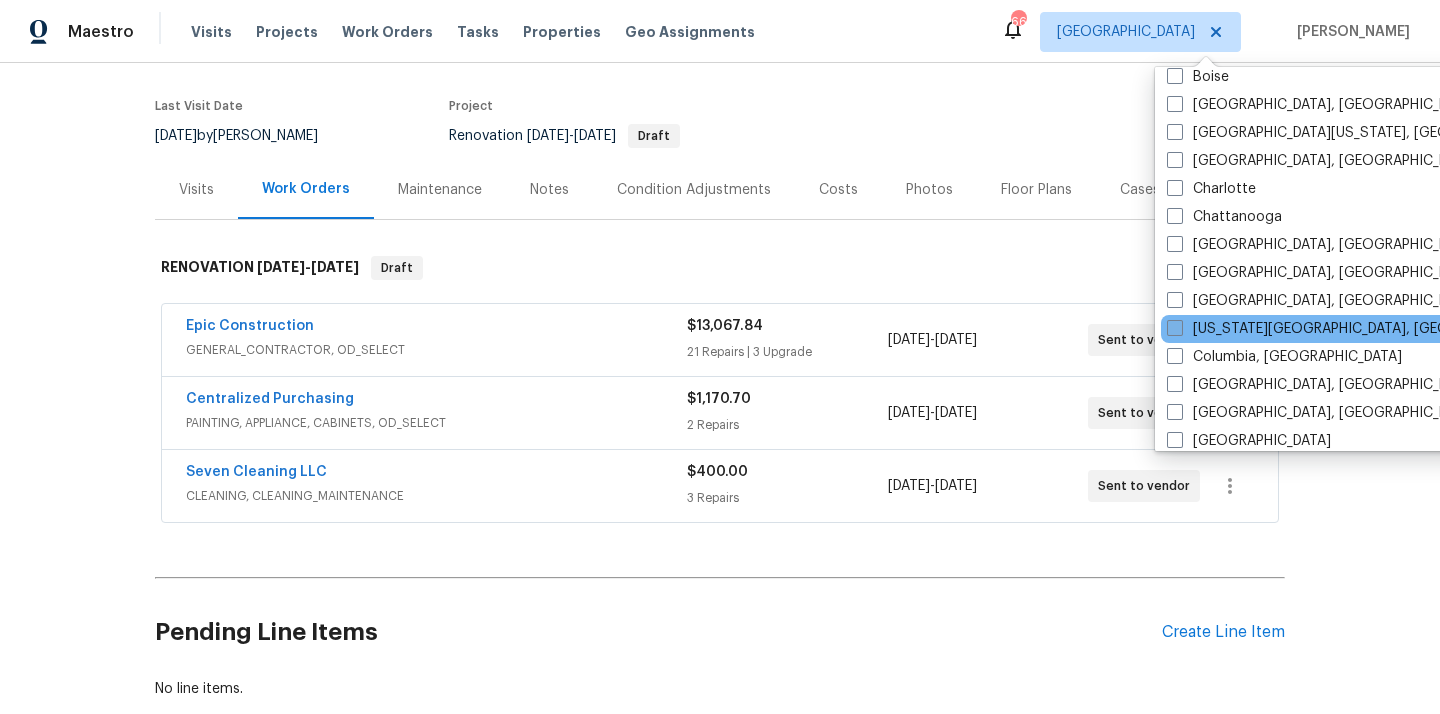 click on "[US_STATE][GEOGRAPHIC_DATA], [GEOGRAPHIC_DATA]" at bounding box center (1359, 329) 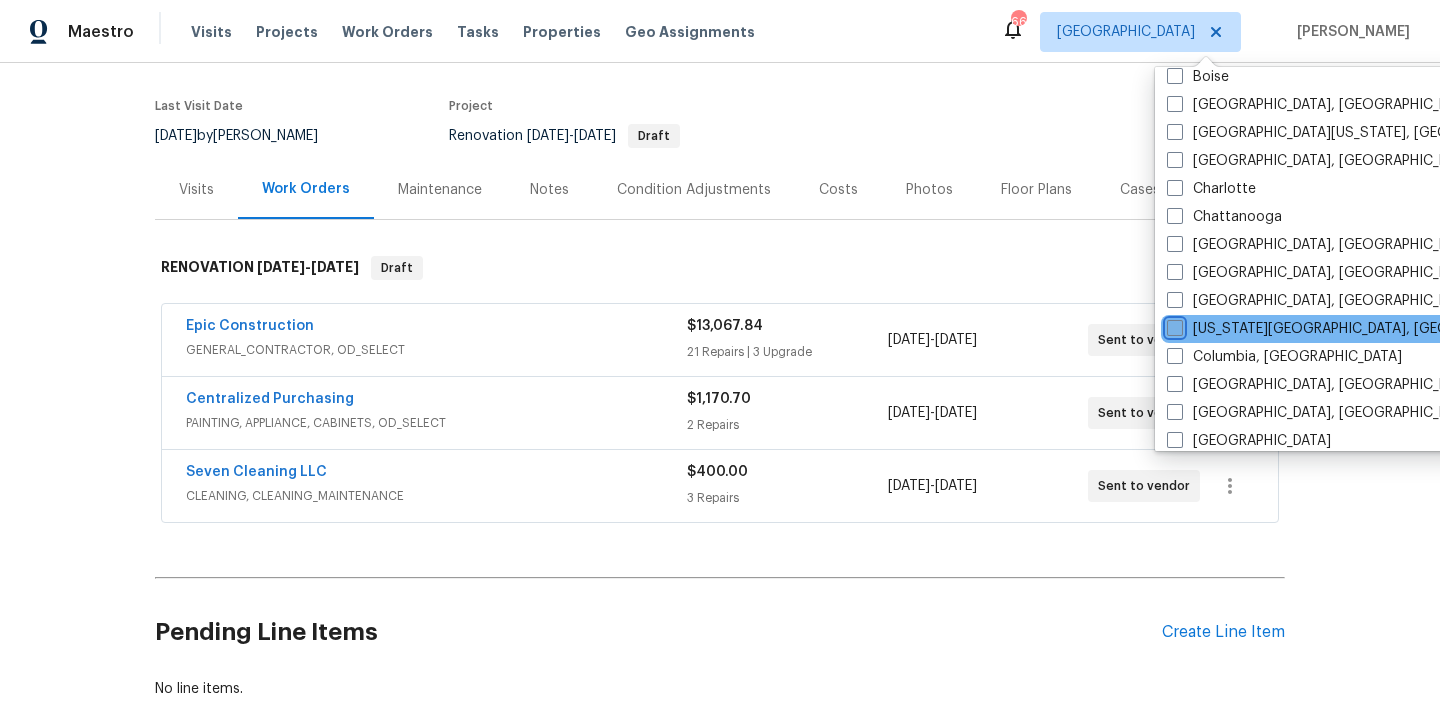 click on "[US_STATE][GEOGRAPHIC_DATA], [GEOGRAPHIC_DATA]" at bounding box center [1173, 325] 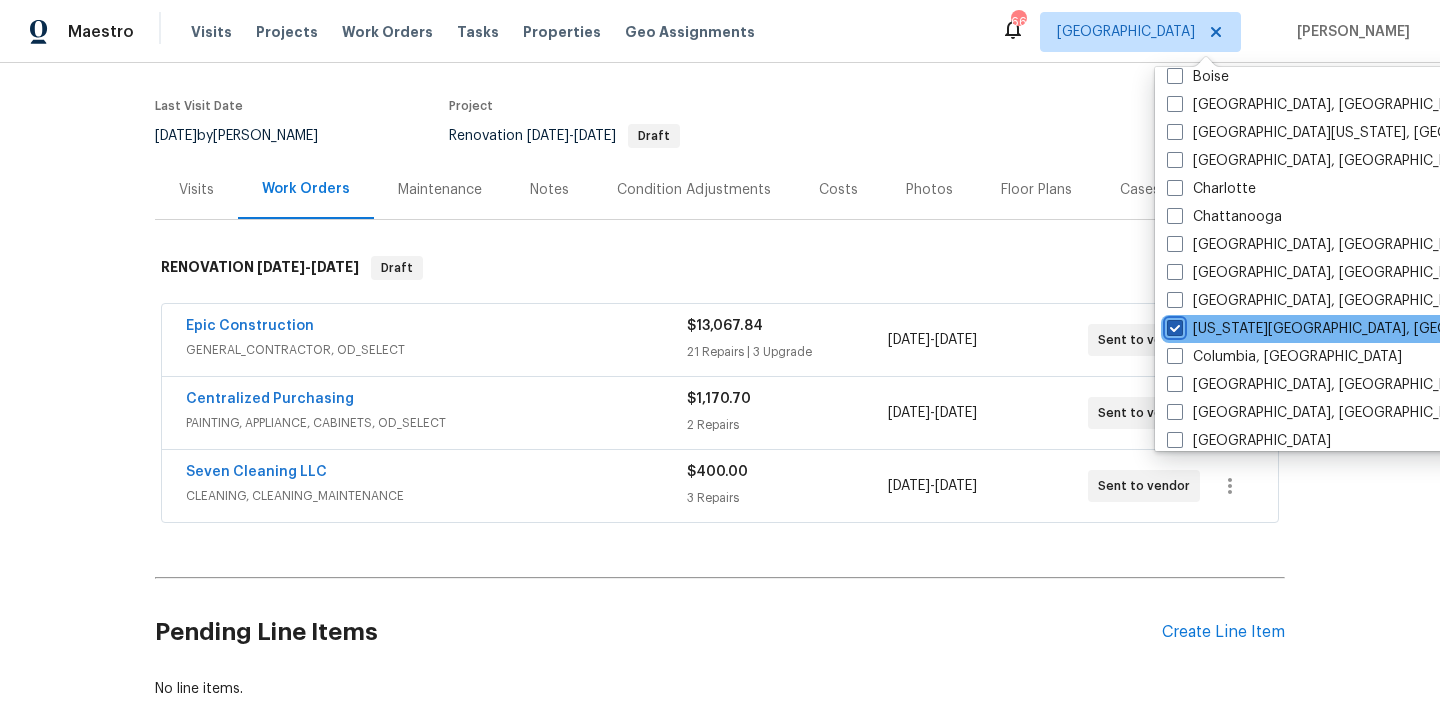 checkbox on "true" 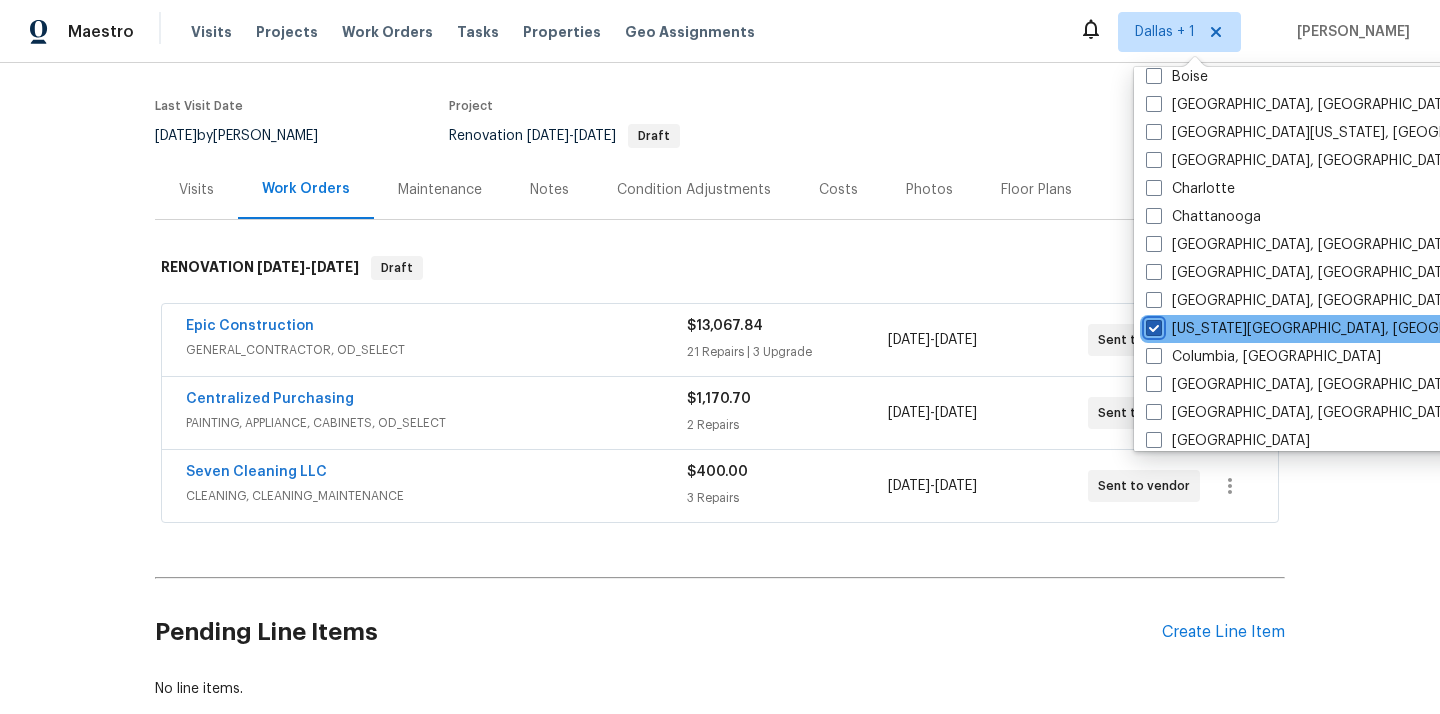 scroll, scrollTop: 0, scrollLeft: 0, axis: both 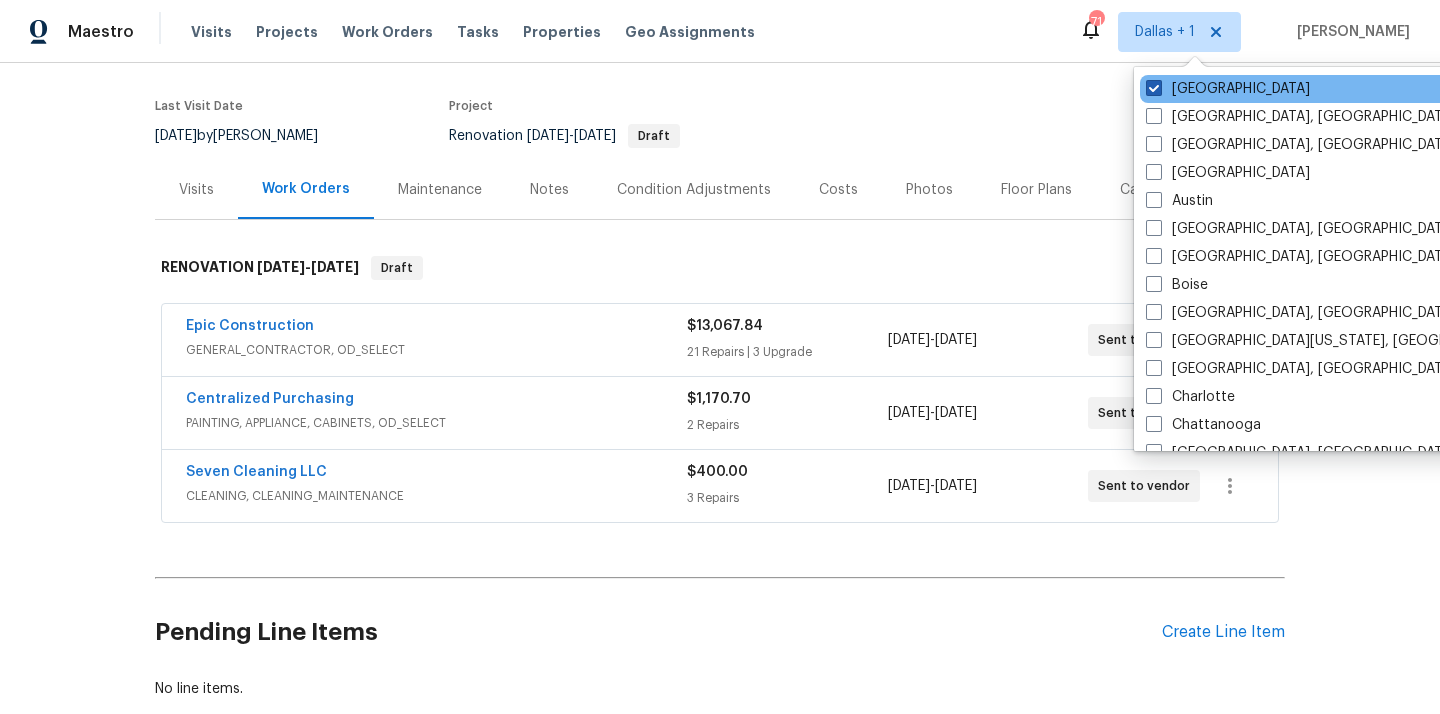 click on "[GEOGRAPHIC_DATA]" at bounding box center (1228, 89) 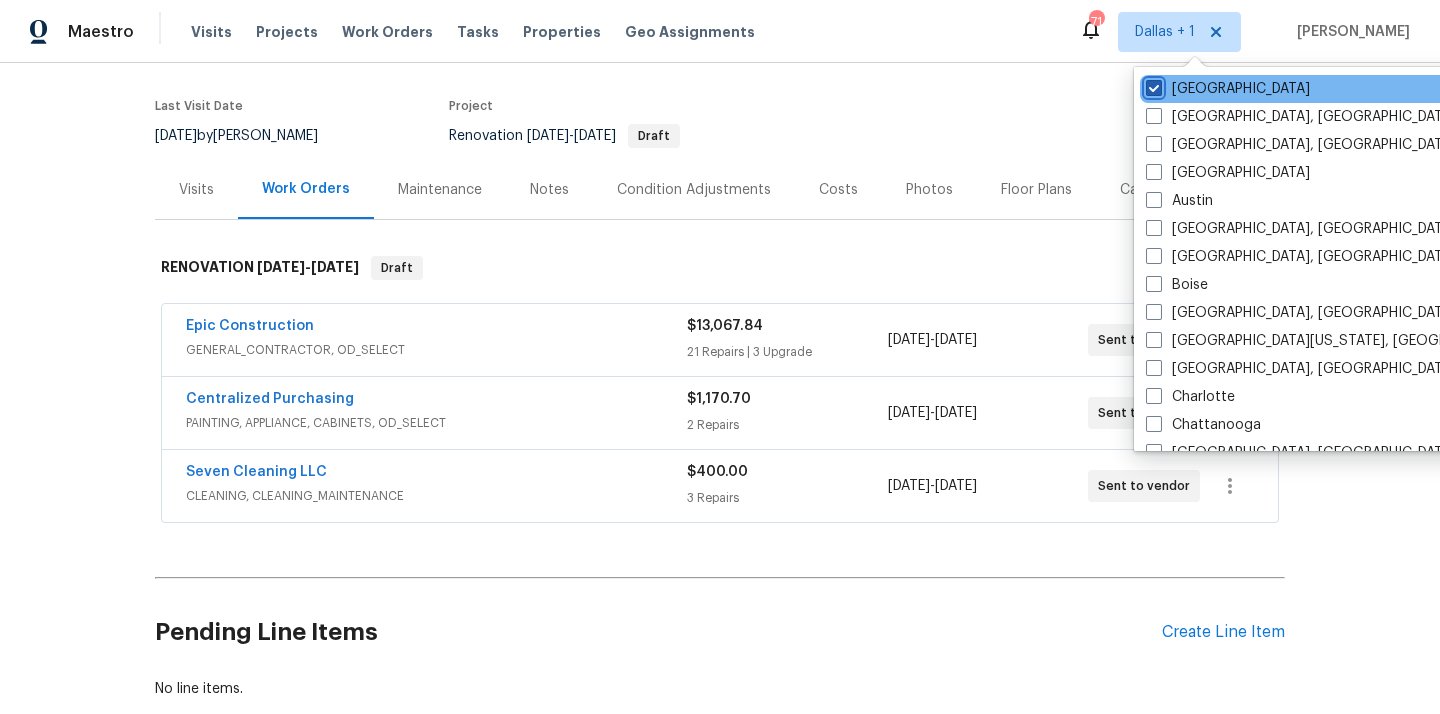 click on "[GEOGRAPHIC_DATA]" at bounding box center (1152, 85) 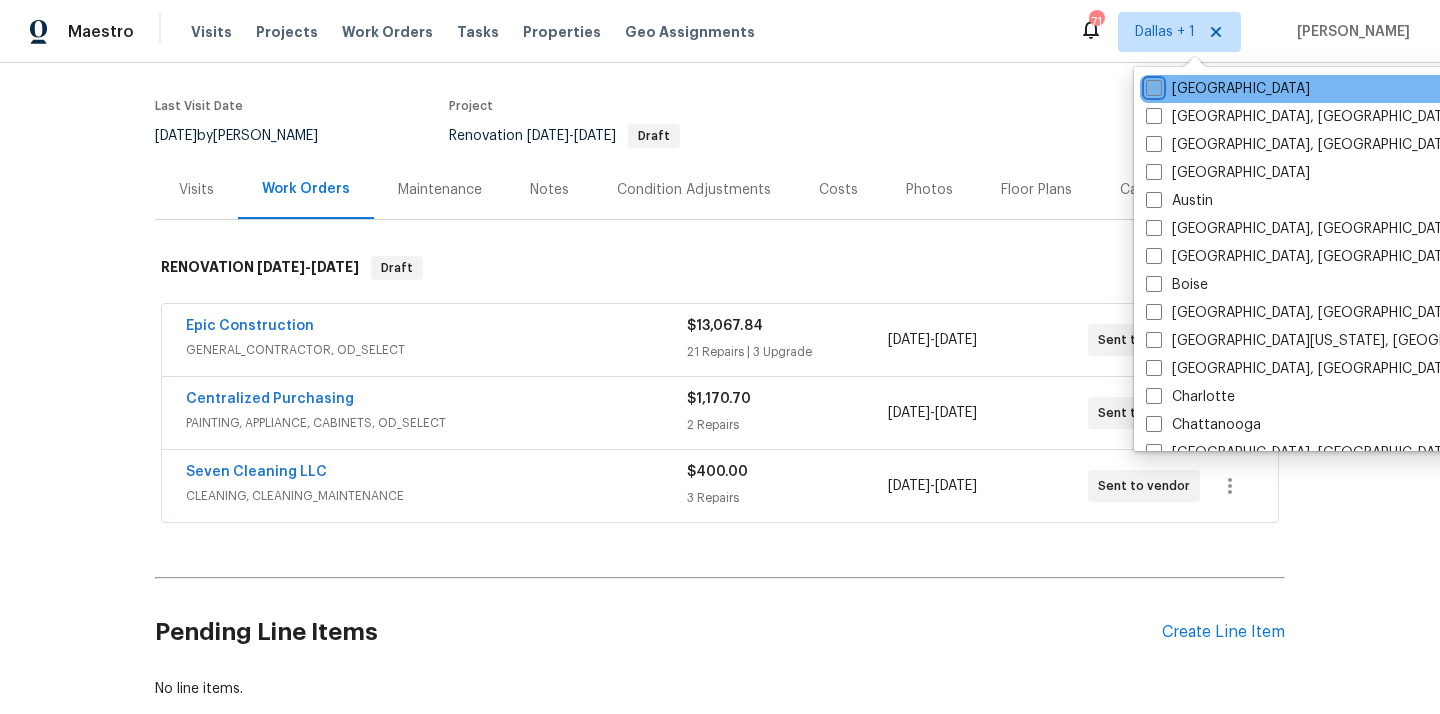 checkbox on "false" 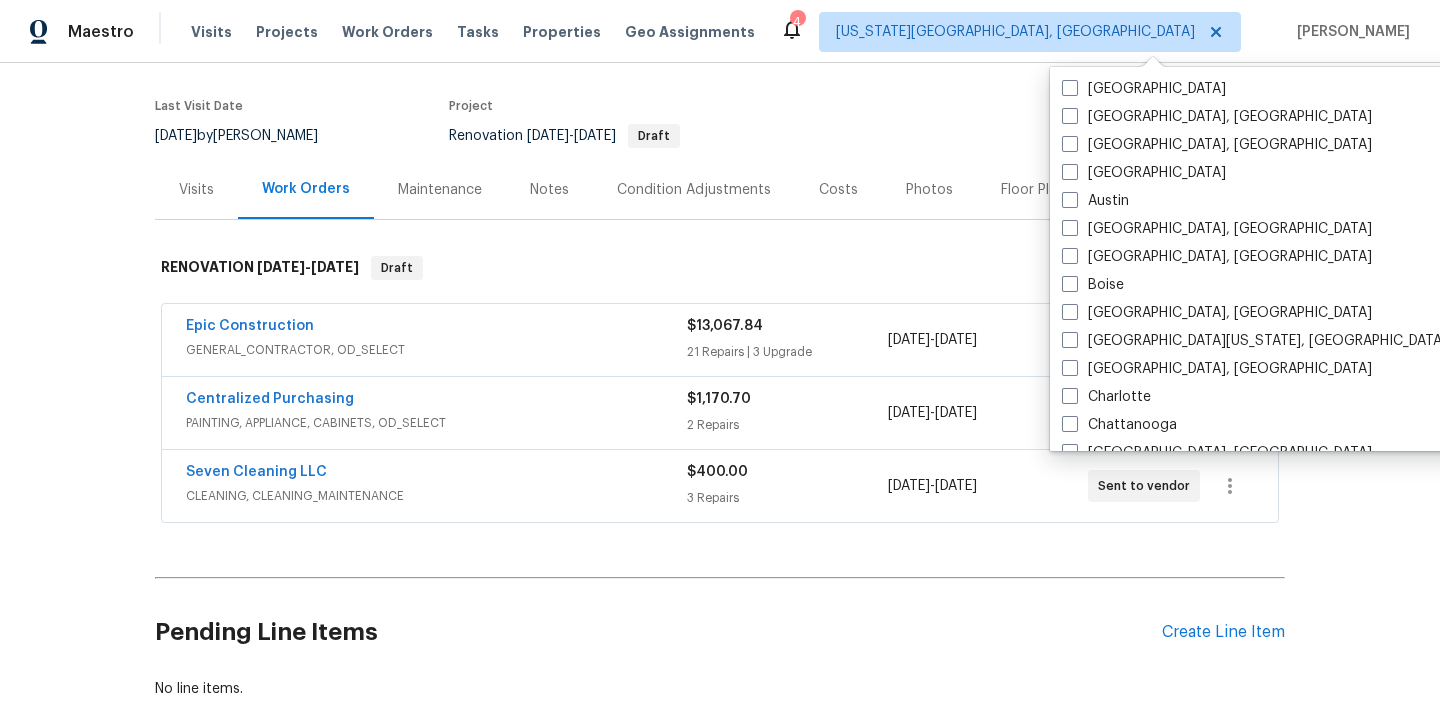 click on "Visits Projects Work Orders Tasks Properties Geo Assignments" at bounding box center (485, 32) 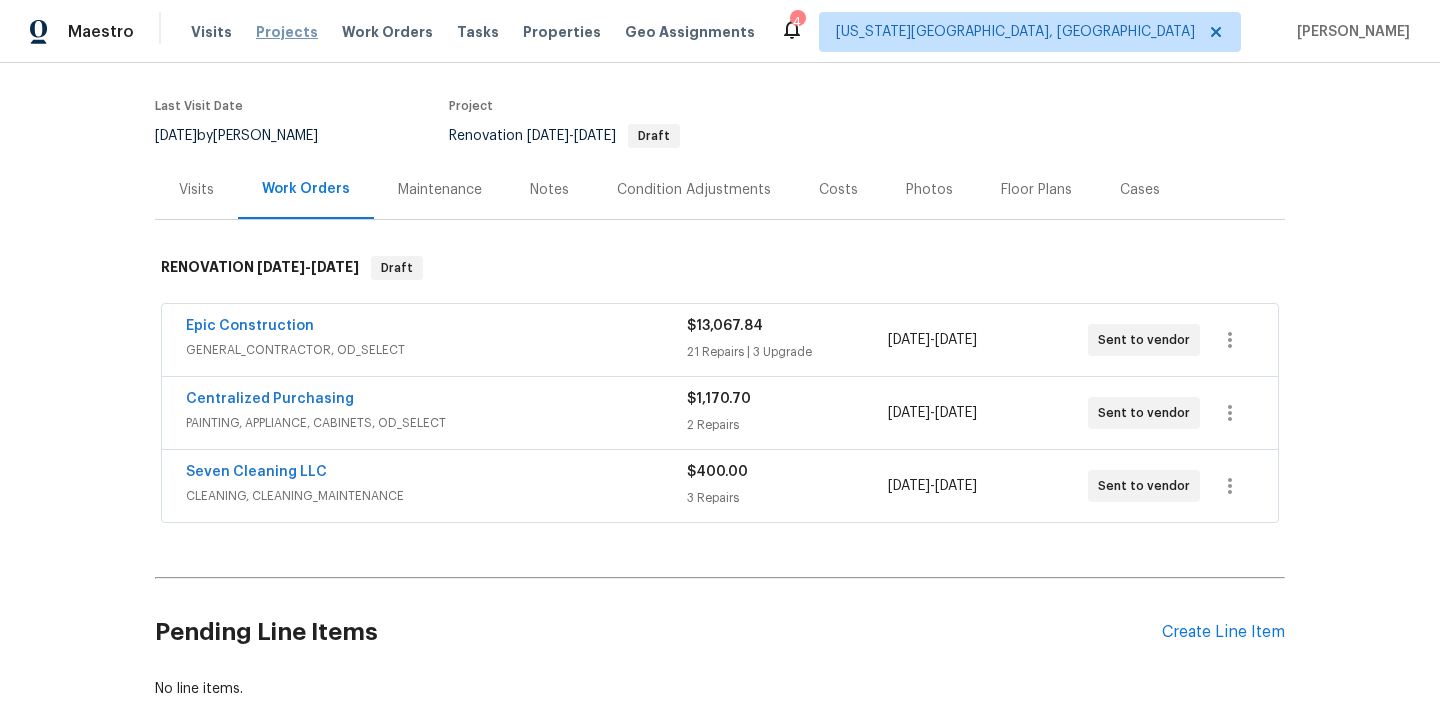 click on "Projects" at bounding box center (287, 32) 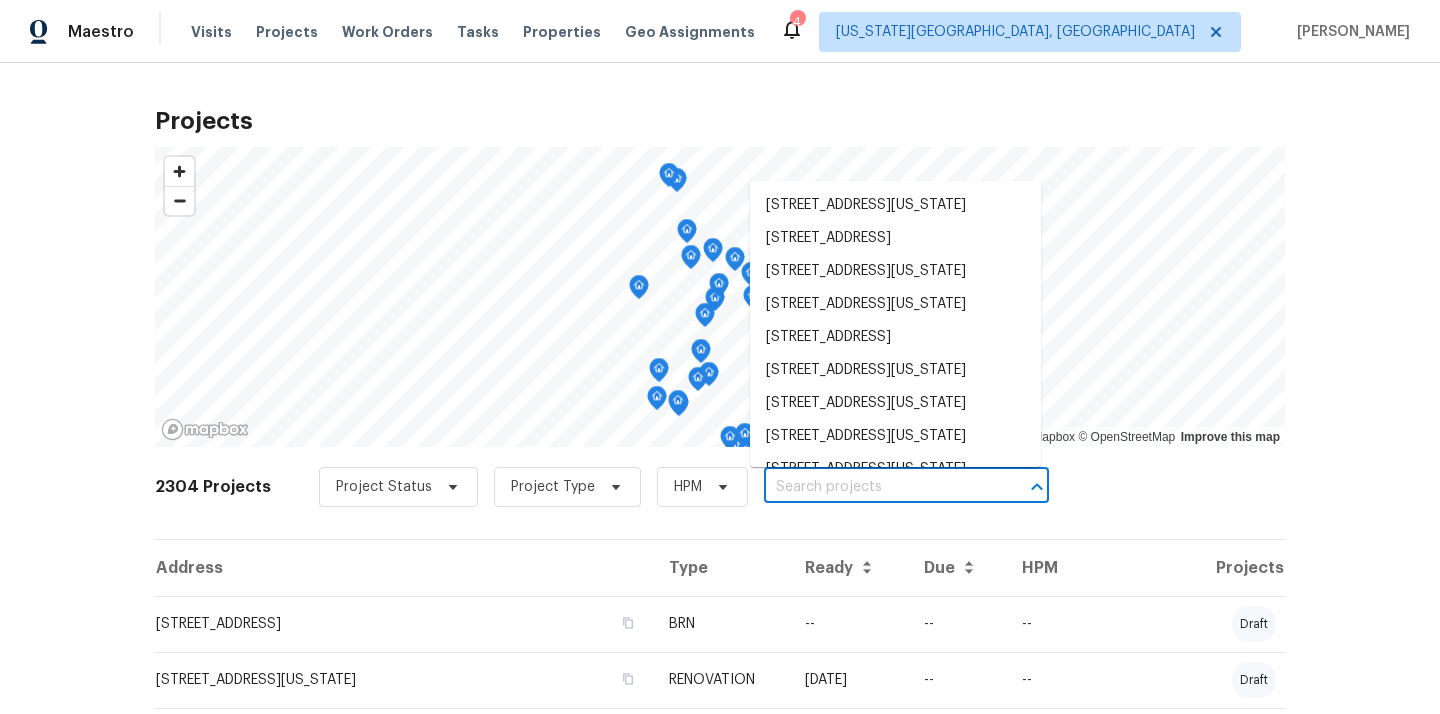 click at bounding box center [878, 487] 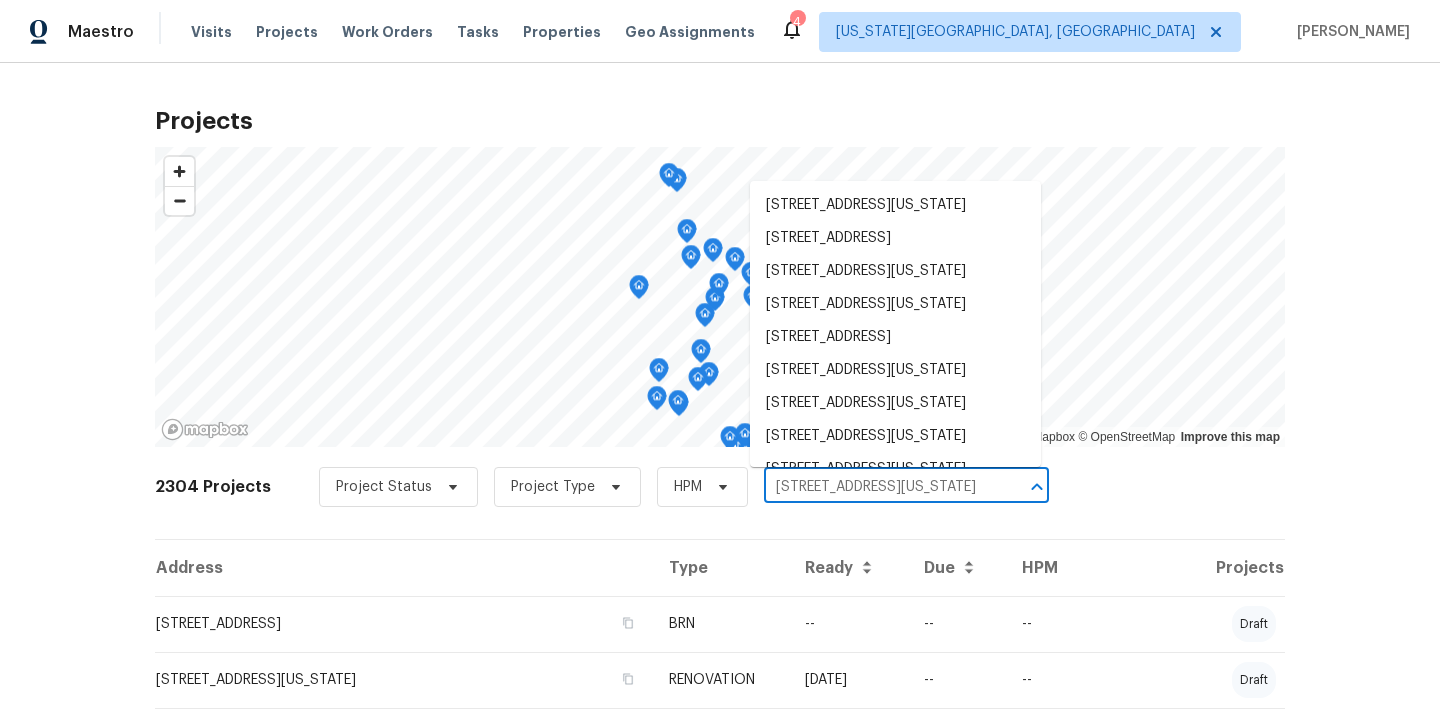 scroll, scrollTop: 0, scrollLeft: 125, axis: horizontal 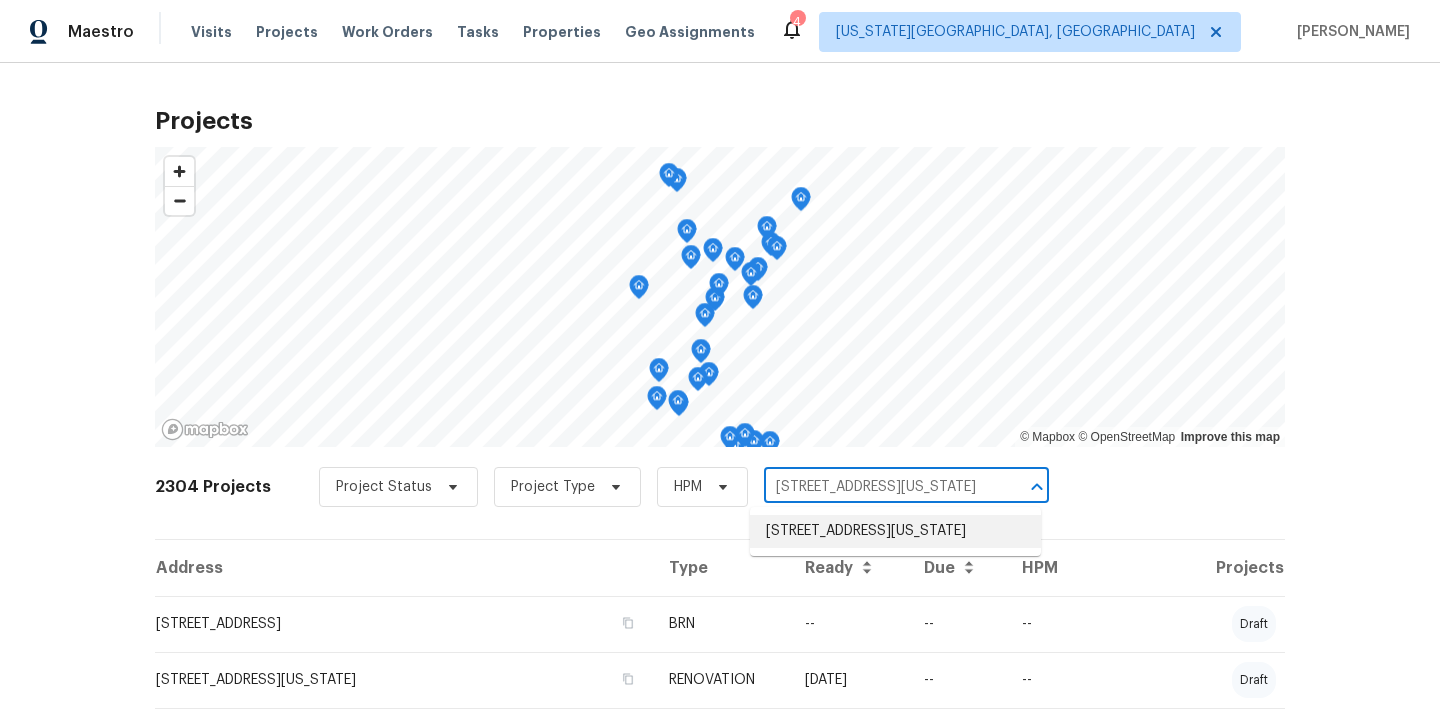 click on "4972 Old Fountain Blvd, Colorado Springs, CO 80916" at bounding box center (895, 531) 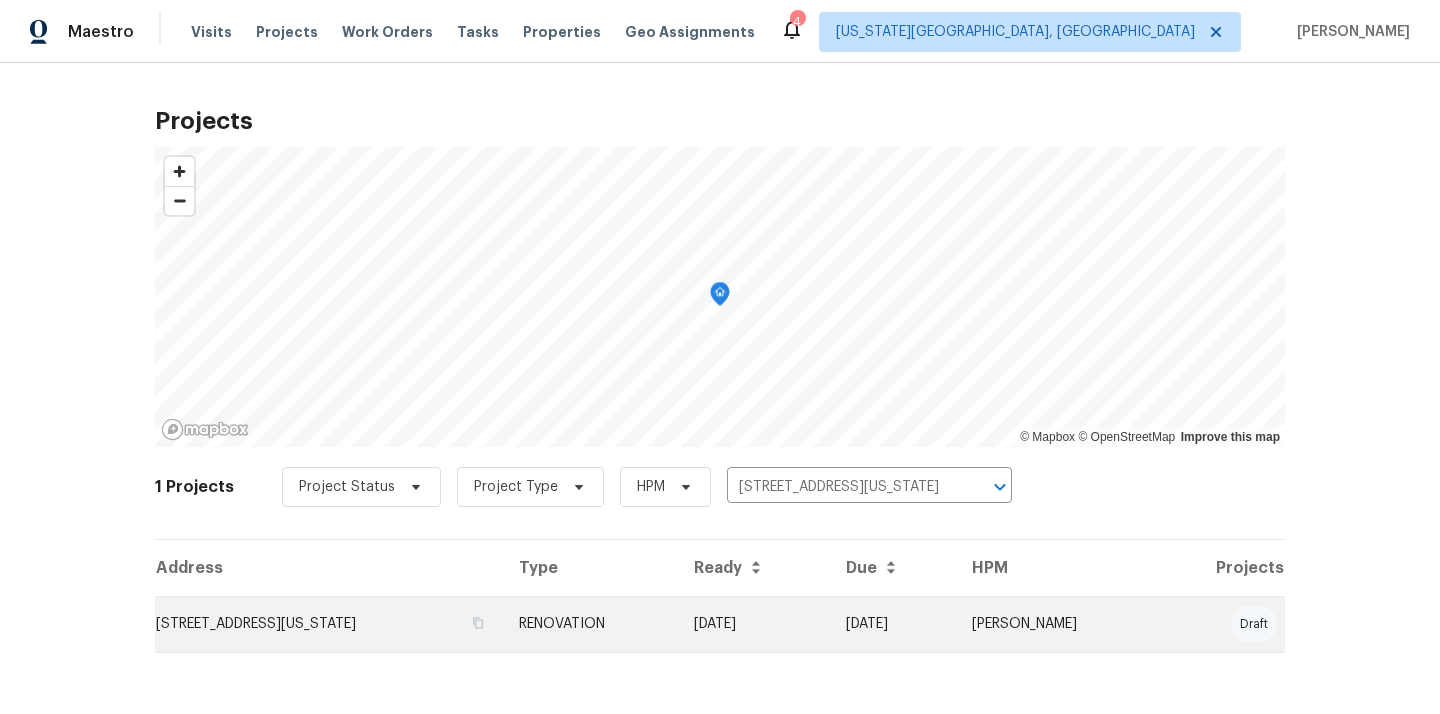 click on "4972 Old Fountain Blvd, Colorado Springs, CO 80916" at bounding box center [329, 624] 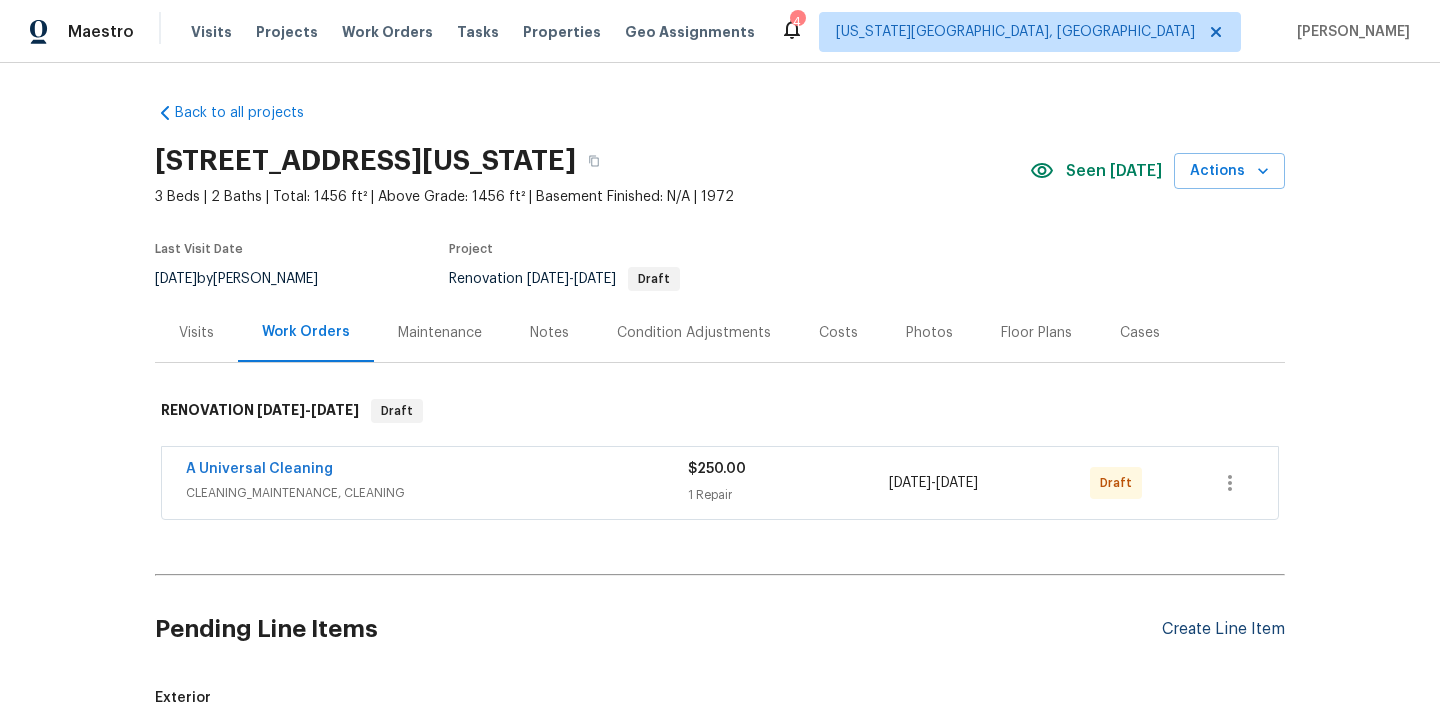 click on "Create Line Item" at bounding box center (1223, 629) 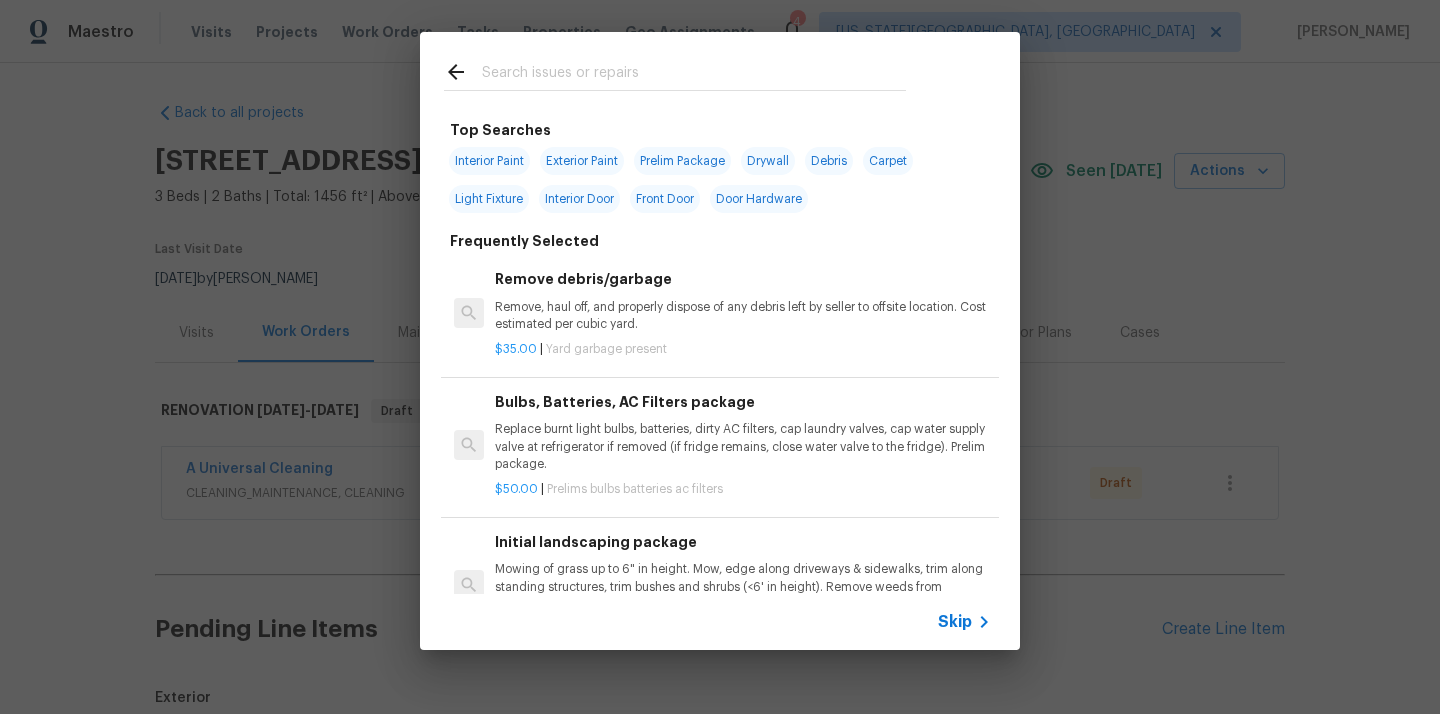 click at bounding box center (694, 75) 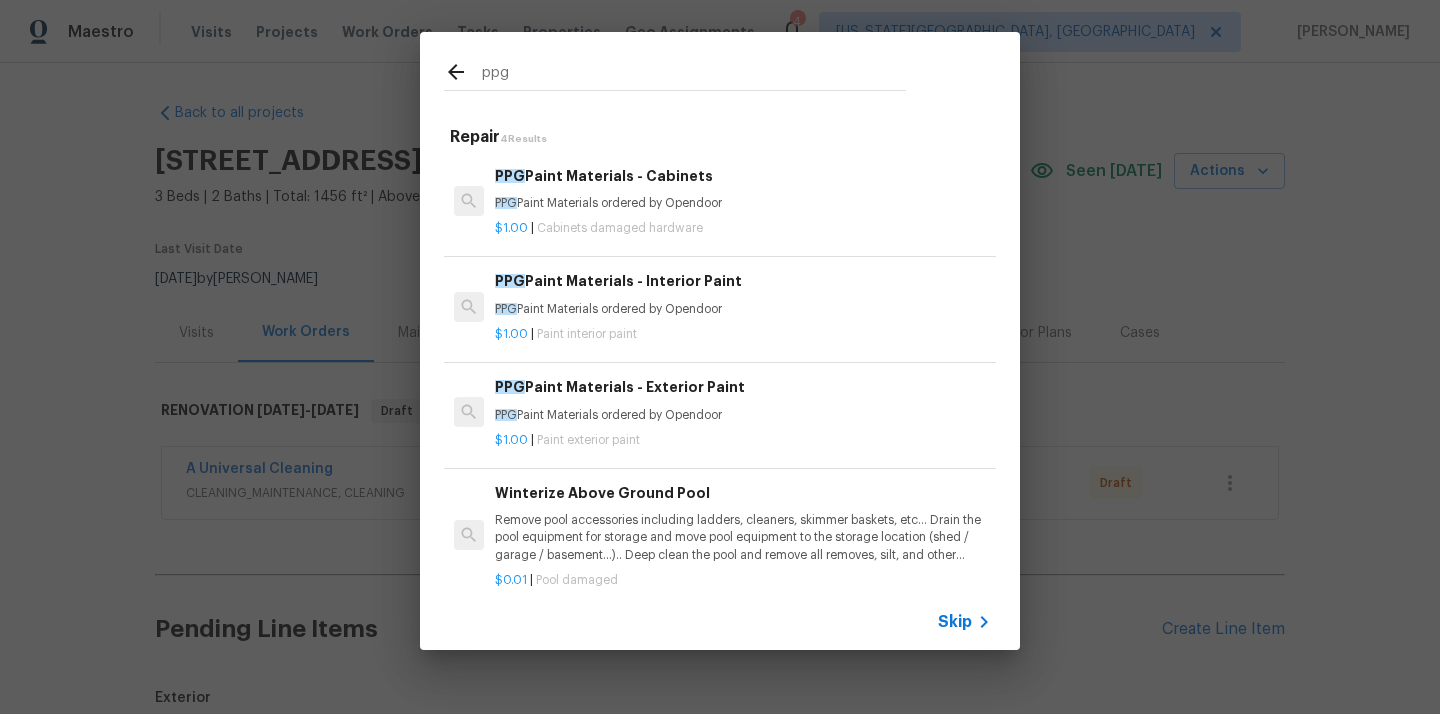 type on "ppg" 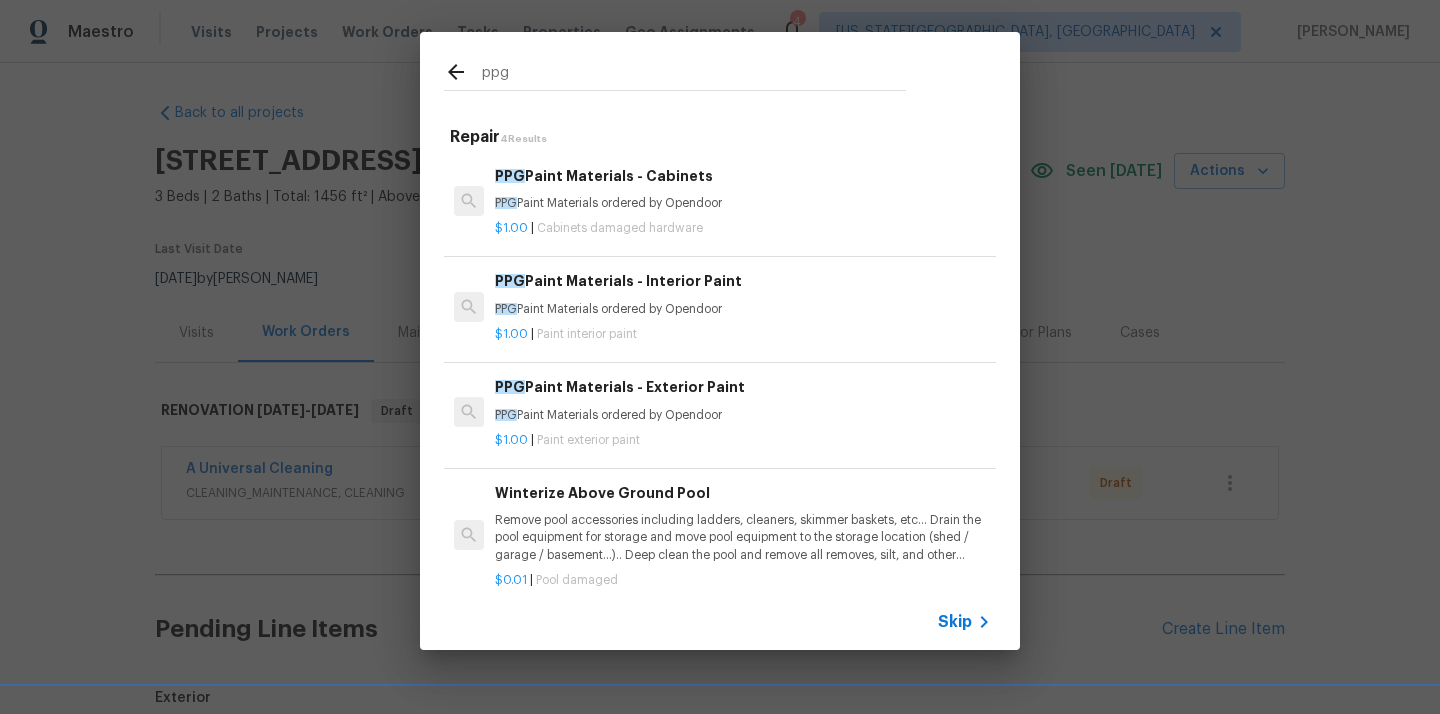 click on "PPG  Paint Materials ordered by Opendoor" at bounding box center [743, 309] 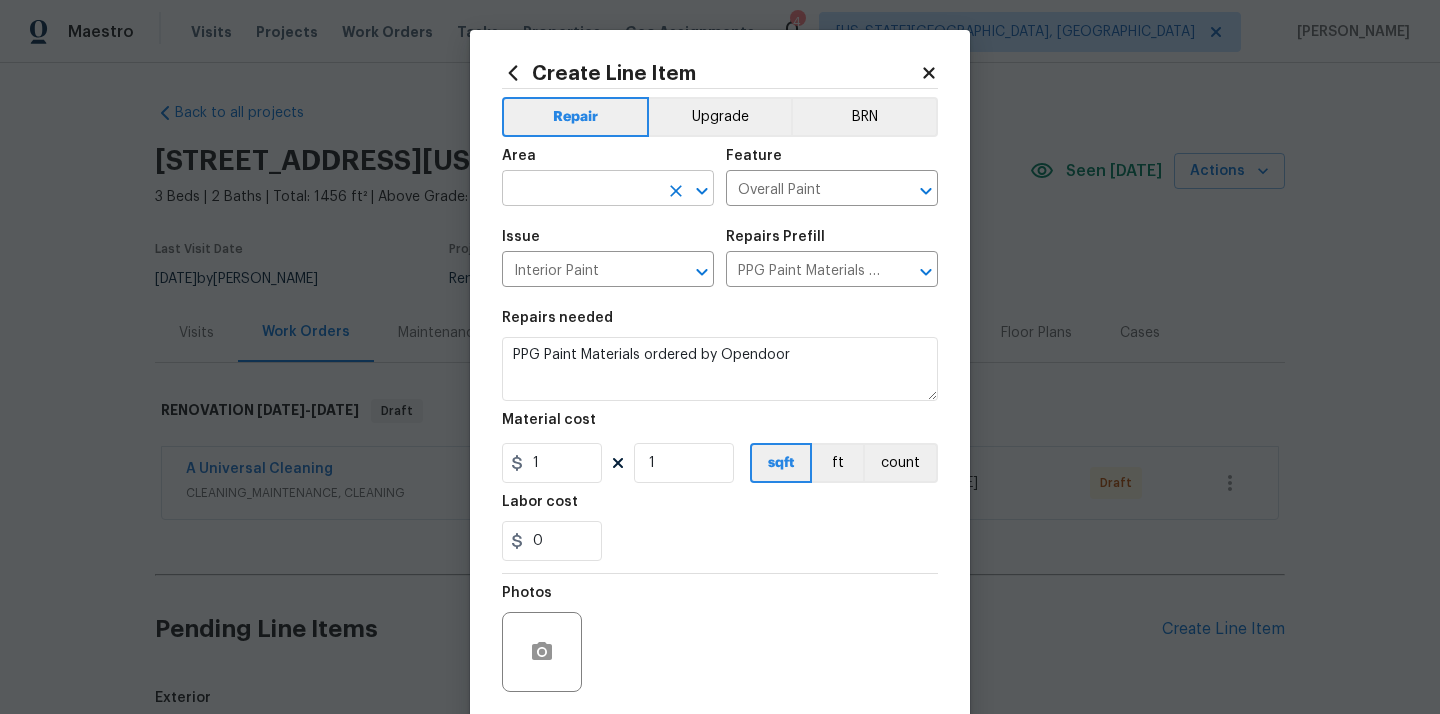 click at bounding box center [580, 190] 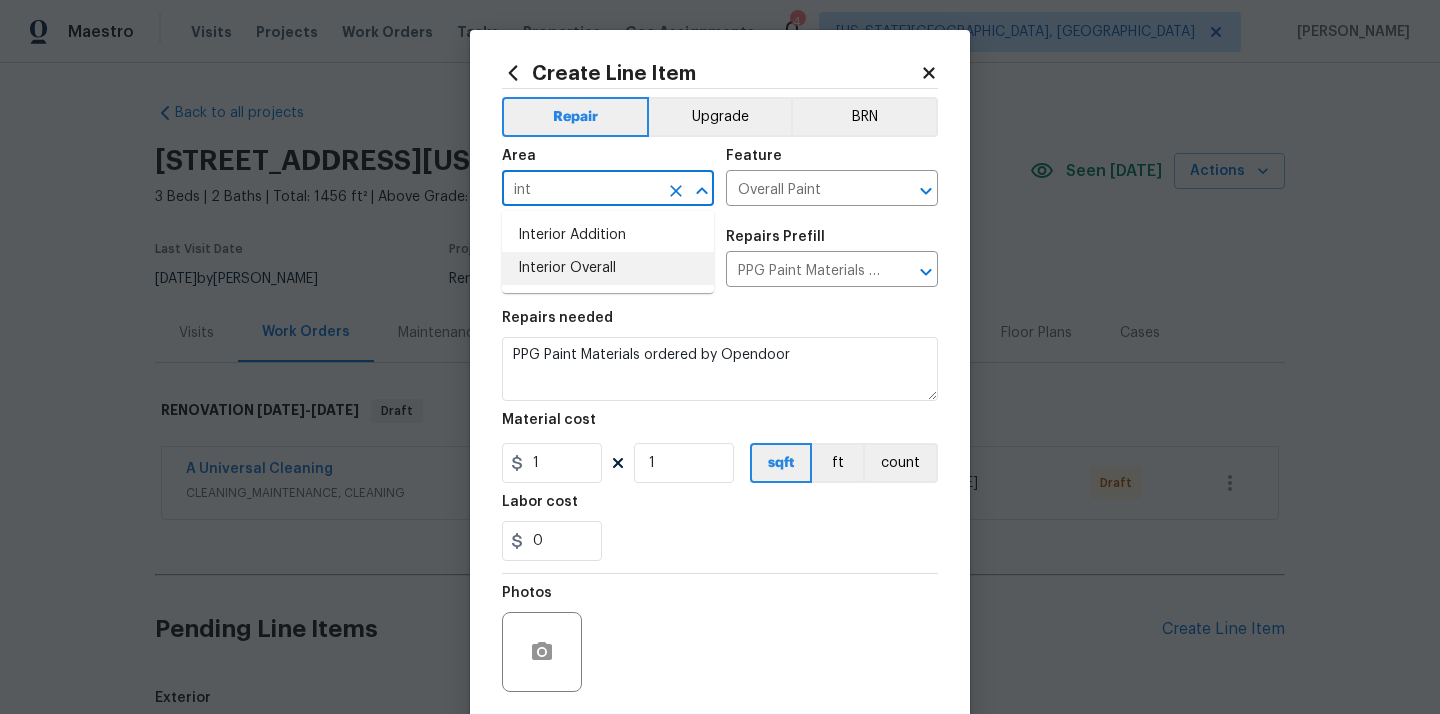 click on "Interior Overall" at bounding box center [608, 268] 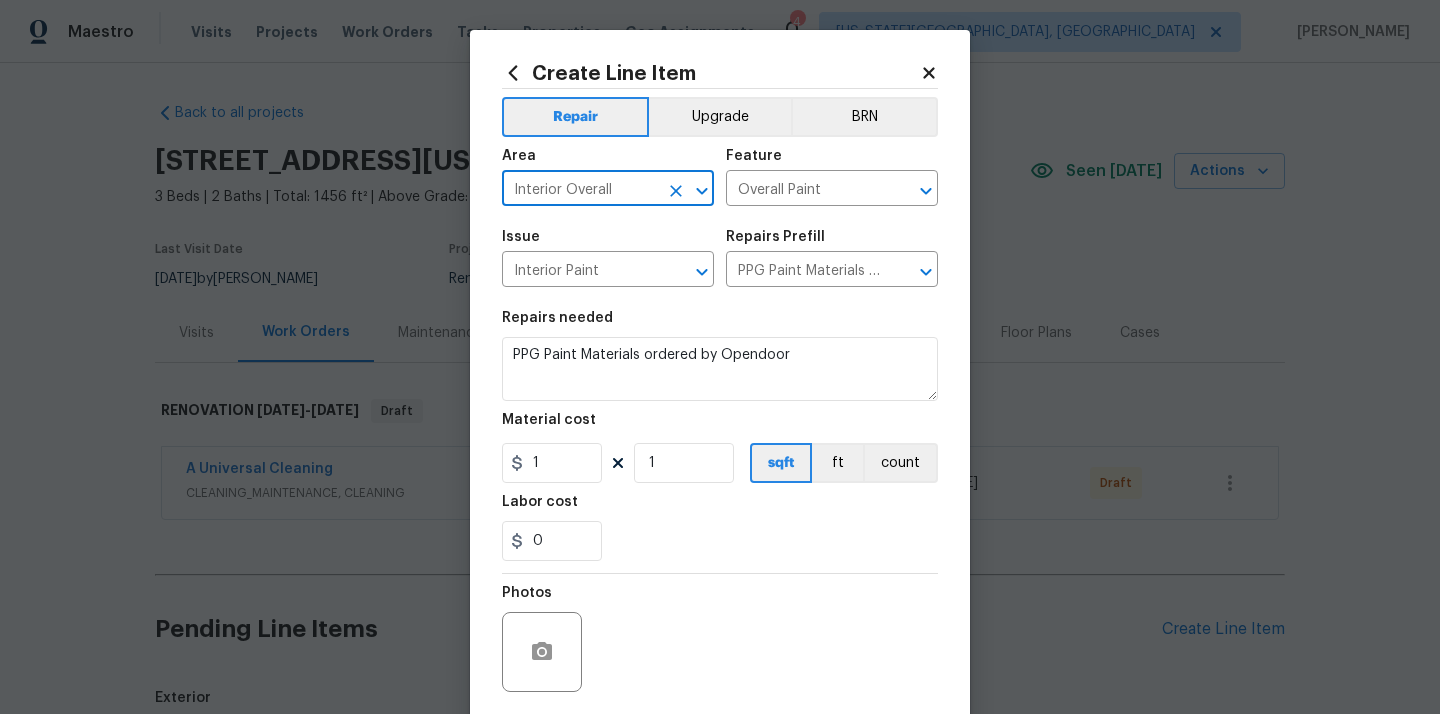 type on "Interior Overall" 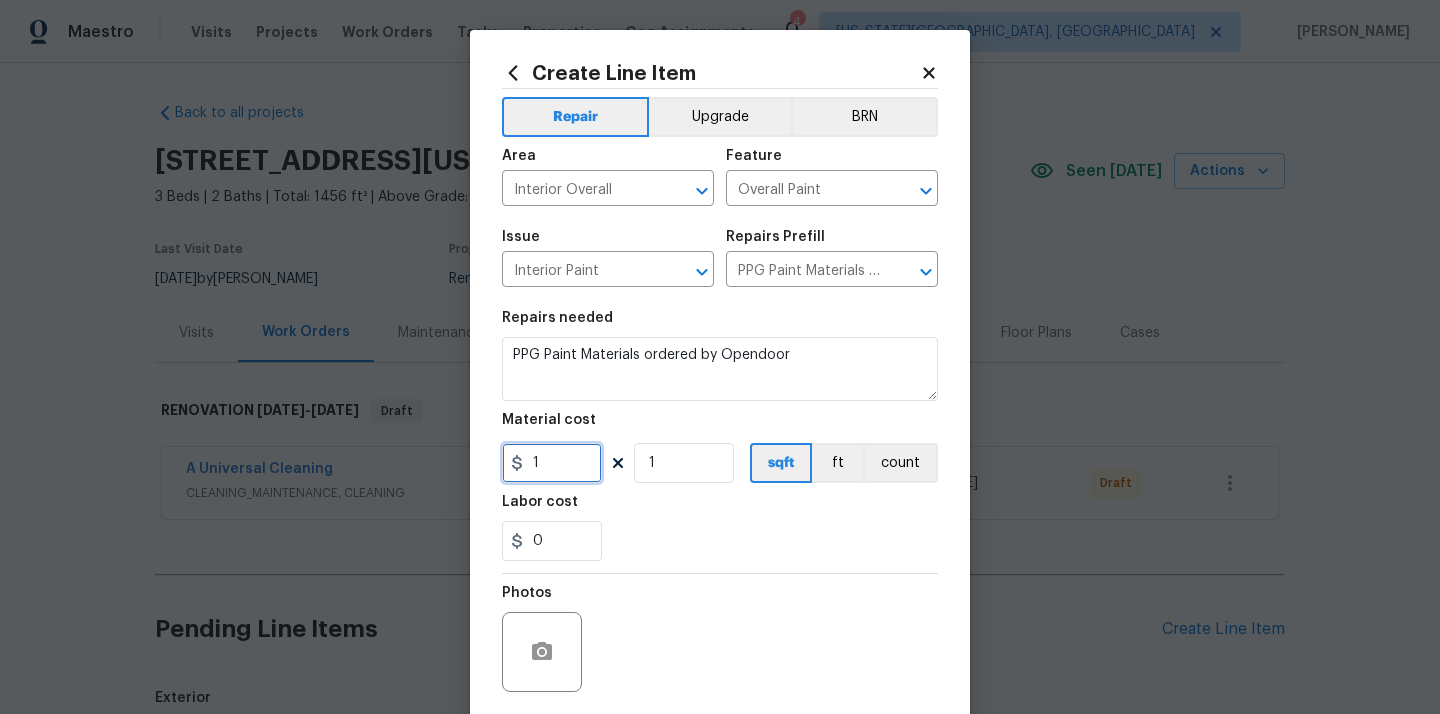 drag, startPoint x: 553, startPoint y: 464, endPoint x: 482, endPoint y: 464, distance: 71 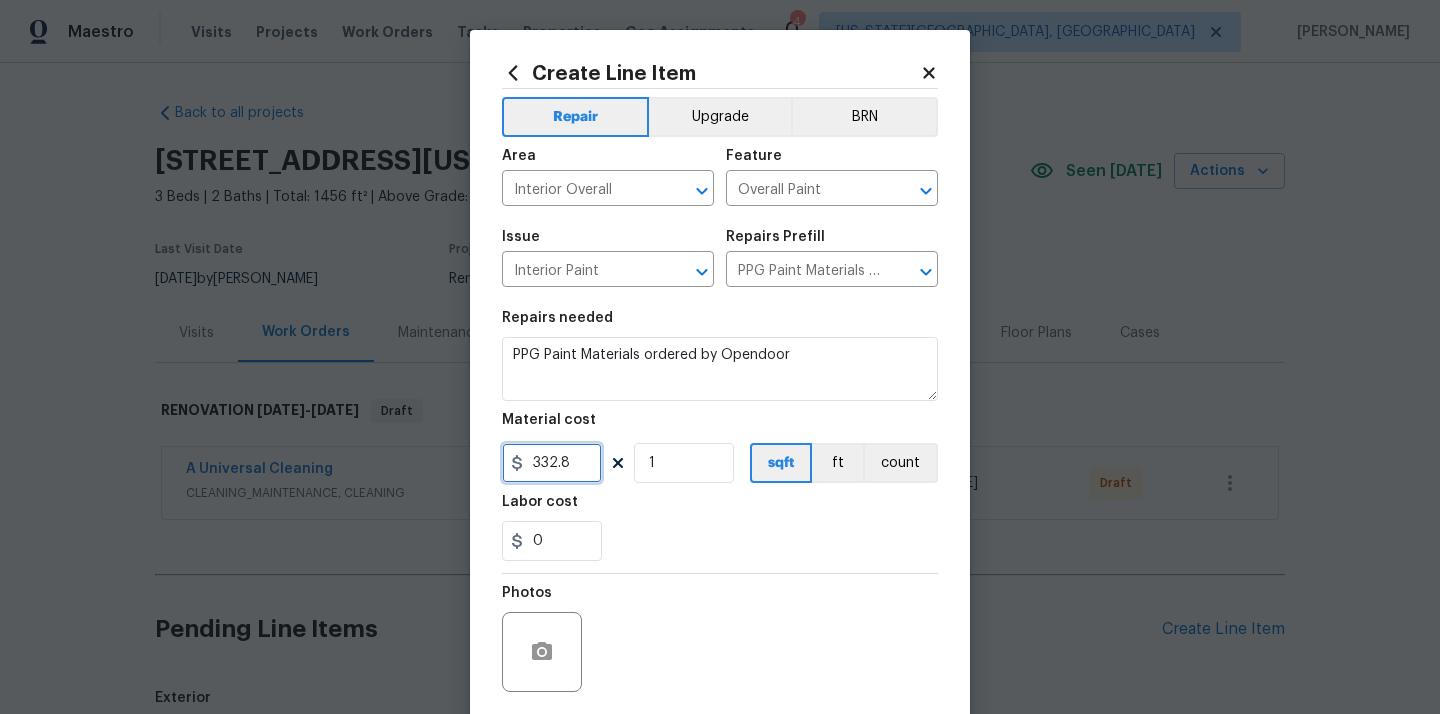 type on "332.8" 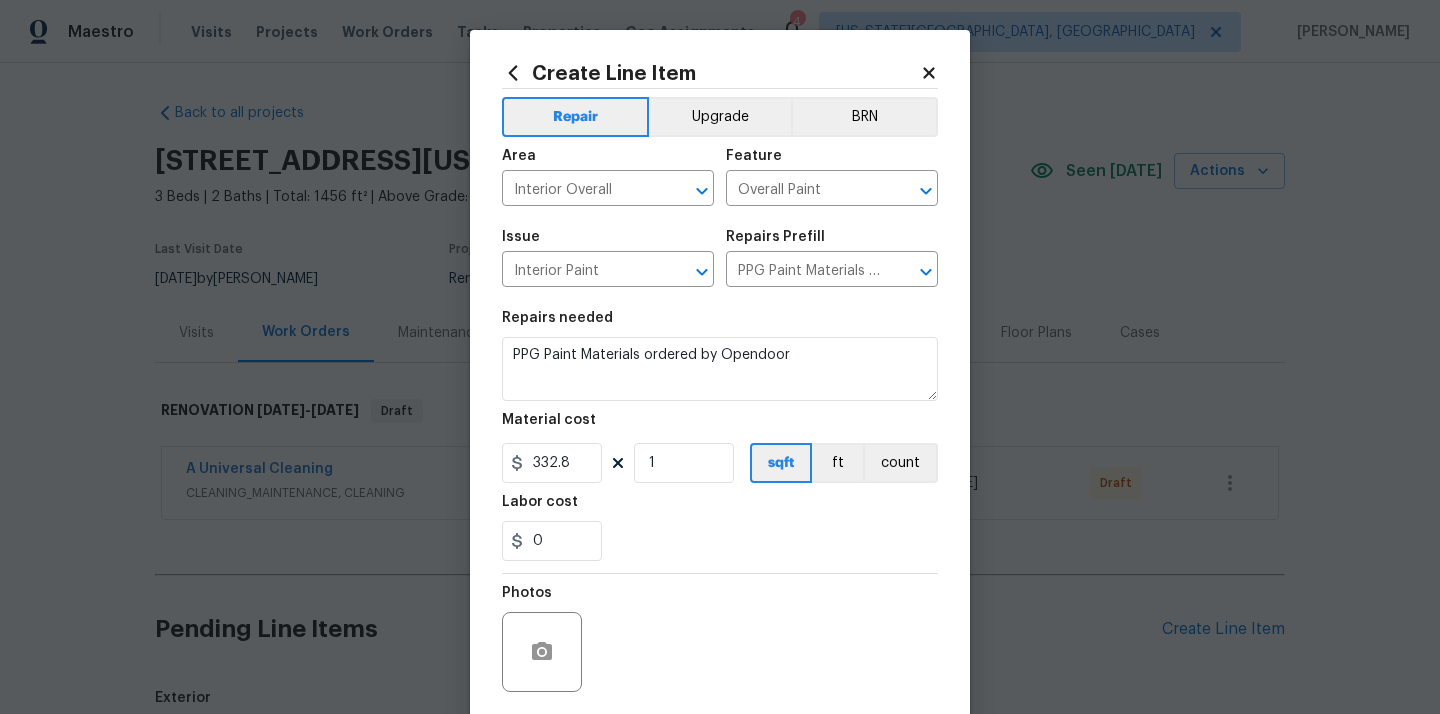 click on "Labor cost" at bounding box center [720, 508] 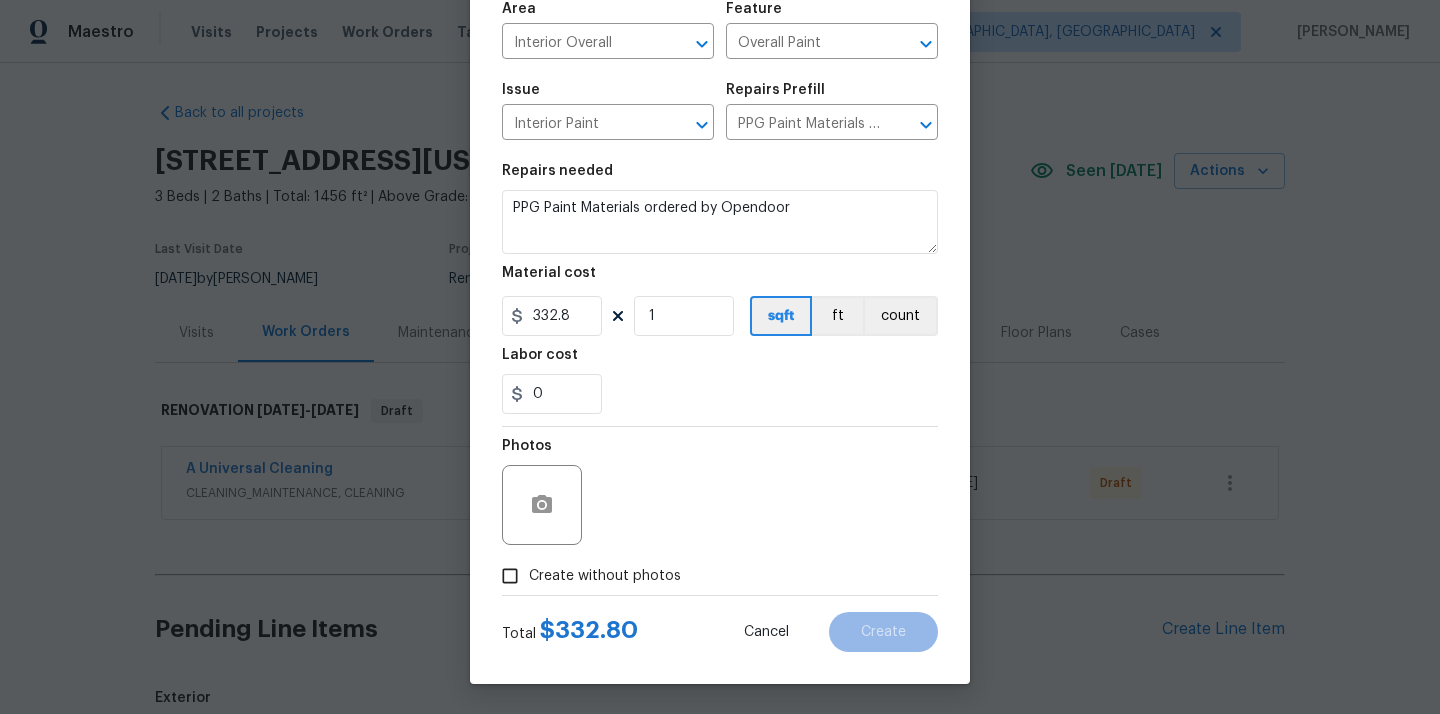 click on "Create without photos" at bounding box center [605, 576] 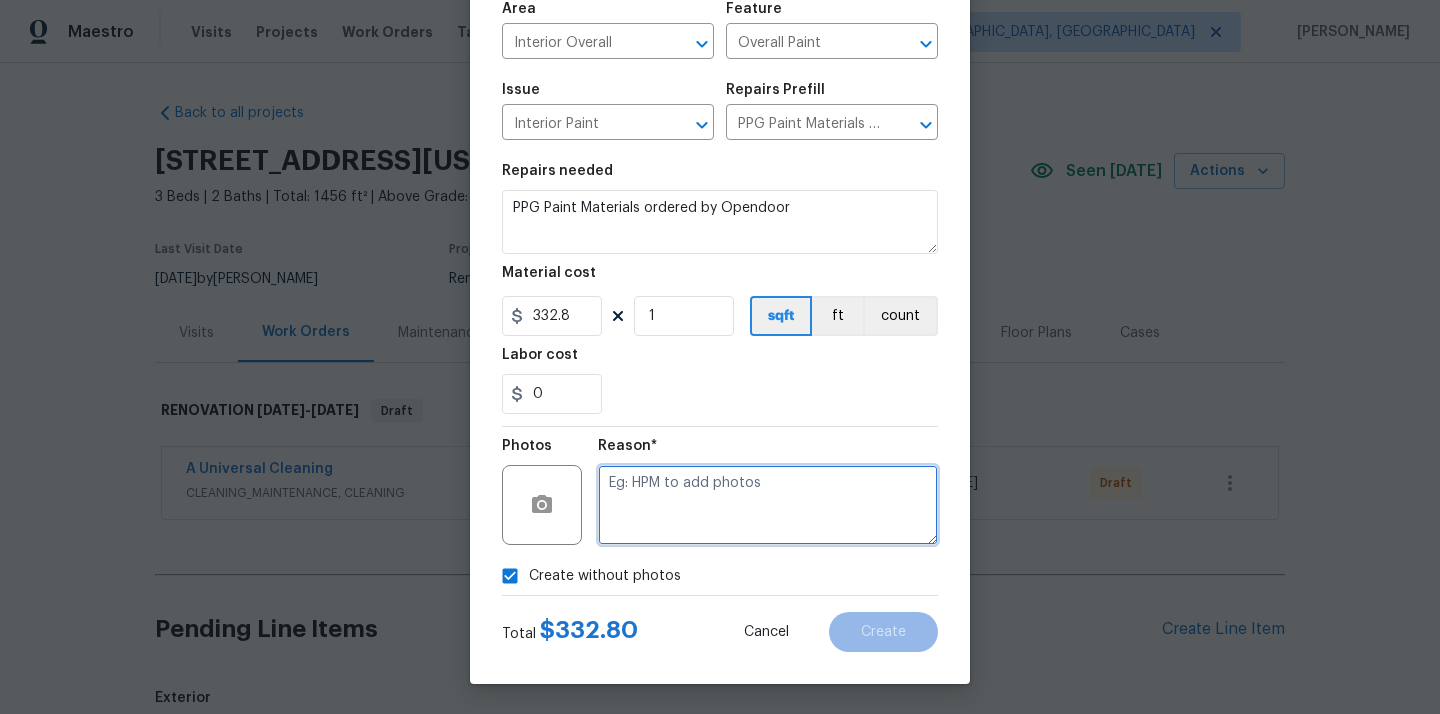 click at bounding box center [768, 505] 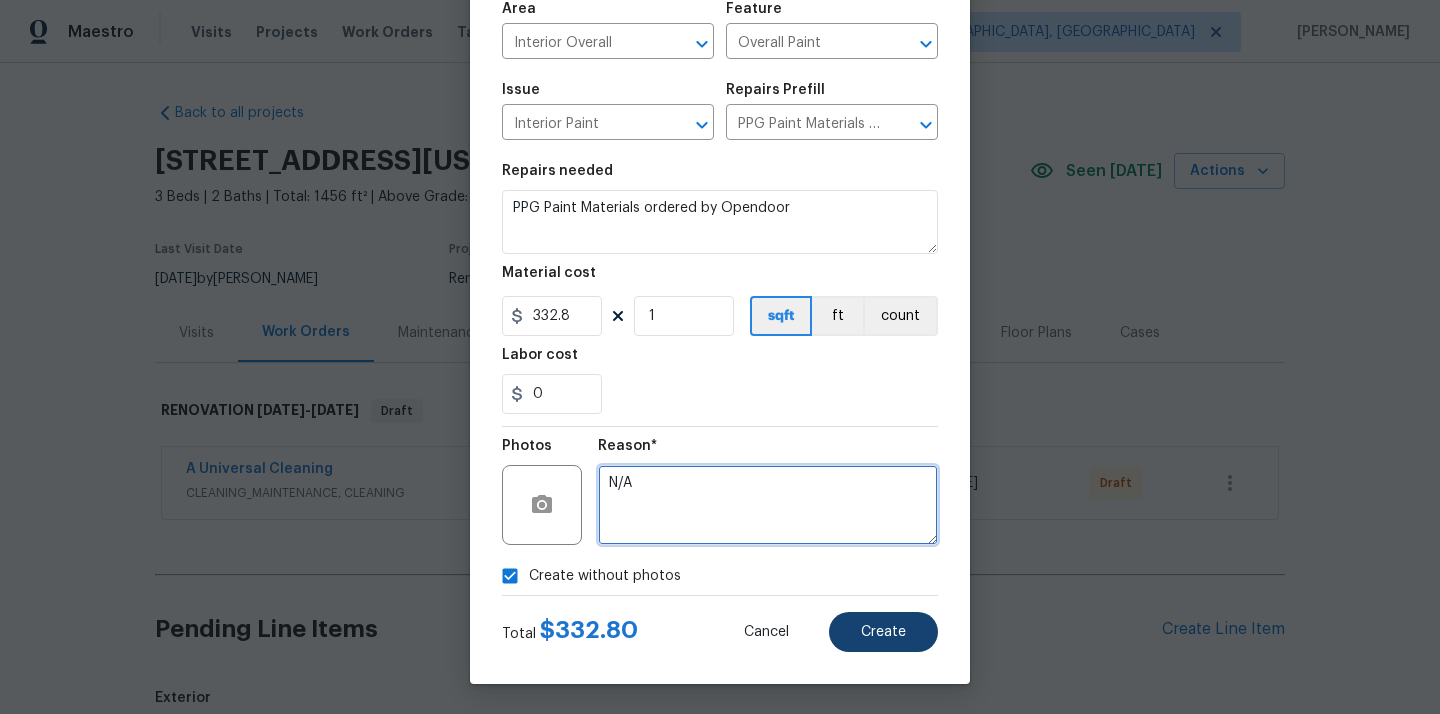 type on "N/A" 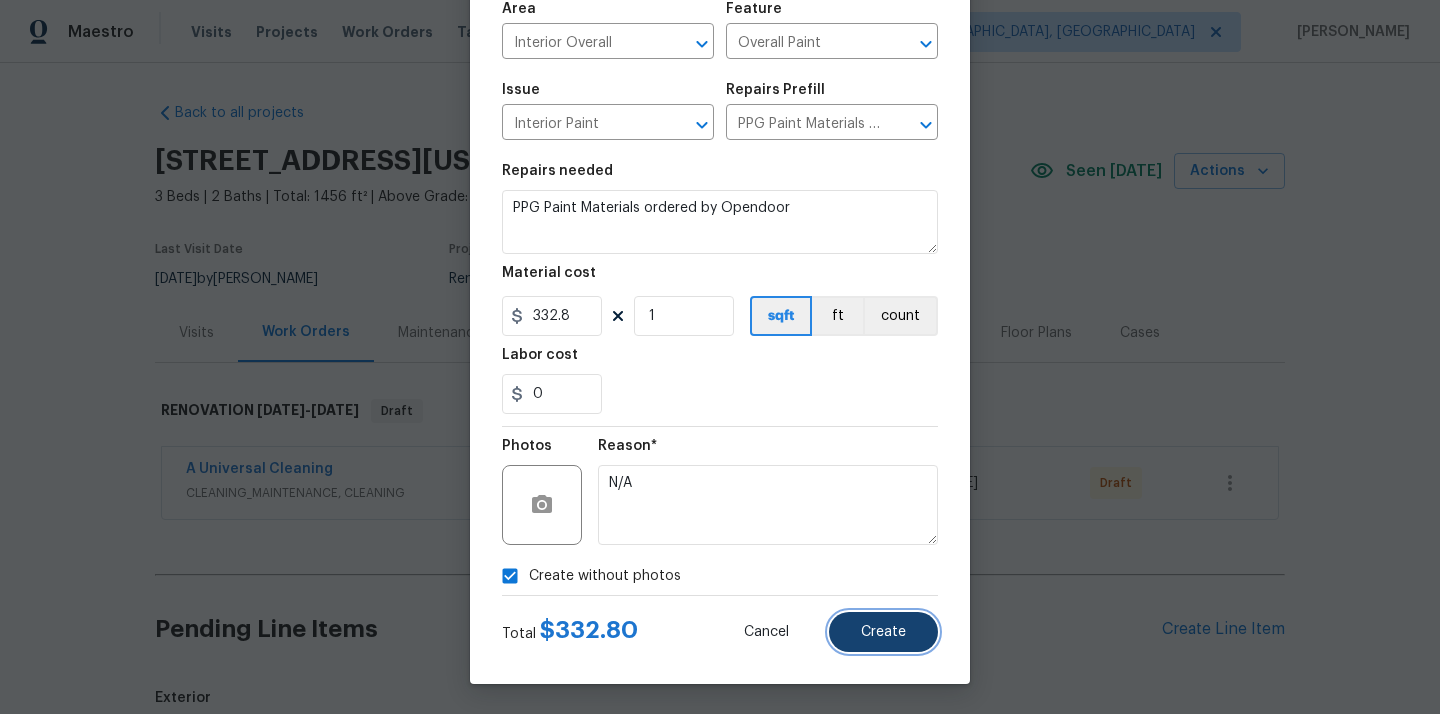 click on "Create" at bounding box center [883, 632] 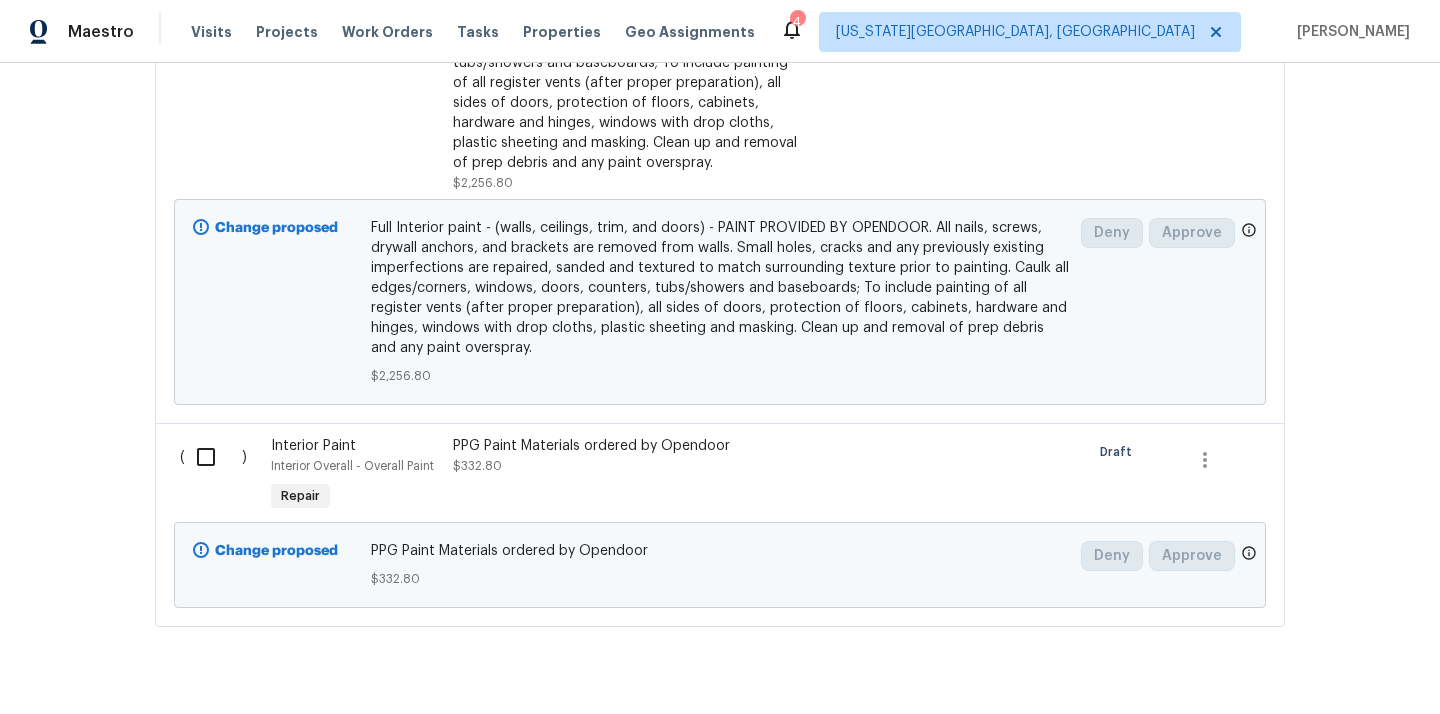 scroll, scrollTop: 2824, scrollLeft: 0, axis: vertical 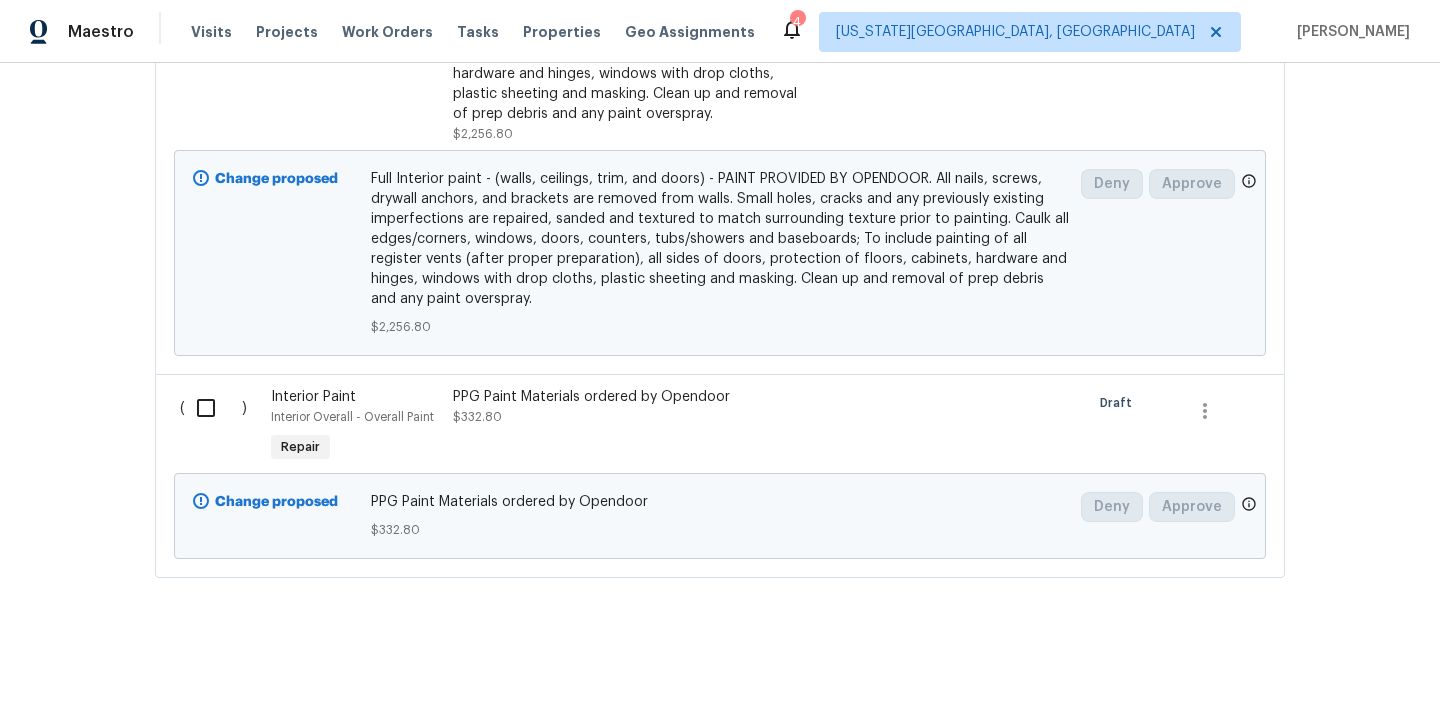 click at bounding box center (213, 408) 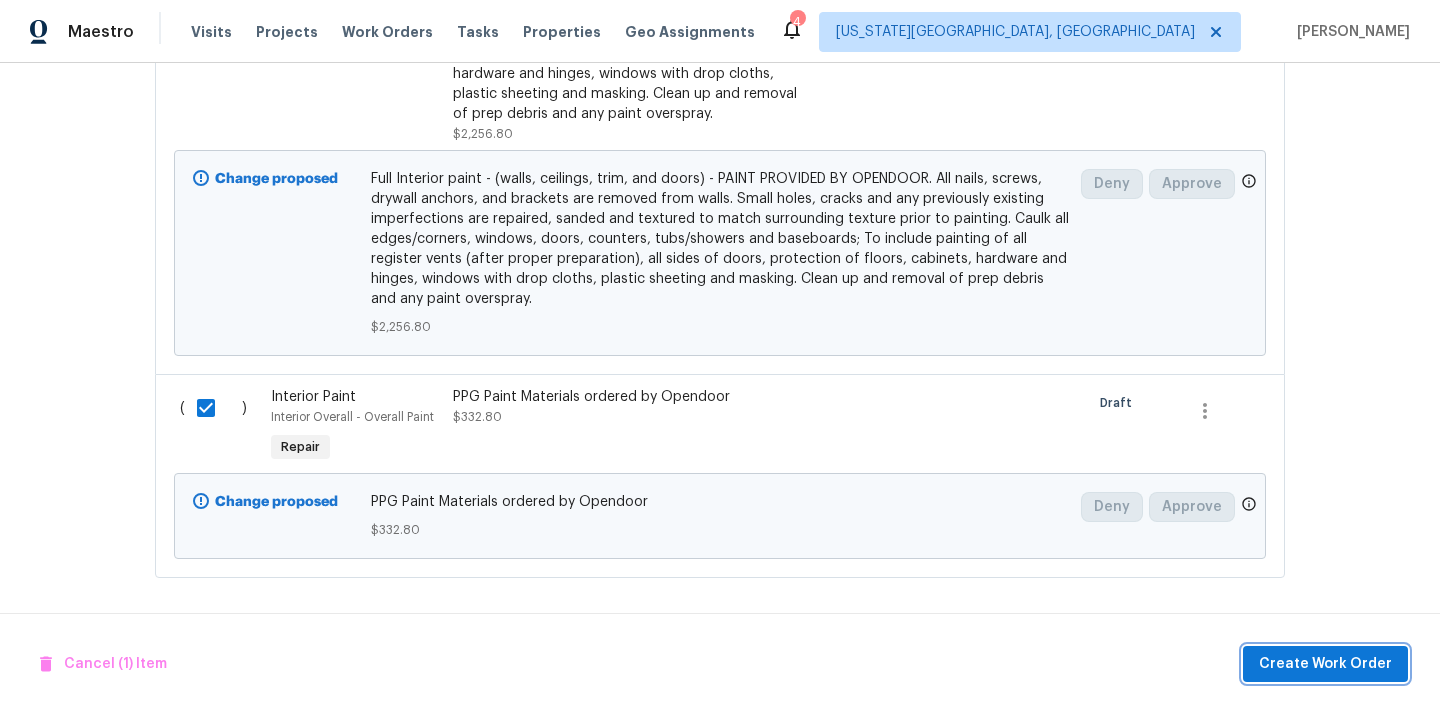 click on "Create Work Order" at bounding box center (1325, 664) 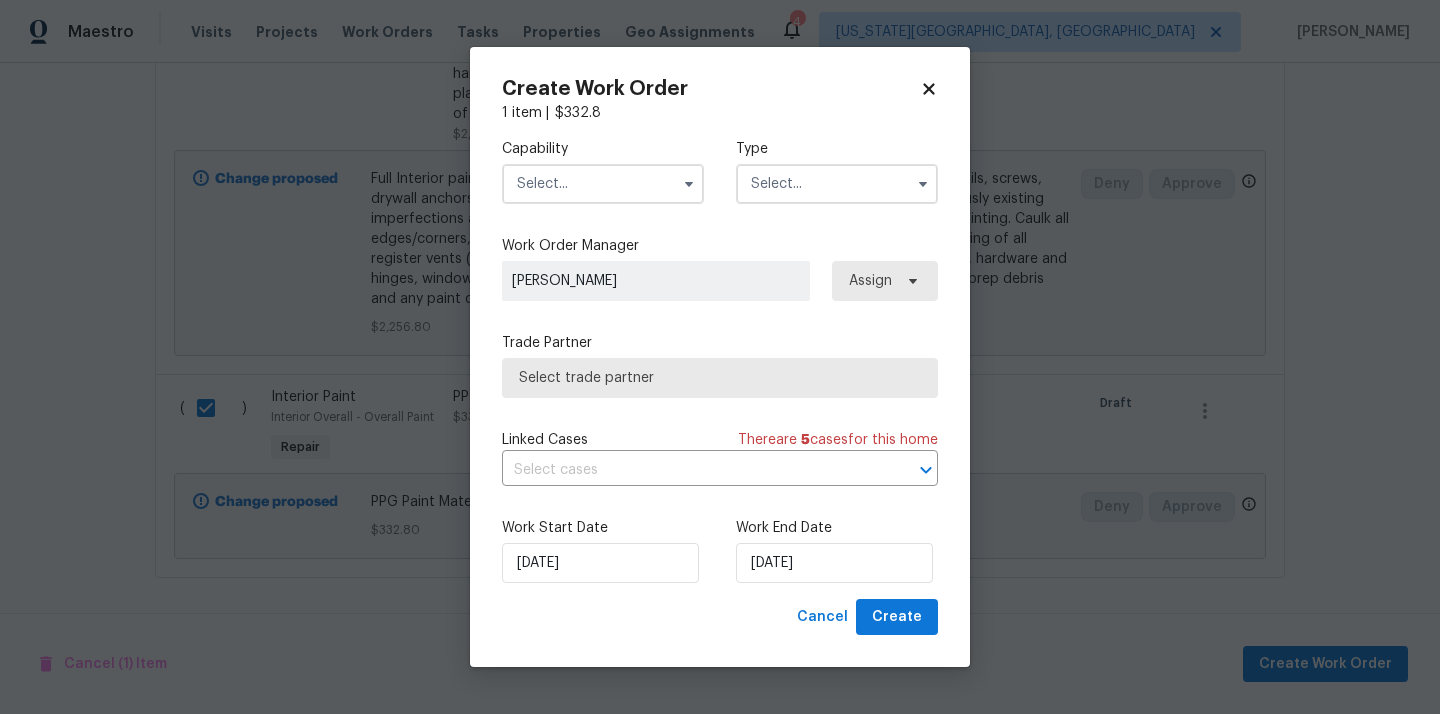 click at bounding box center (603, 184) 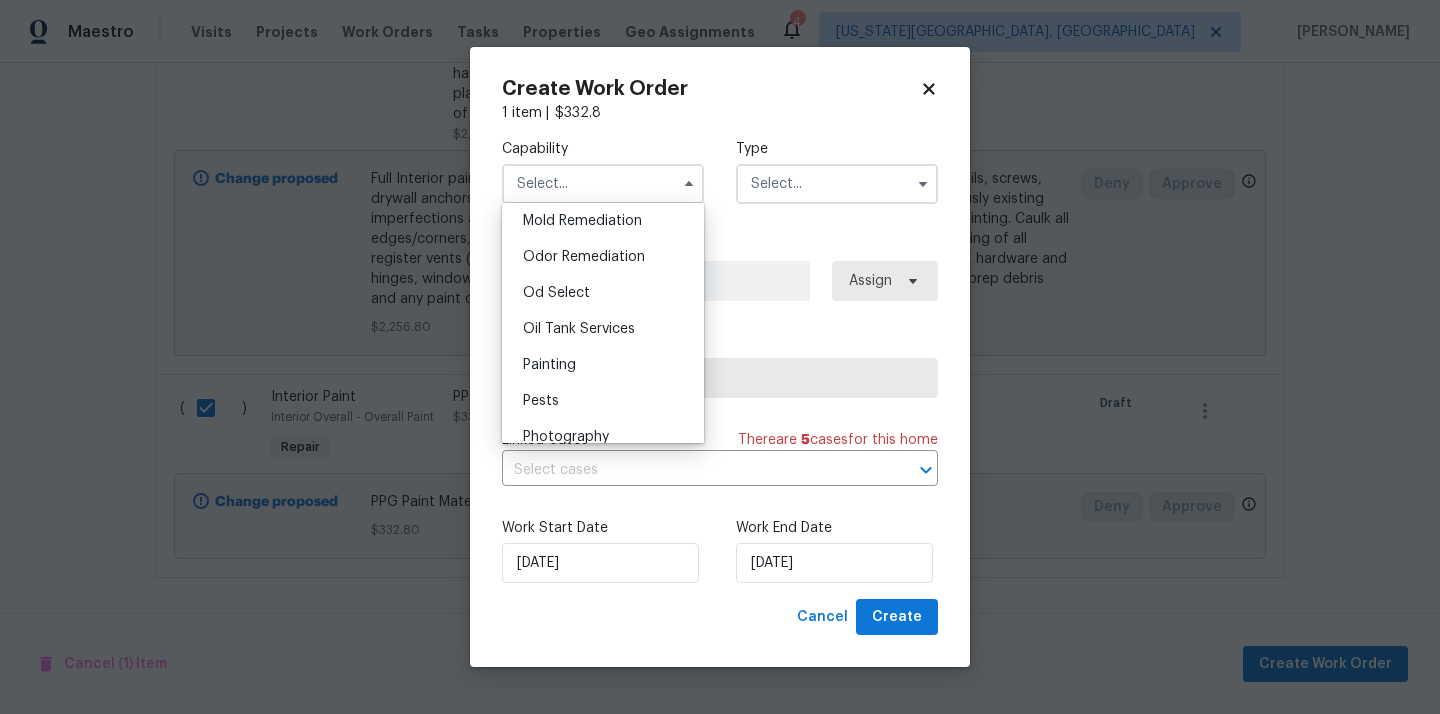 scroll, scrollTop: 1559, scrollLeft: 0, axis: vertical 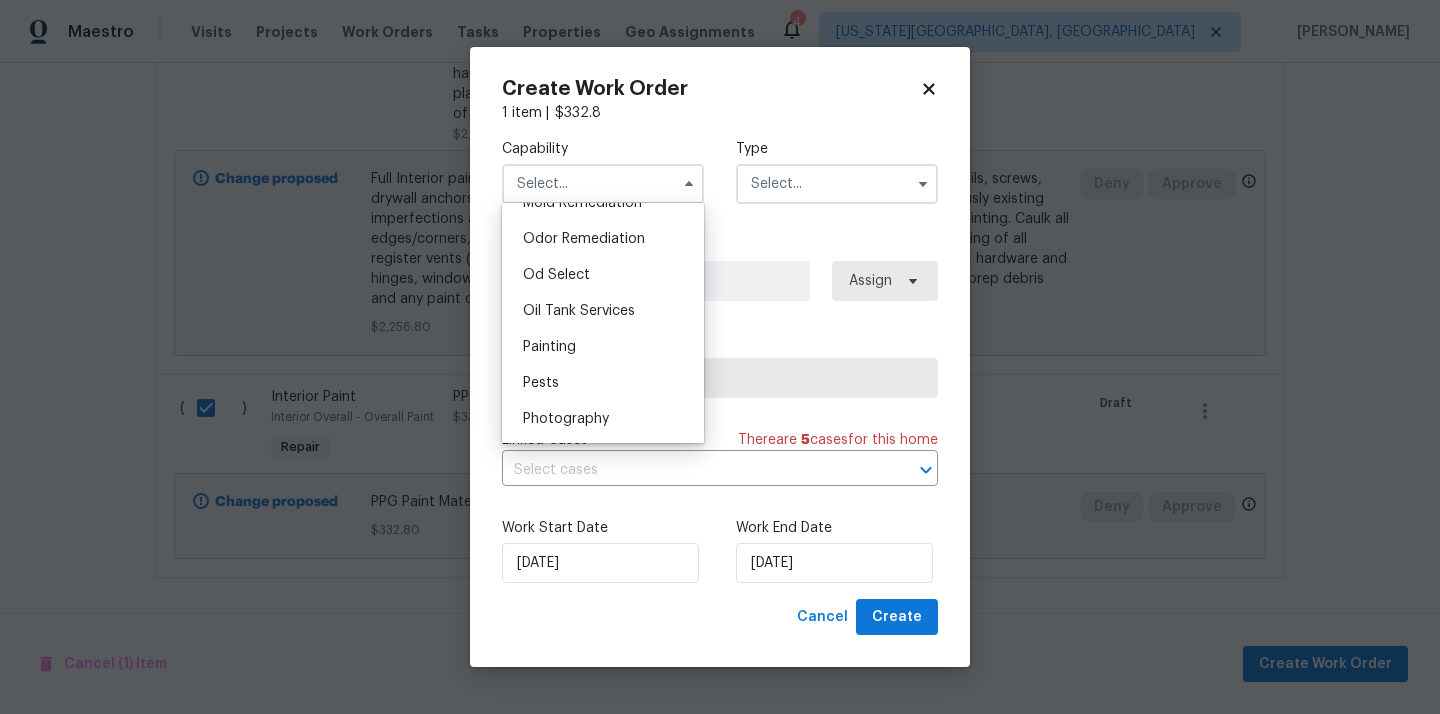 click on "Painting" at bounding box center [603, 347] 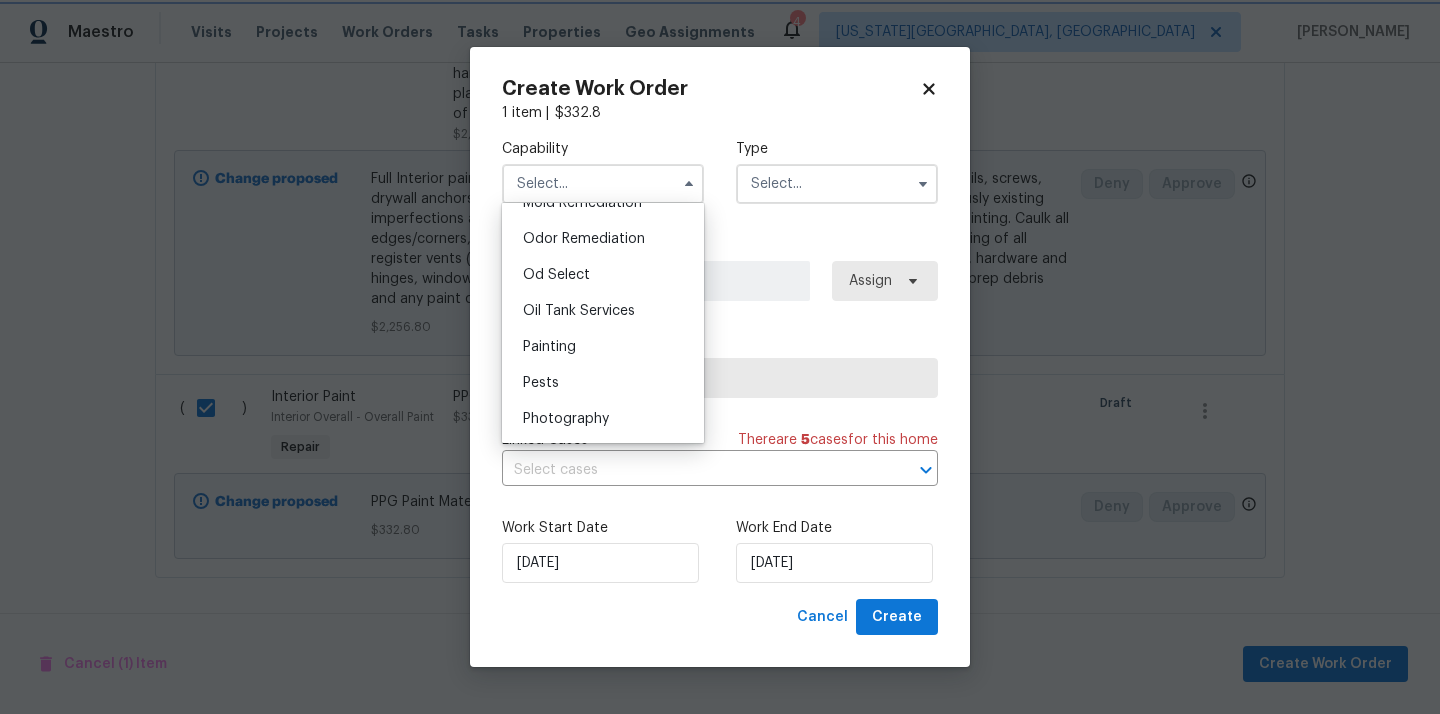 type on "Painting" 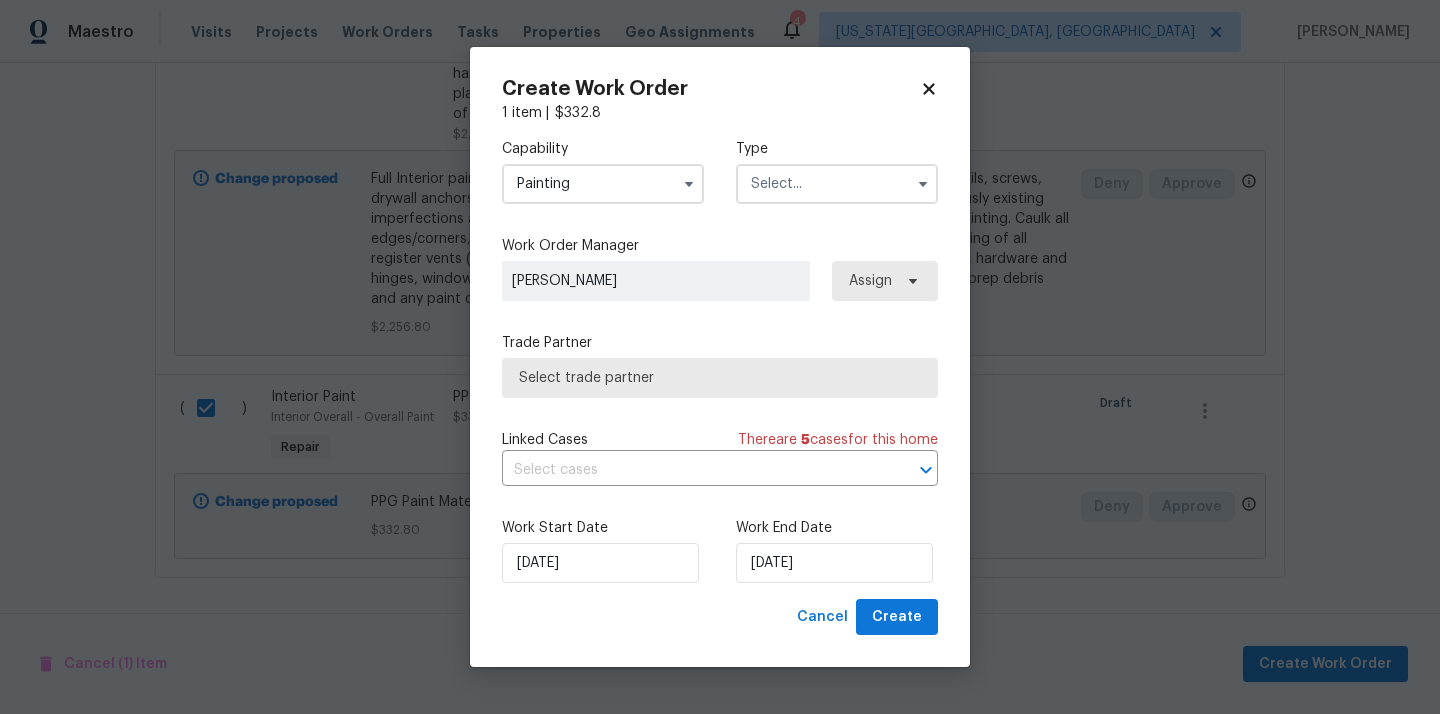 click at bounding box center (837, 184) 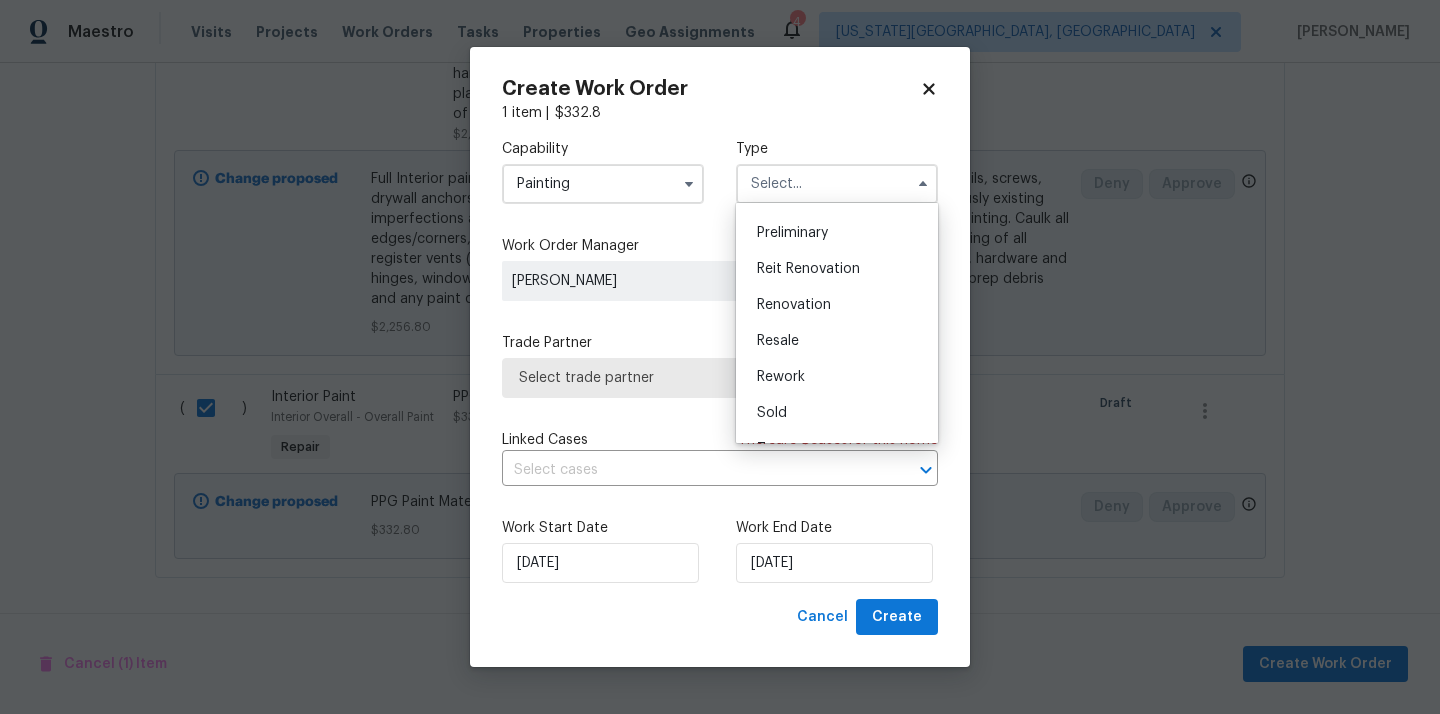 scroll, scrollTop: 454, scrollLeft: 0, axis: vertical 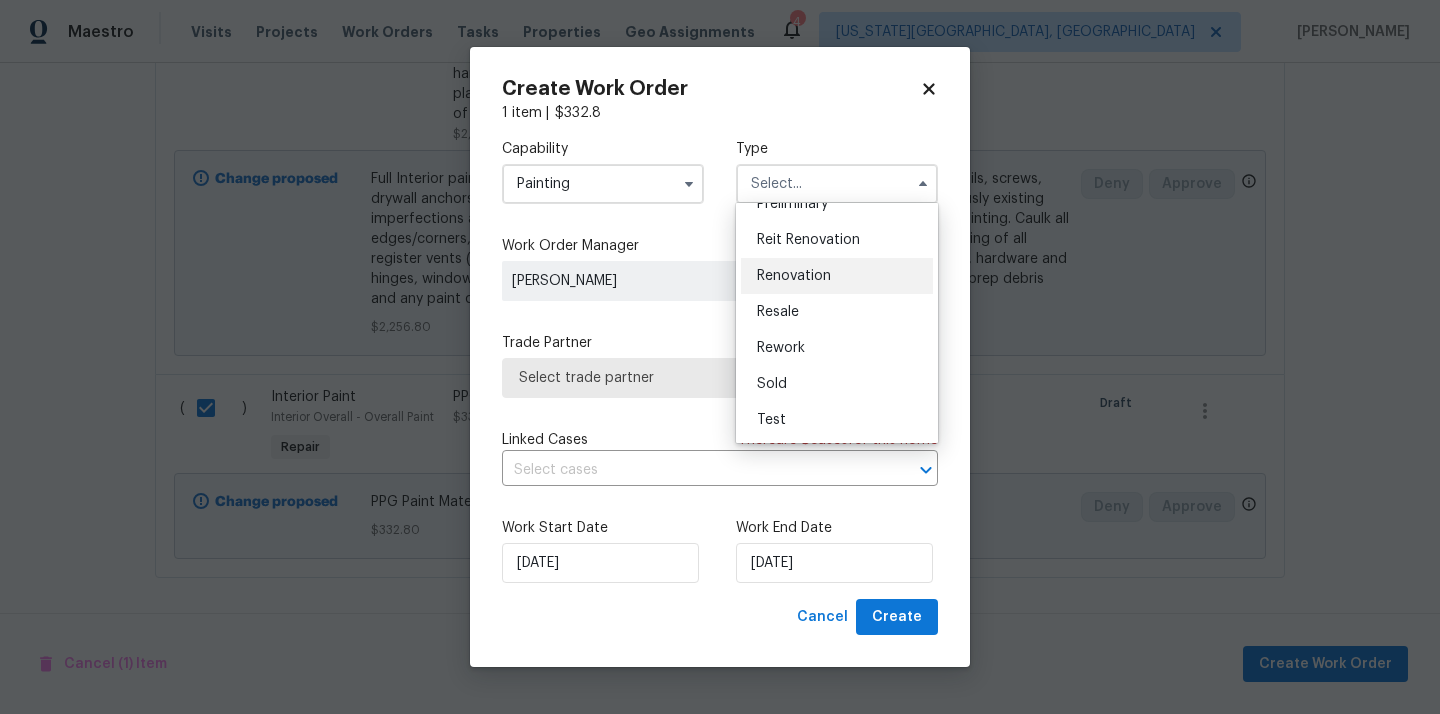 click on "Renovation" at bounding box center (837, 276) 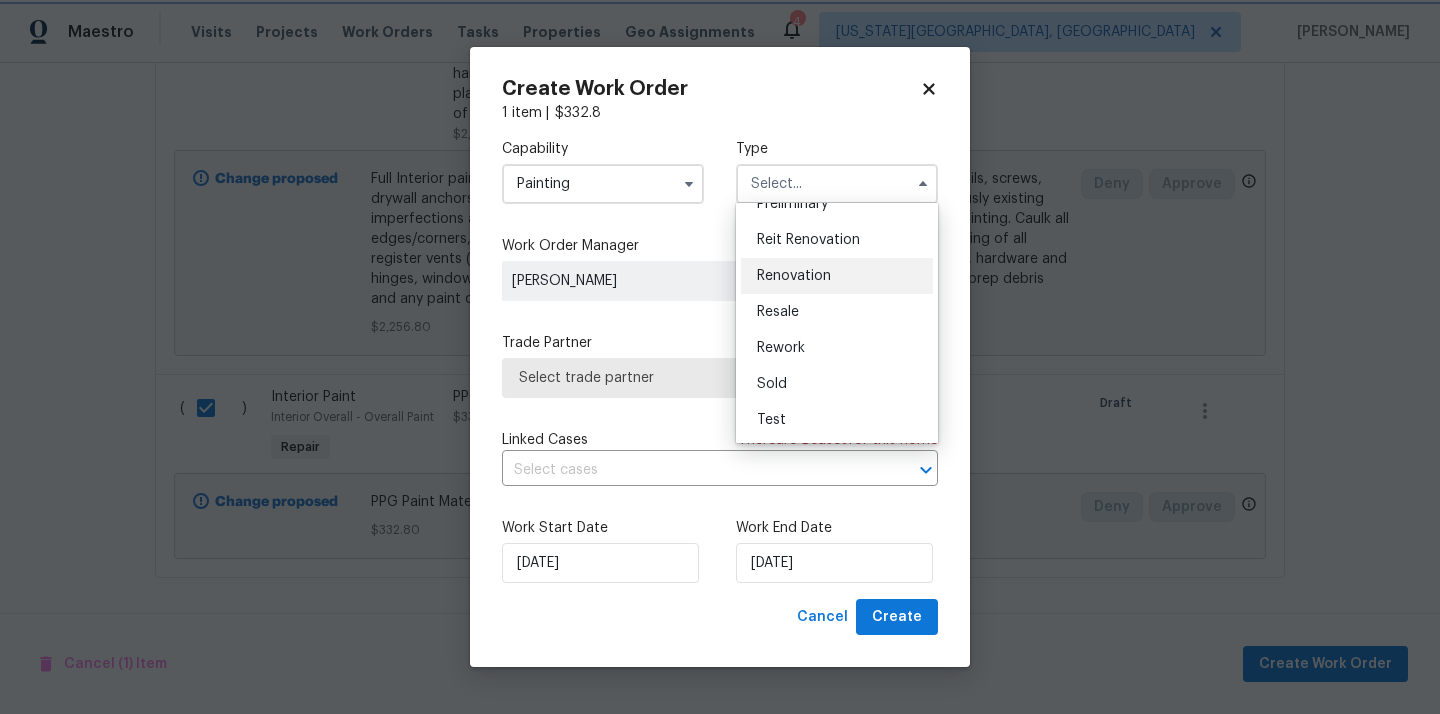 type on "Renovation" 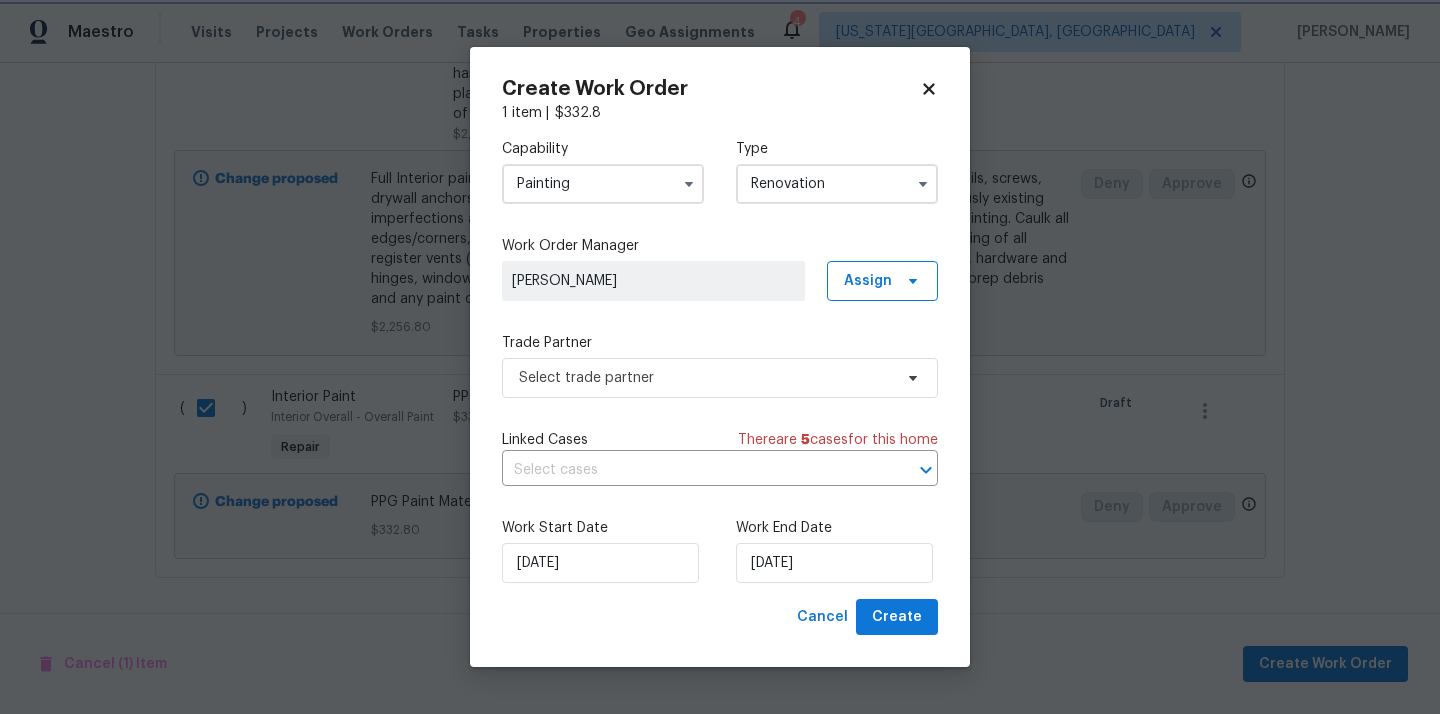 scroll, scrollTop: 0, scrollLeft: 0, axis: both 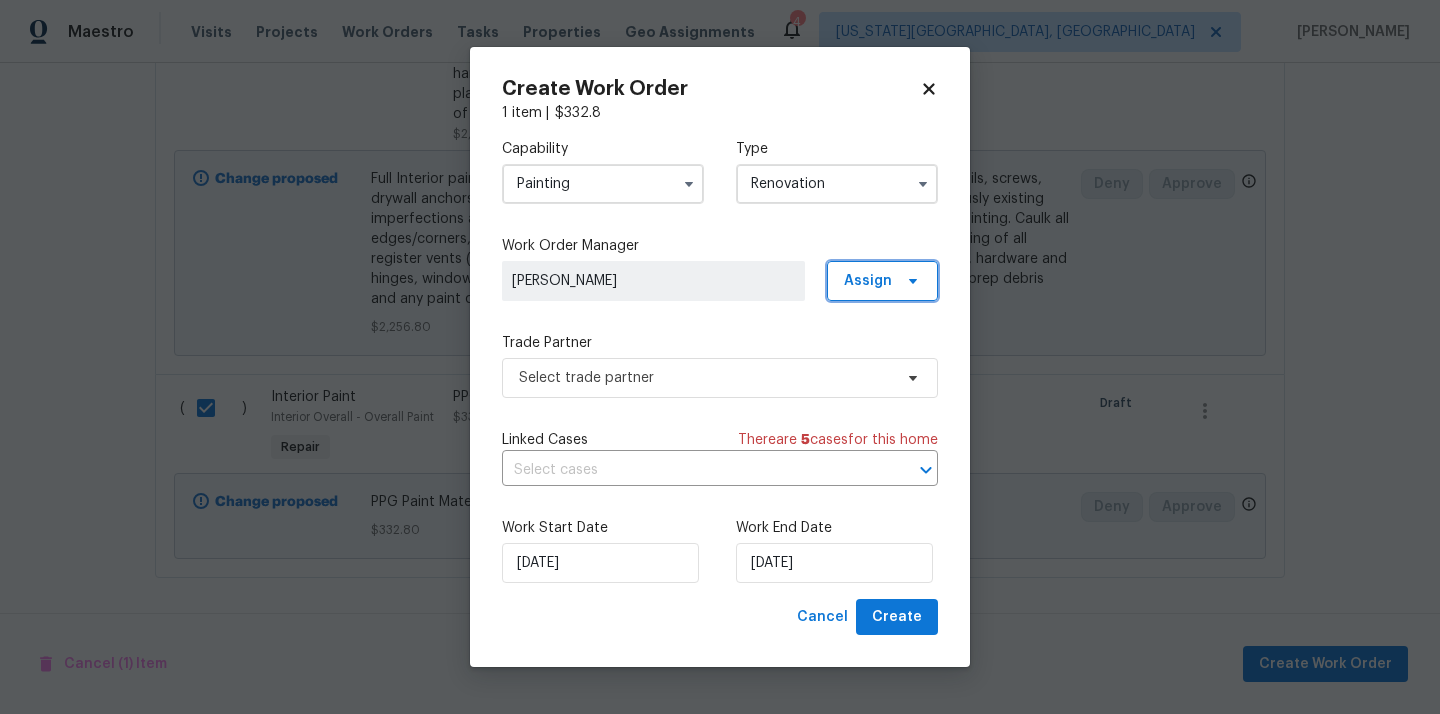 click on "Assign" at bounding box center [868, 281] 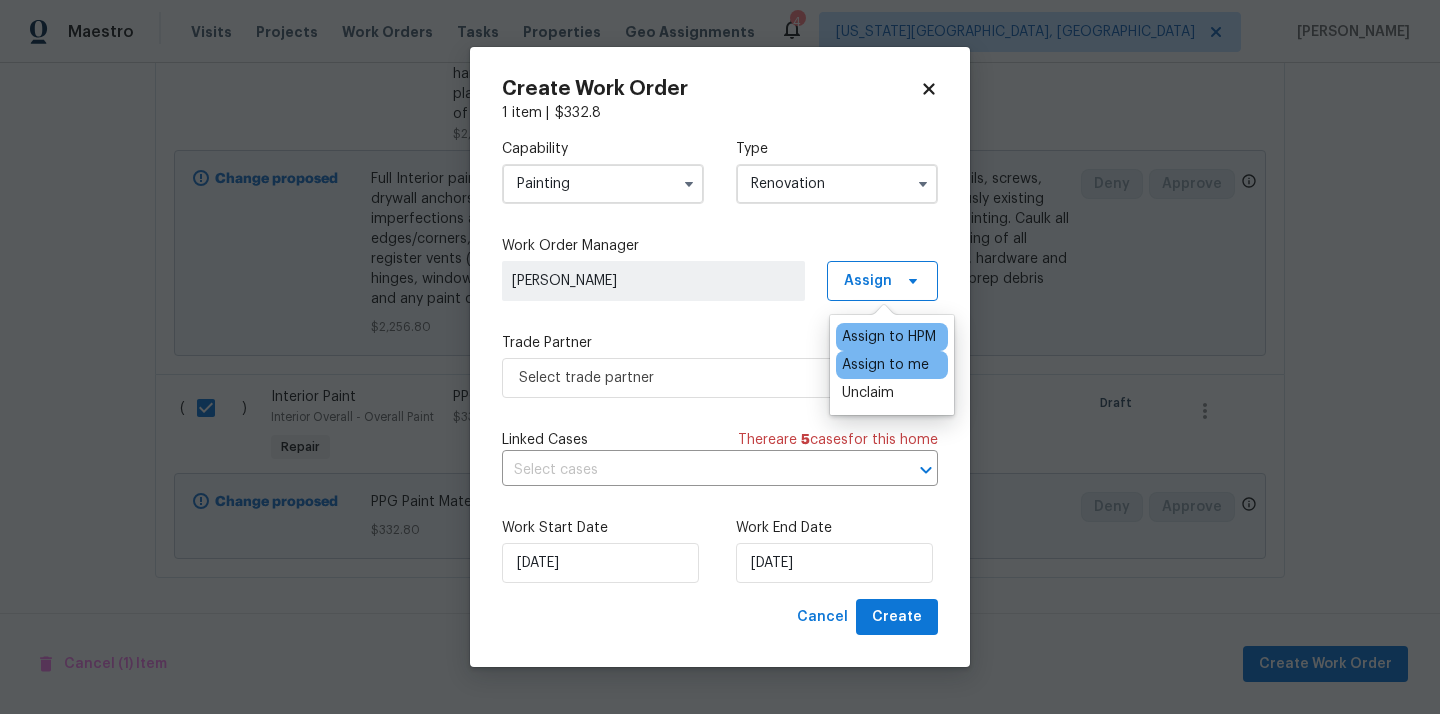 click on "Assign to me" at bounding box center (885, 365) 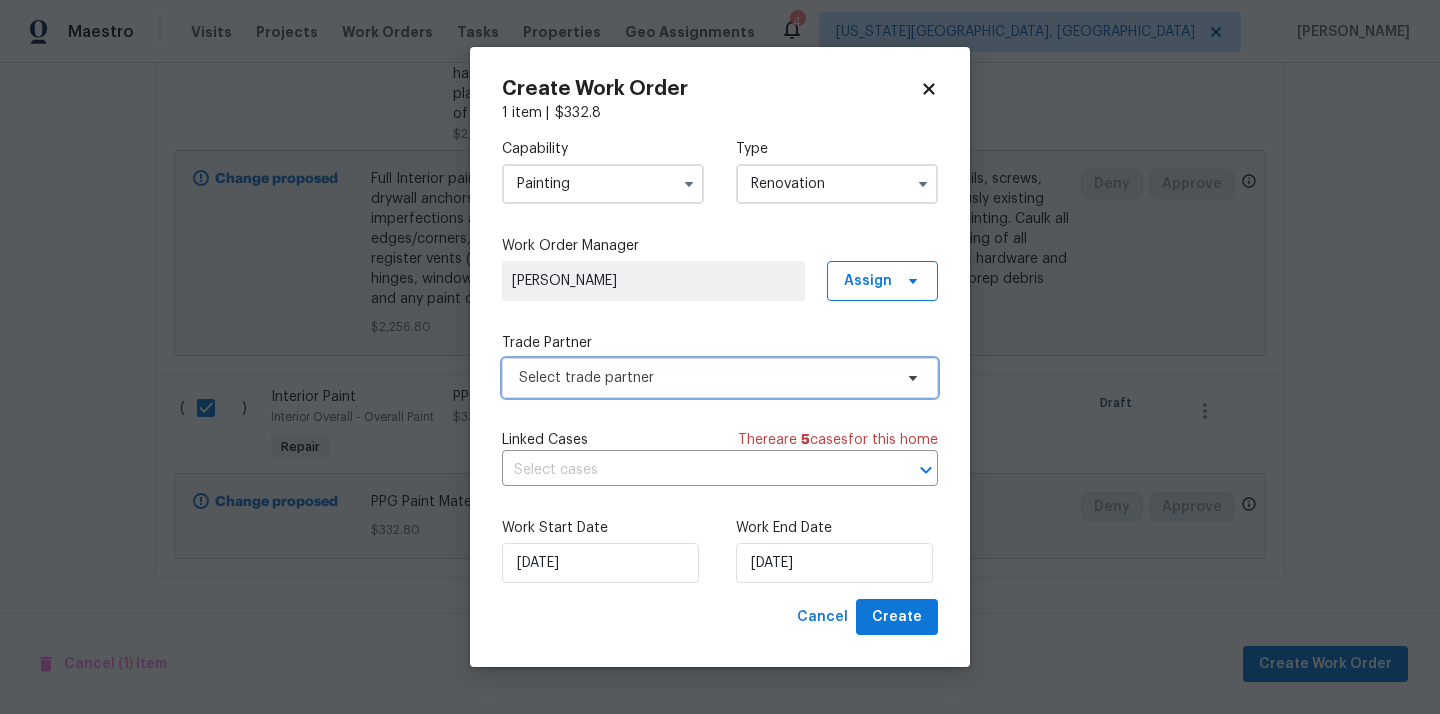 click on "Select trade partner" at bounding box center (720, 378) 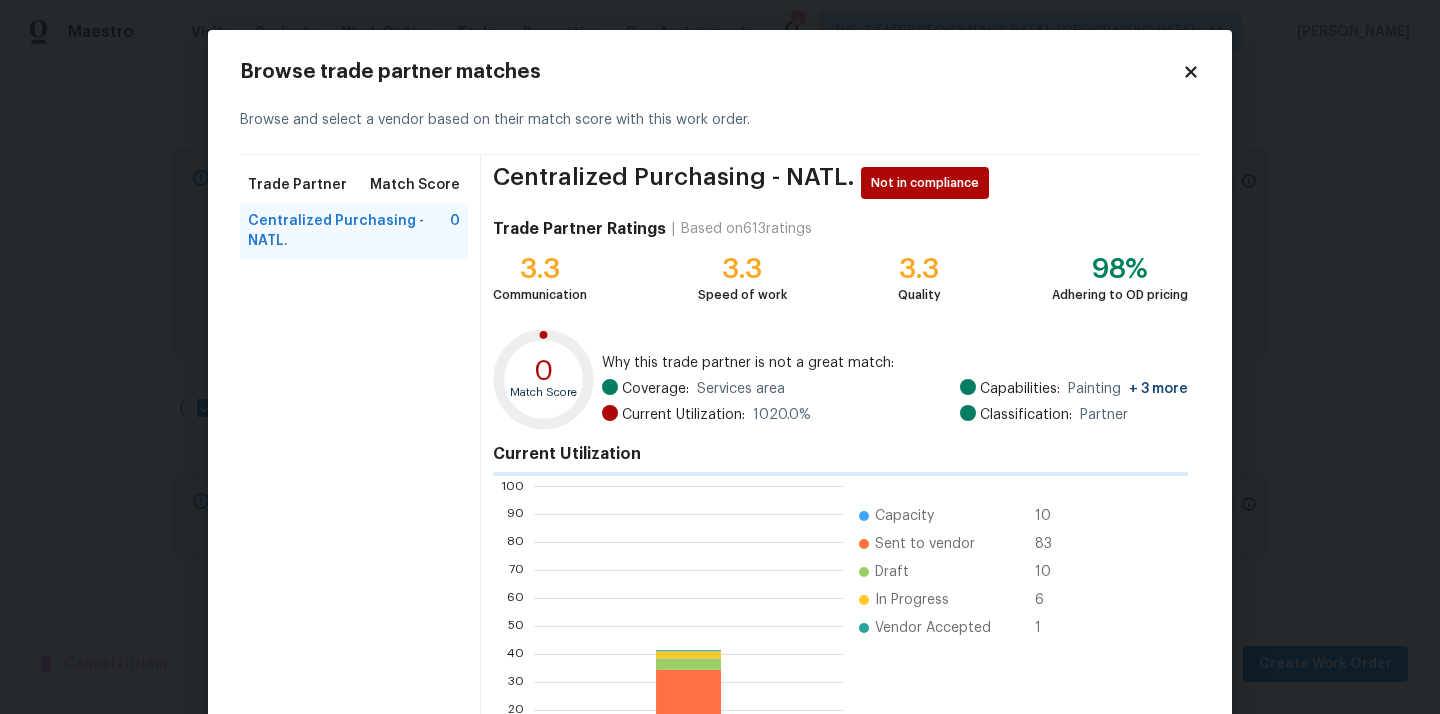 scroll, scrollTop: 2, scrollLeft: 2, axis: both 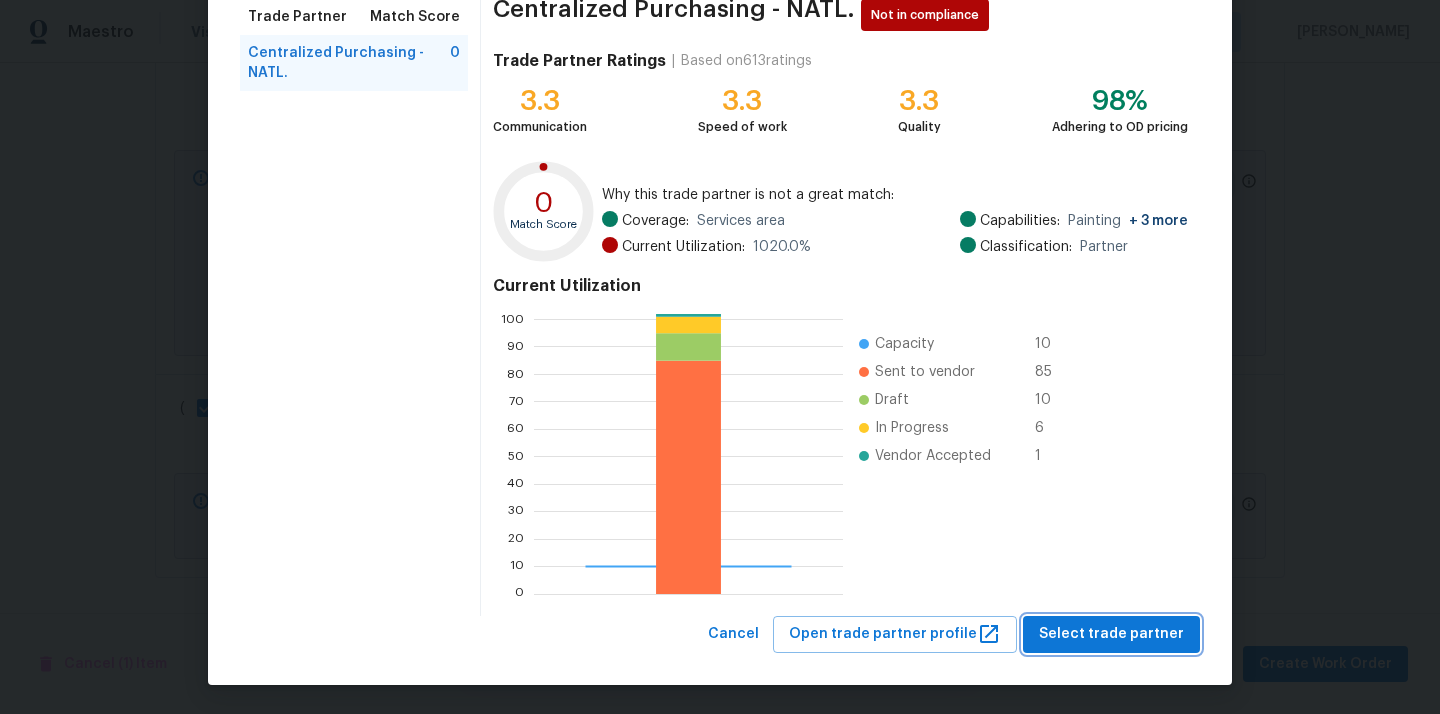 click on "Select trade partner" at bounding box center [1111, 634] 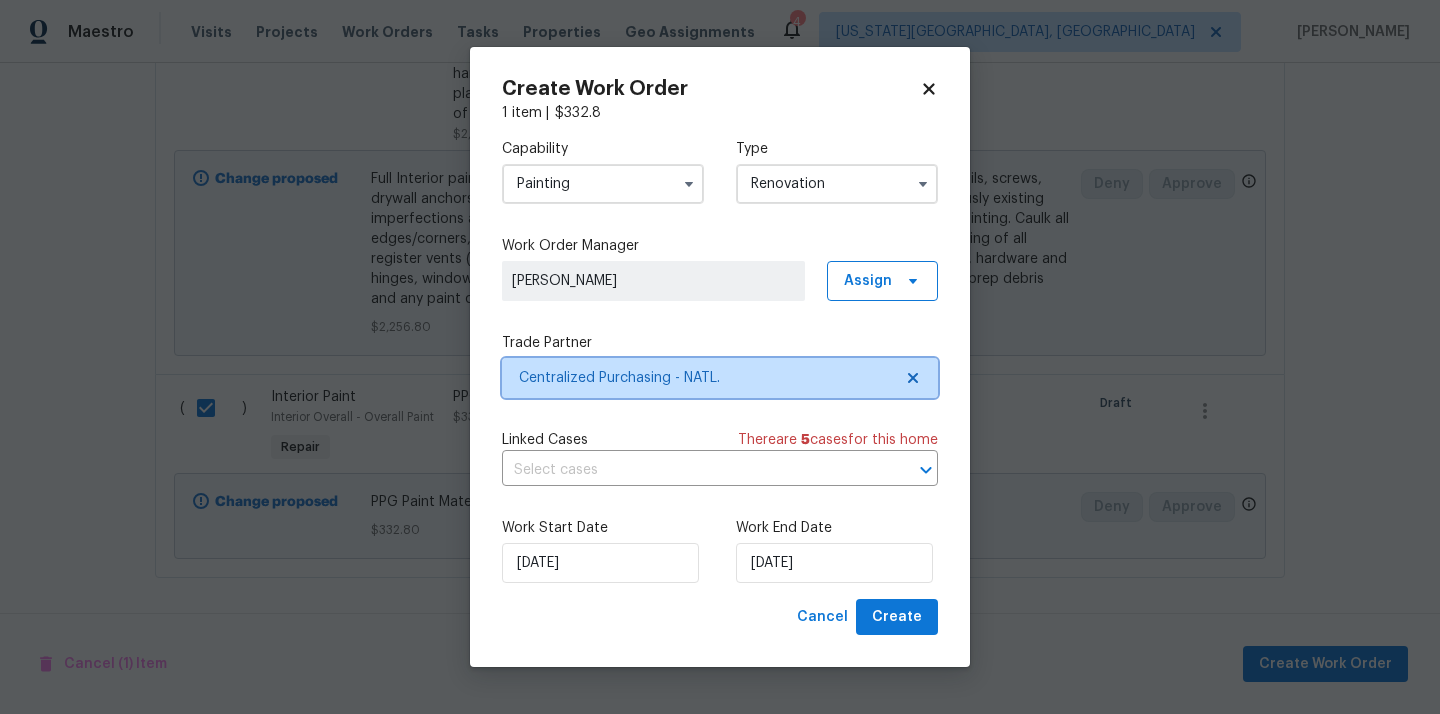 scroll, scrollTop: 0, scrollLeft: 0, axis: both 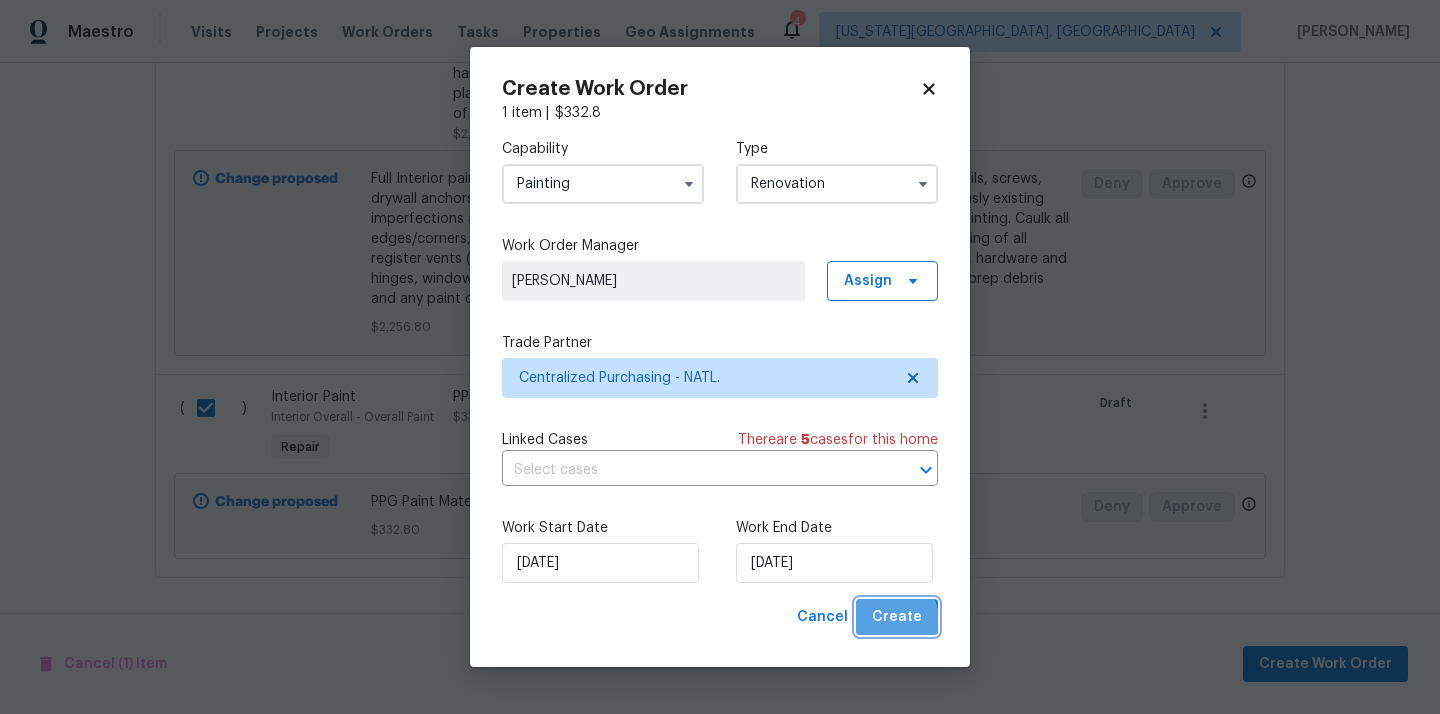 click on "Create" at bounding box center (897, 617) 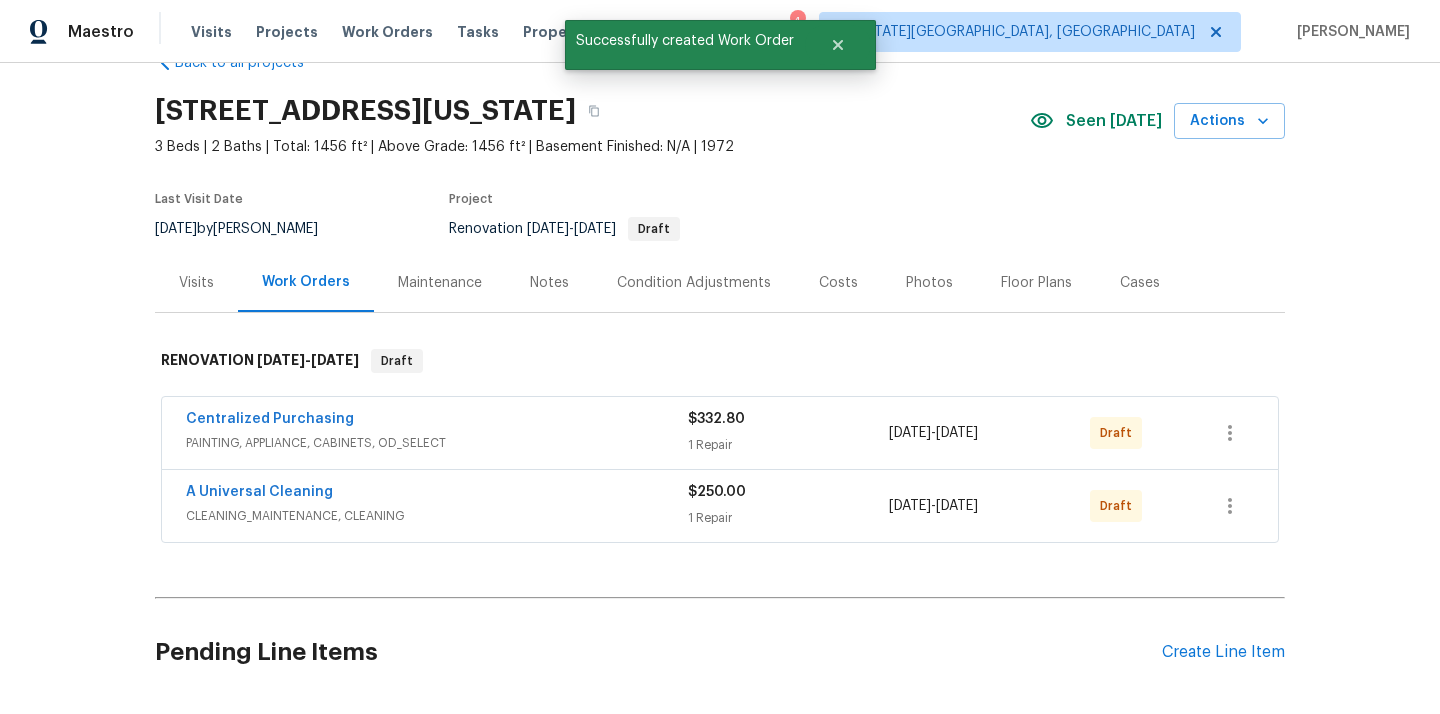 scroll, scrollTop: 81, scrollLeft: 0, axis: vertical 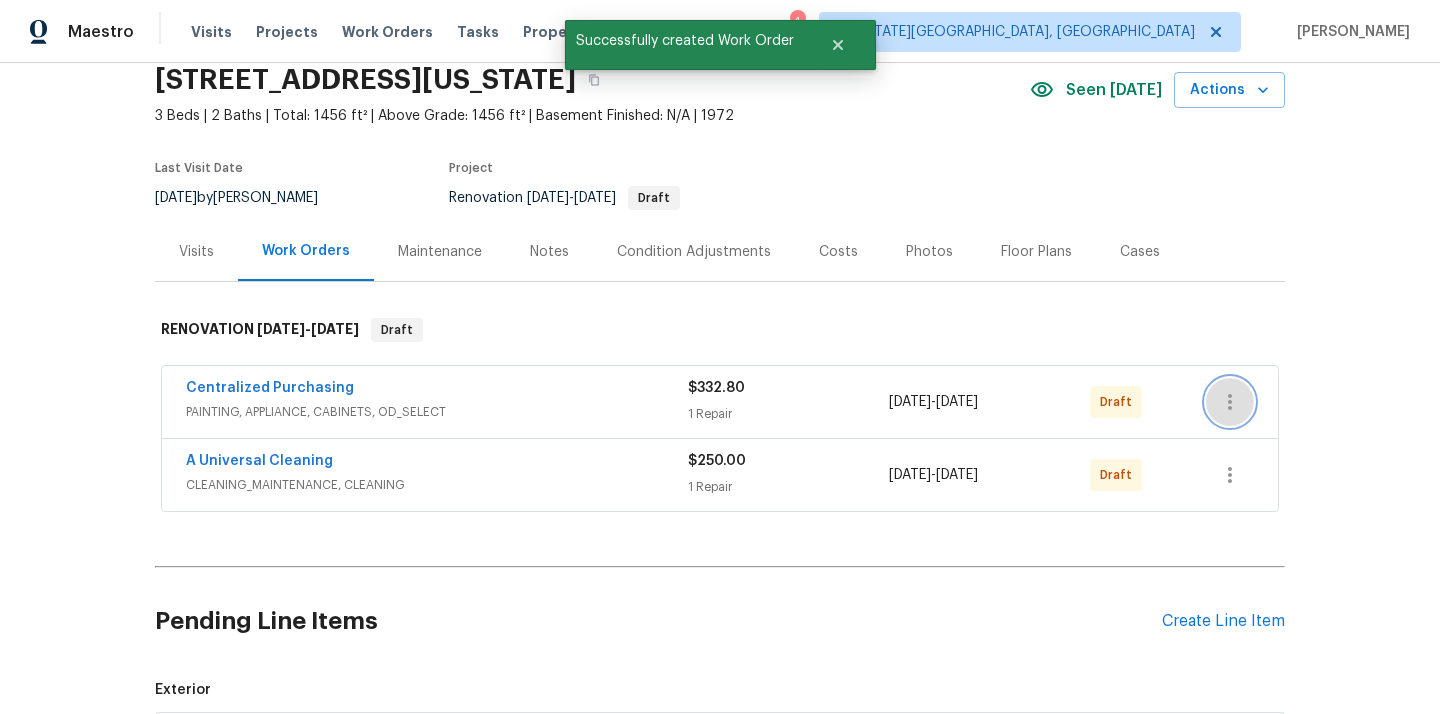 click 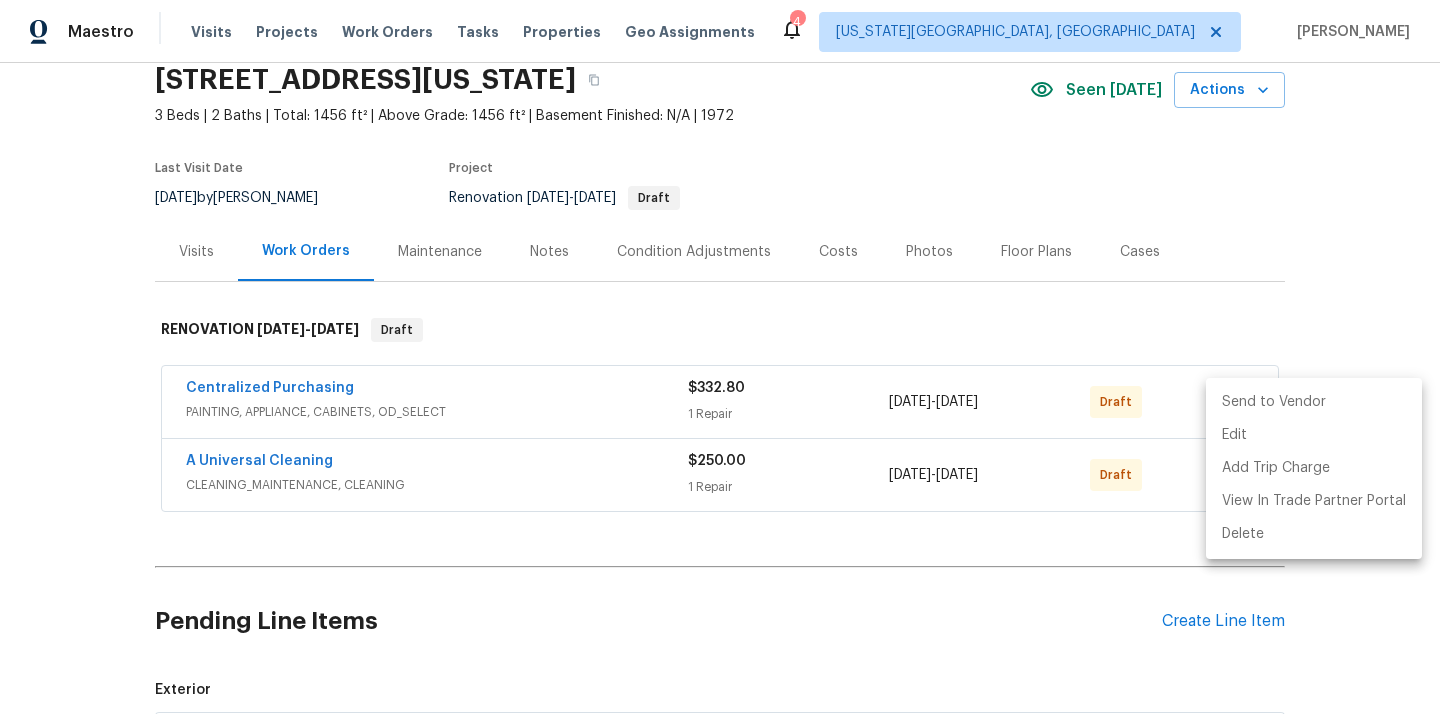 click on "Send to Vendor" at bounding box center (1314, 402) 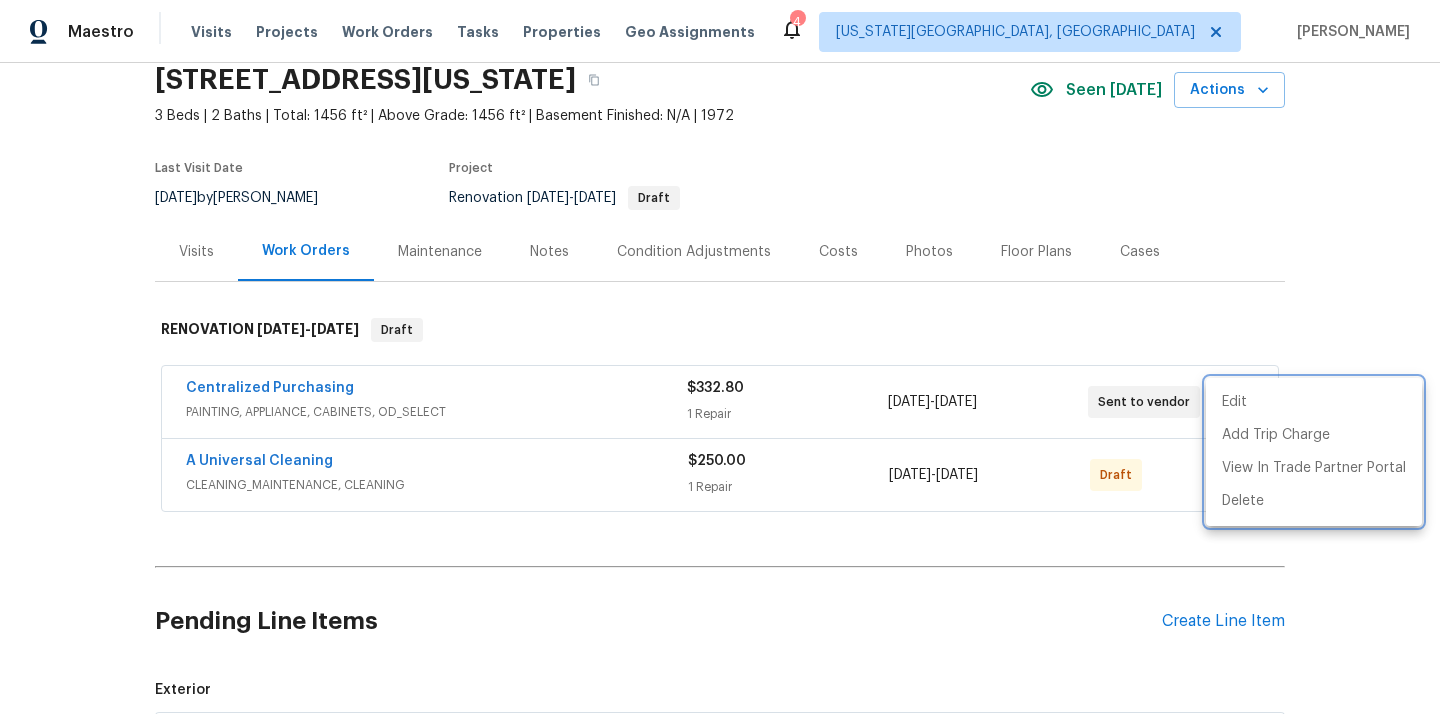 click at bounding box center (720, 357) 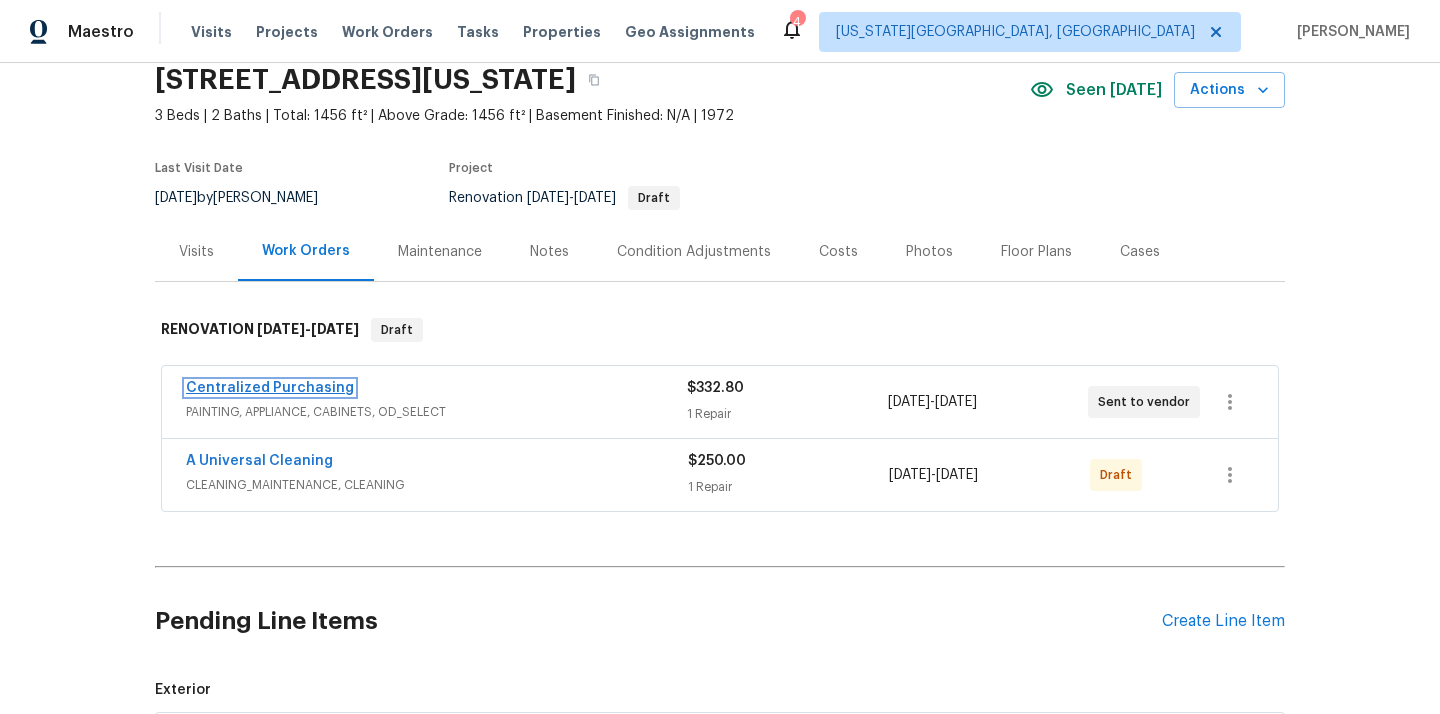 click on "Centralized Purchasing" at bounding box center [270, 388] 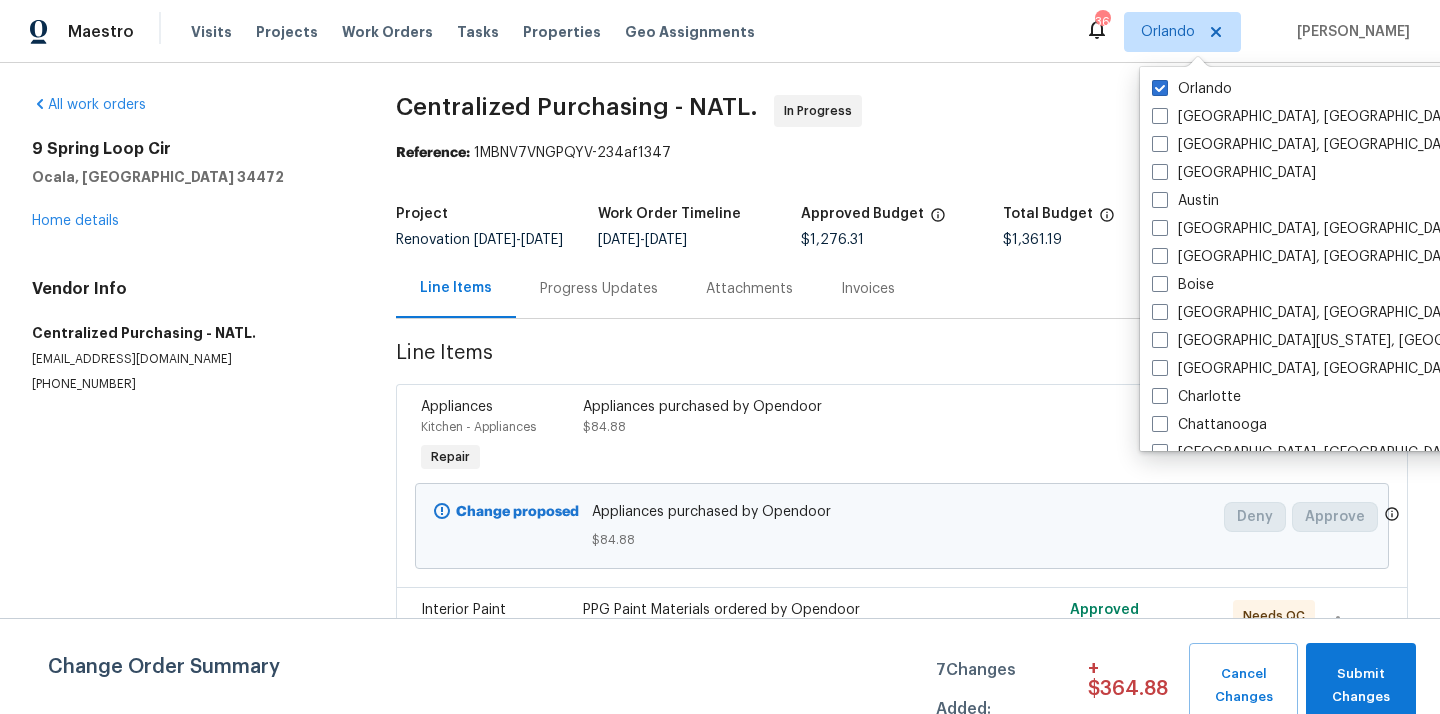 scroll, scrollTop: 0, scrollLeft: 0, axis: both 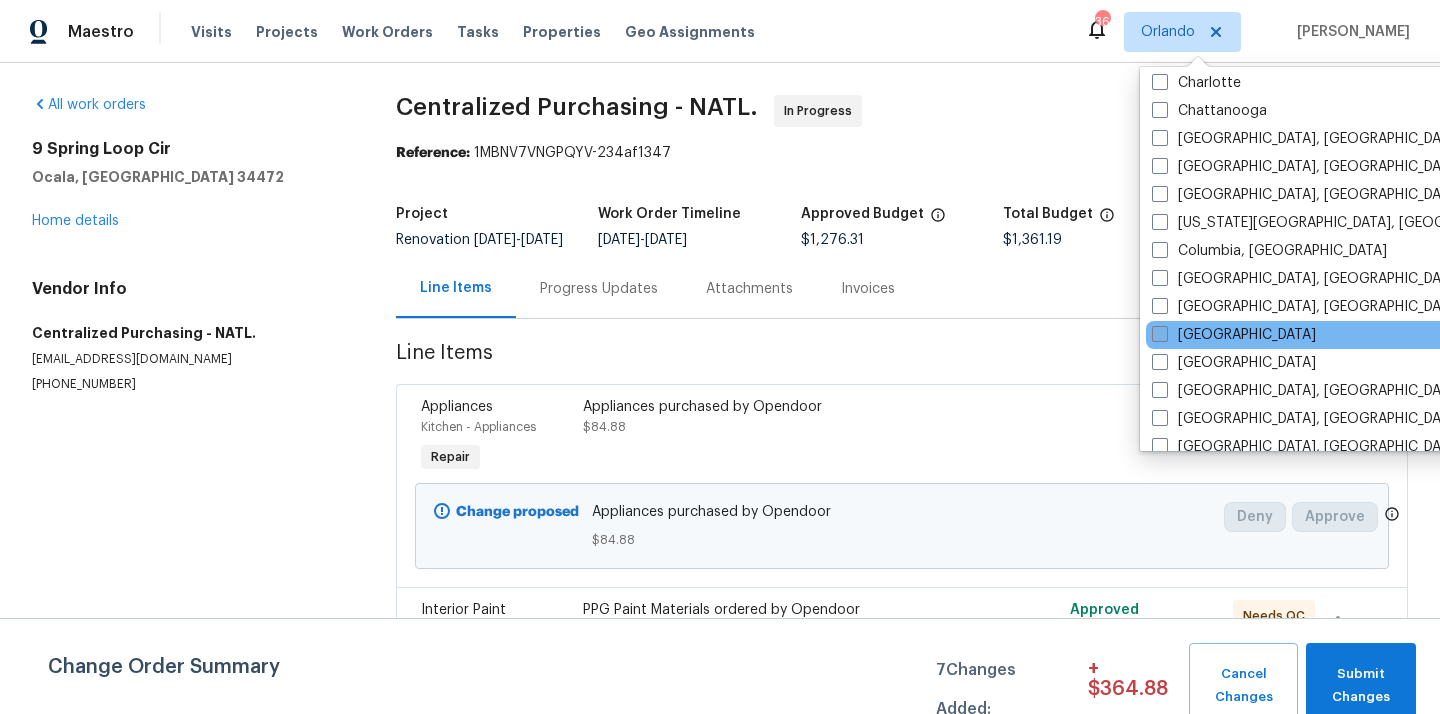 click at bounding box center (1160, 334) 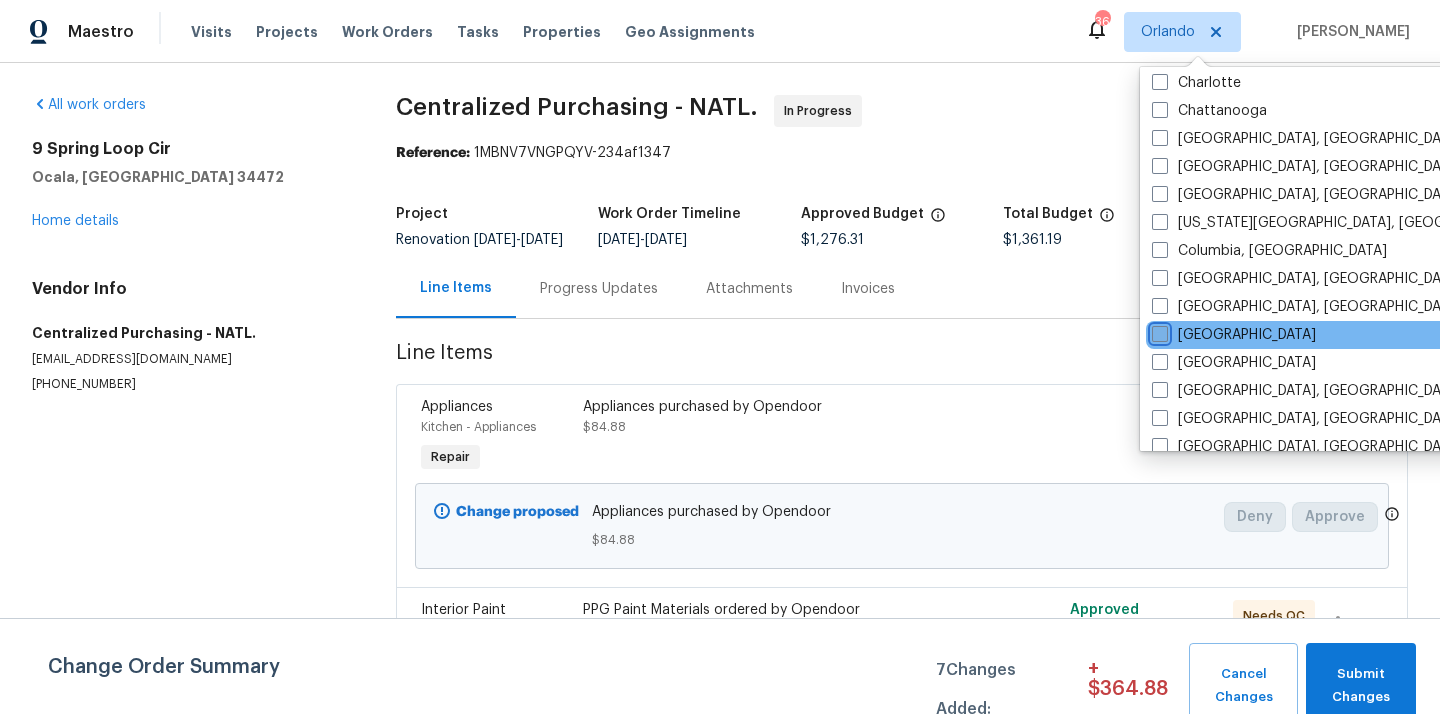 click on "[GEOGRAPHIC_DATA]" at bounding box center (1158, 331) 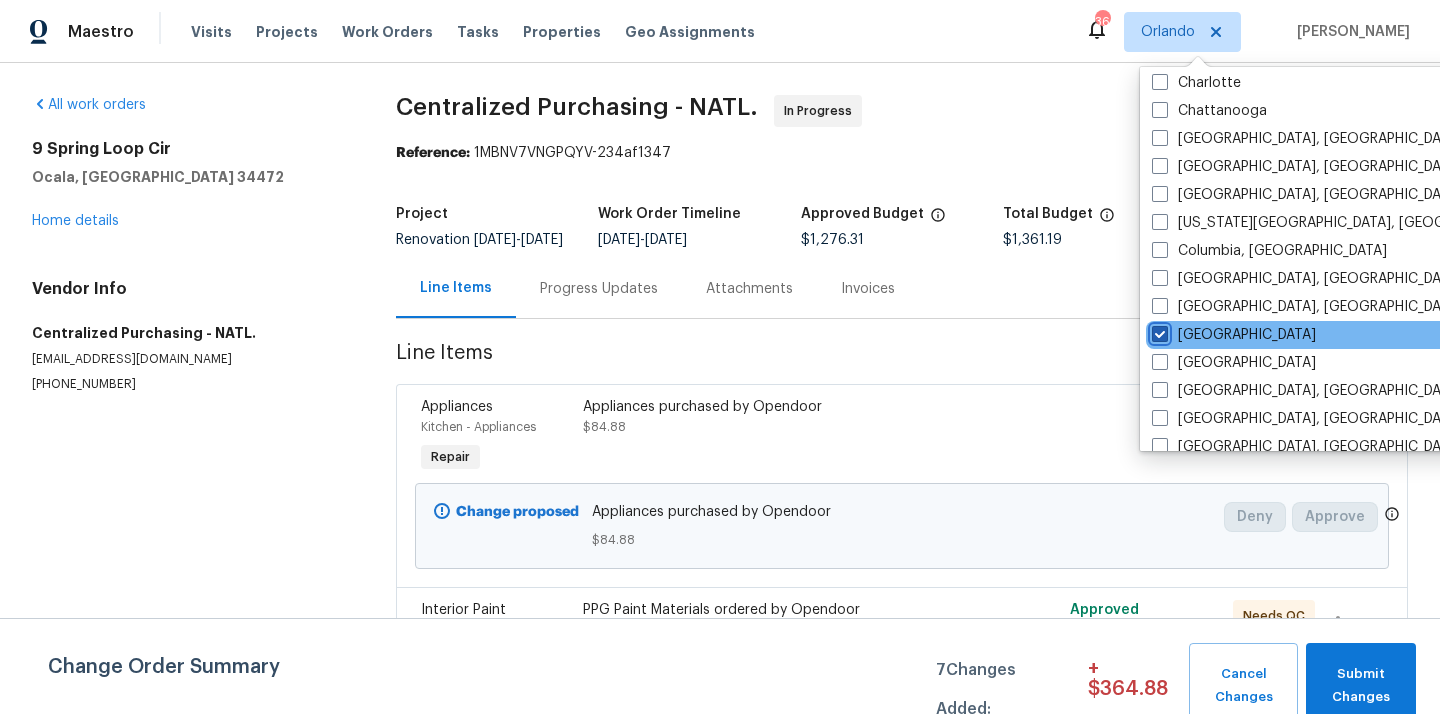 checkbox on "true" 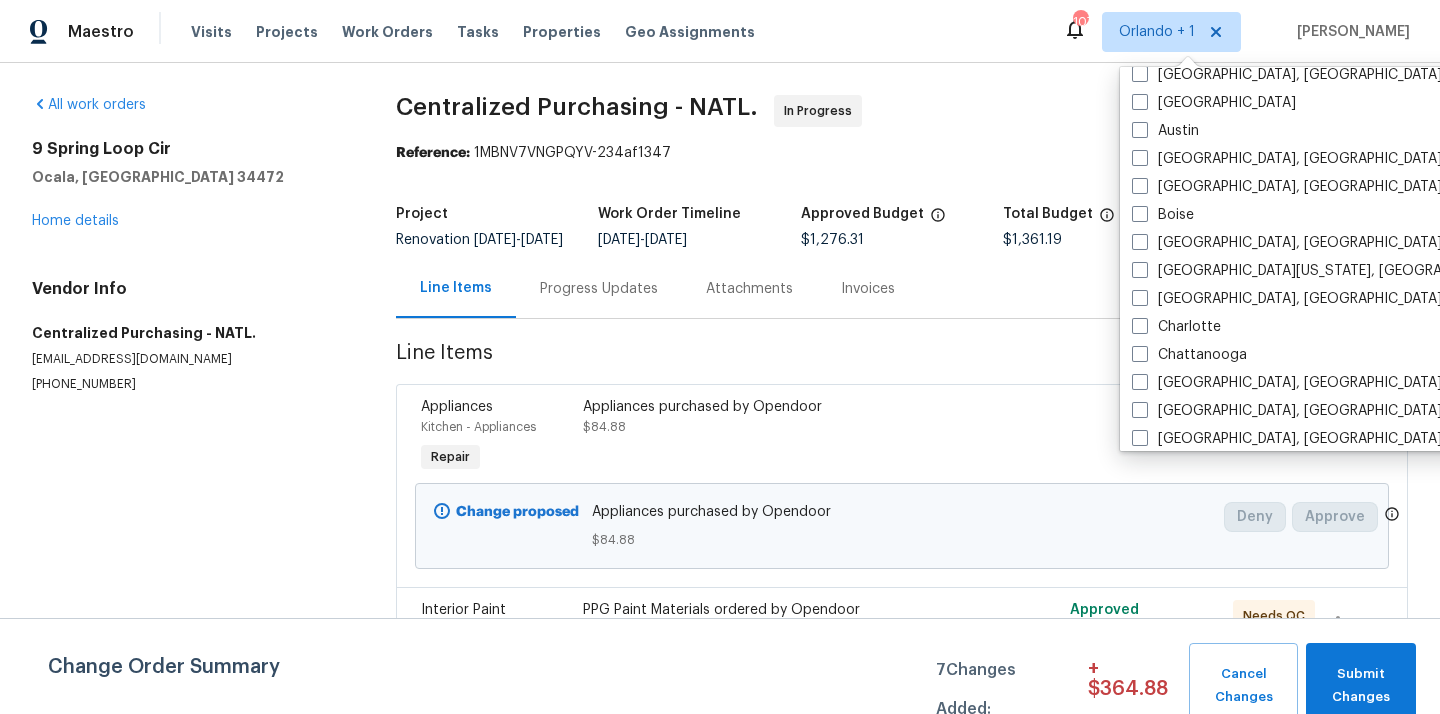 scroll, scrollTop: 0, scrollLeft: 0, axis: both 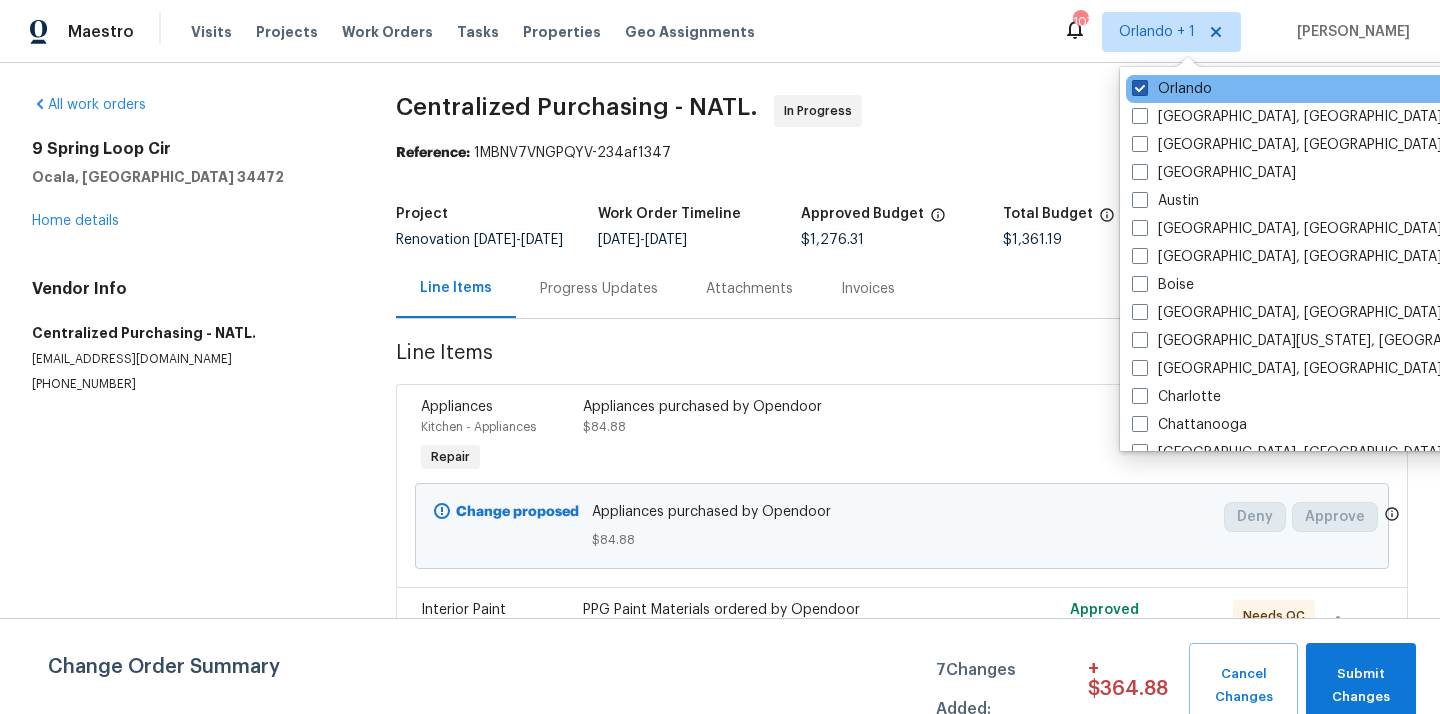 click on "Orlando" at bounding box center (1172, 89) 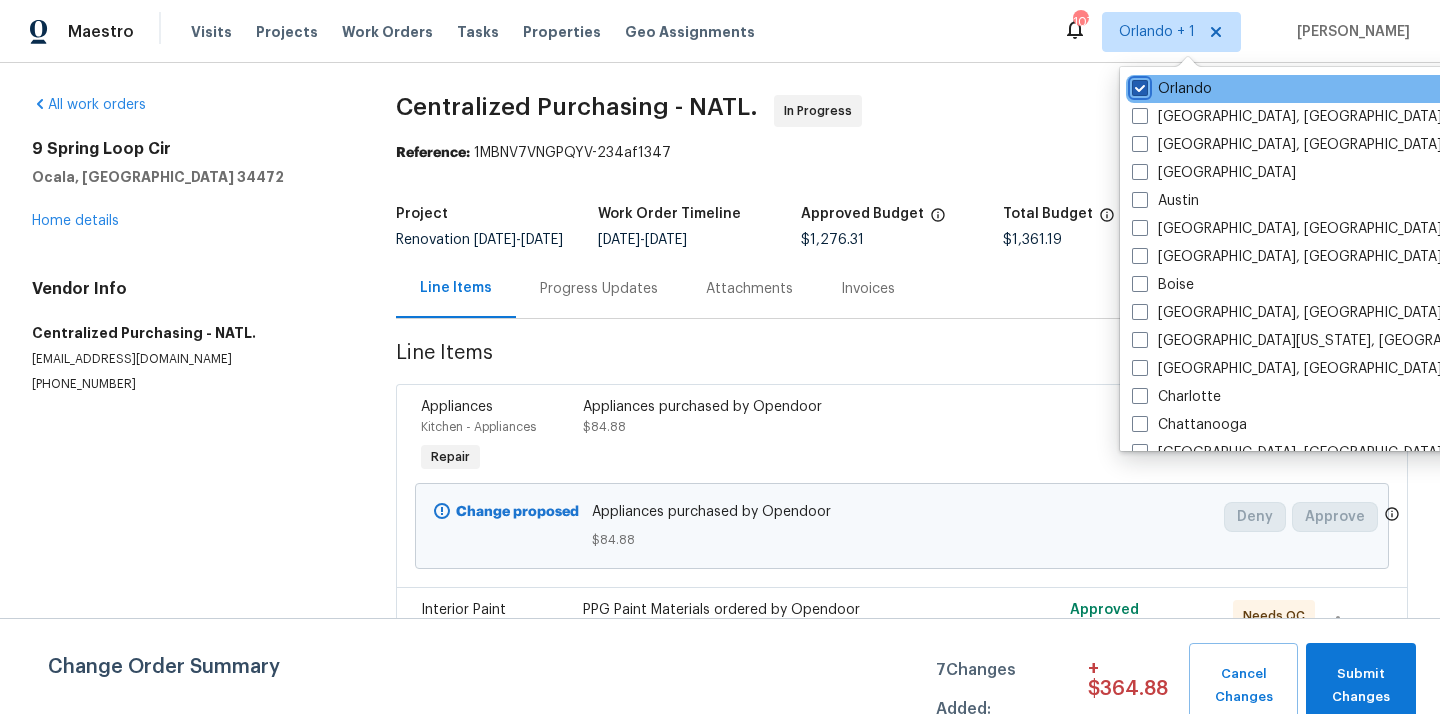 click on "Orlando" at bounding box center [1138, 85] 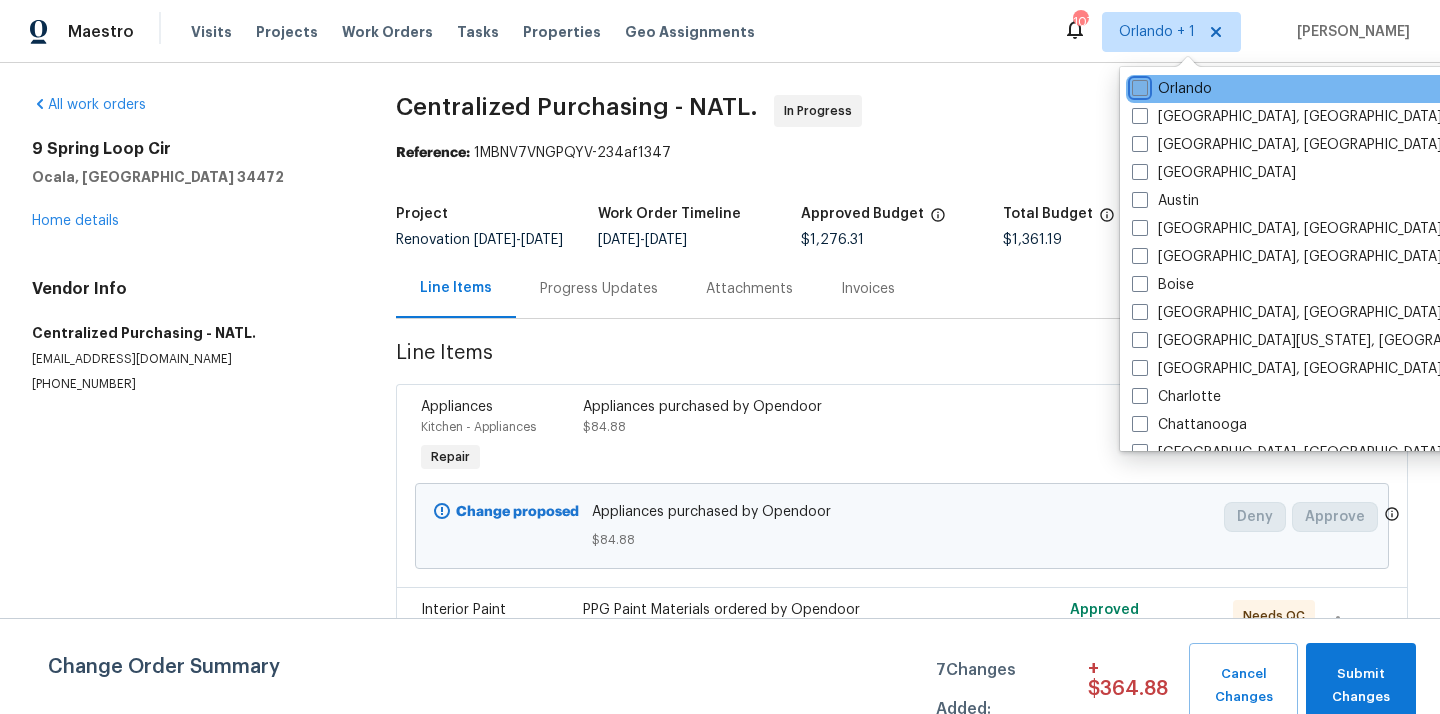 checkbox on "false" 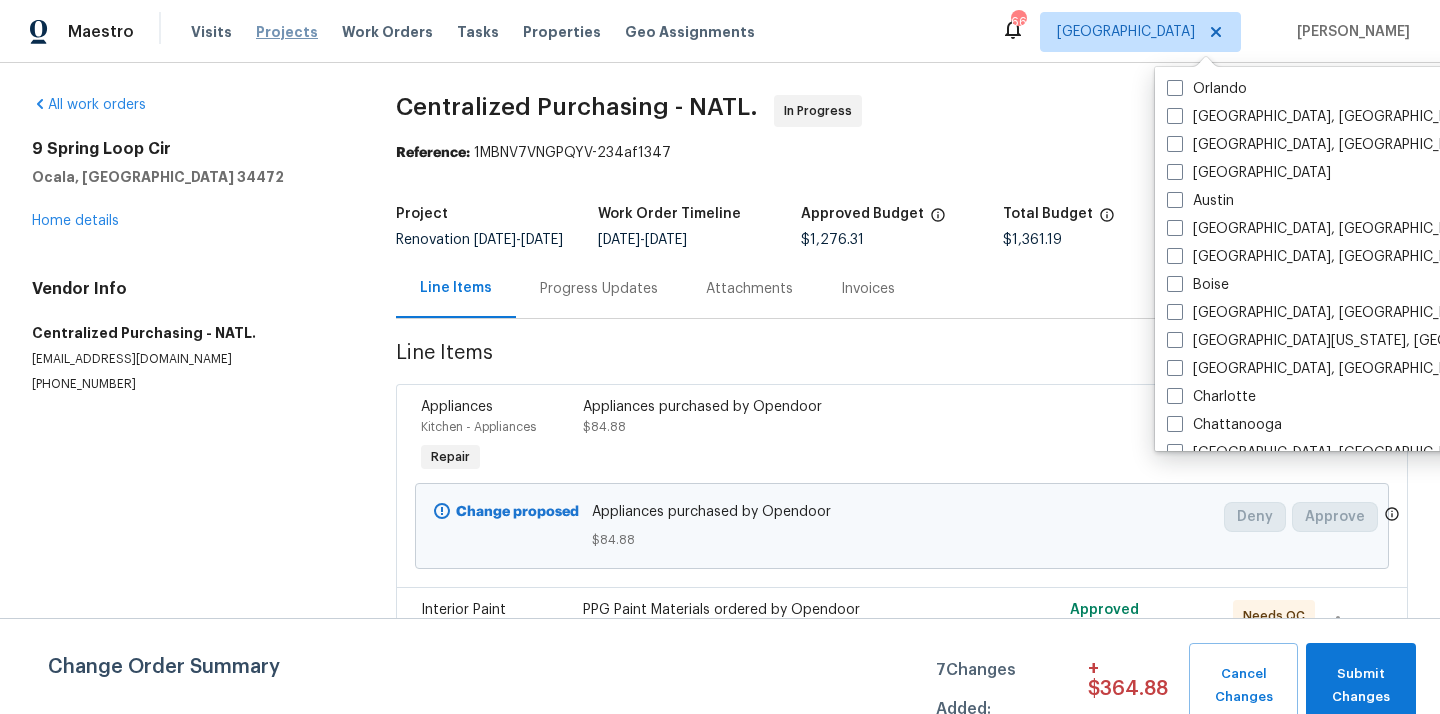 click on "Projects" at bounding box center [287, 32] 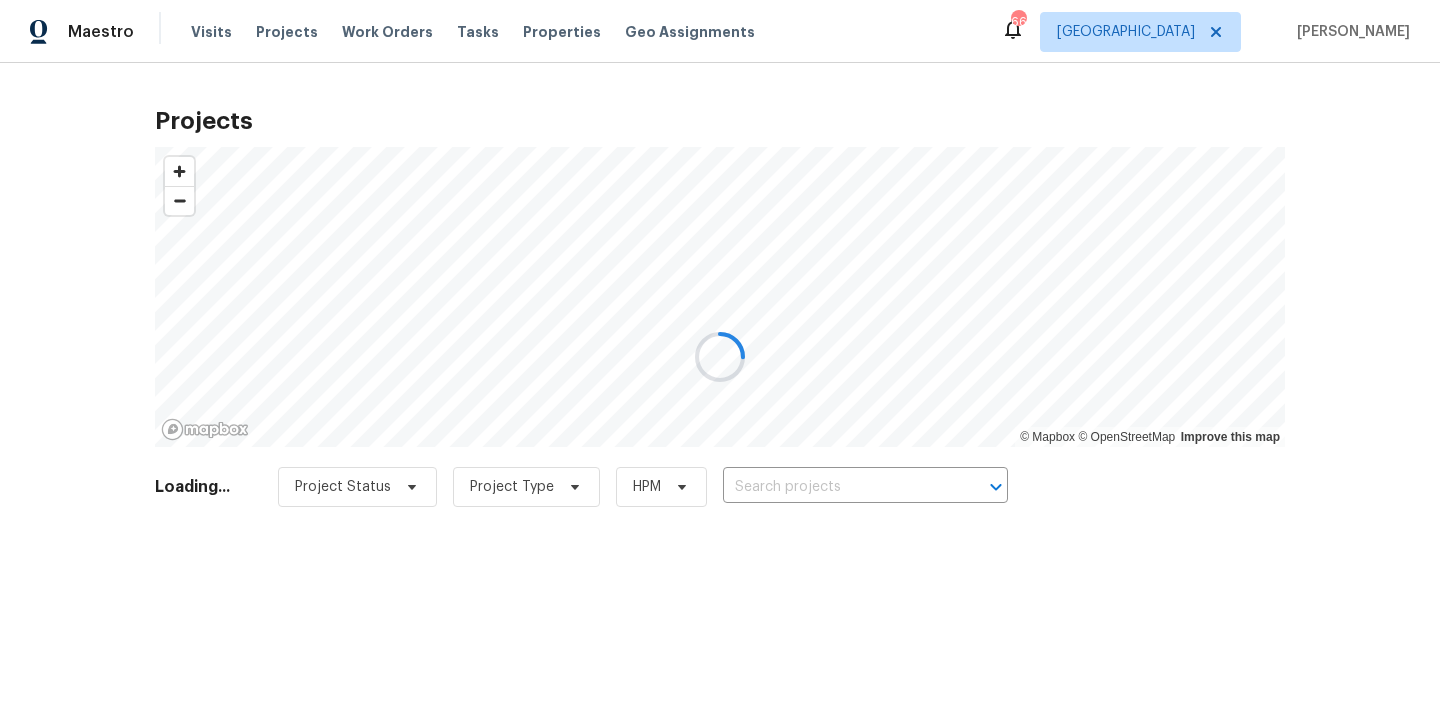 click at bounding box center (720, 357) 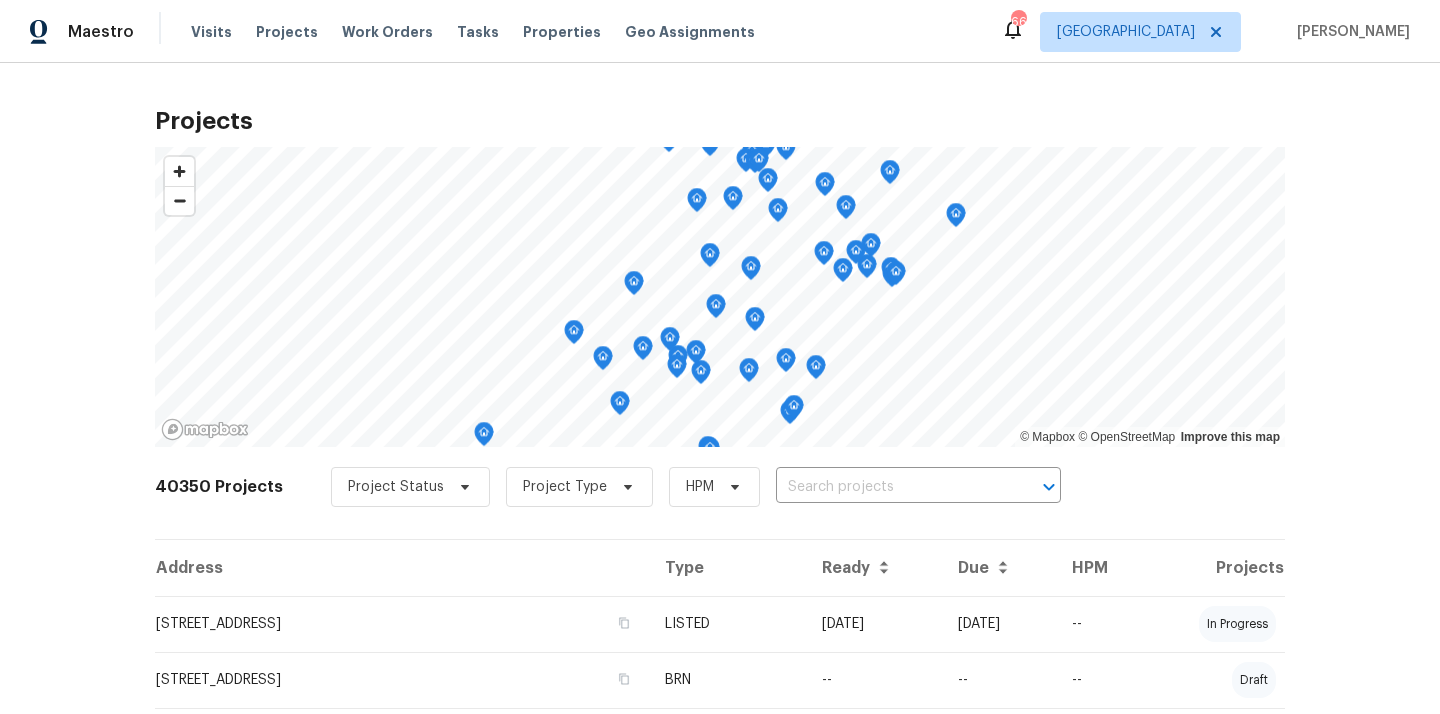 click at bounding box center (890, 487) 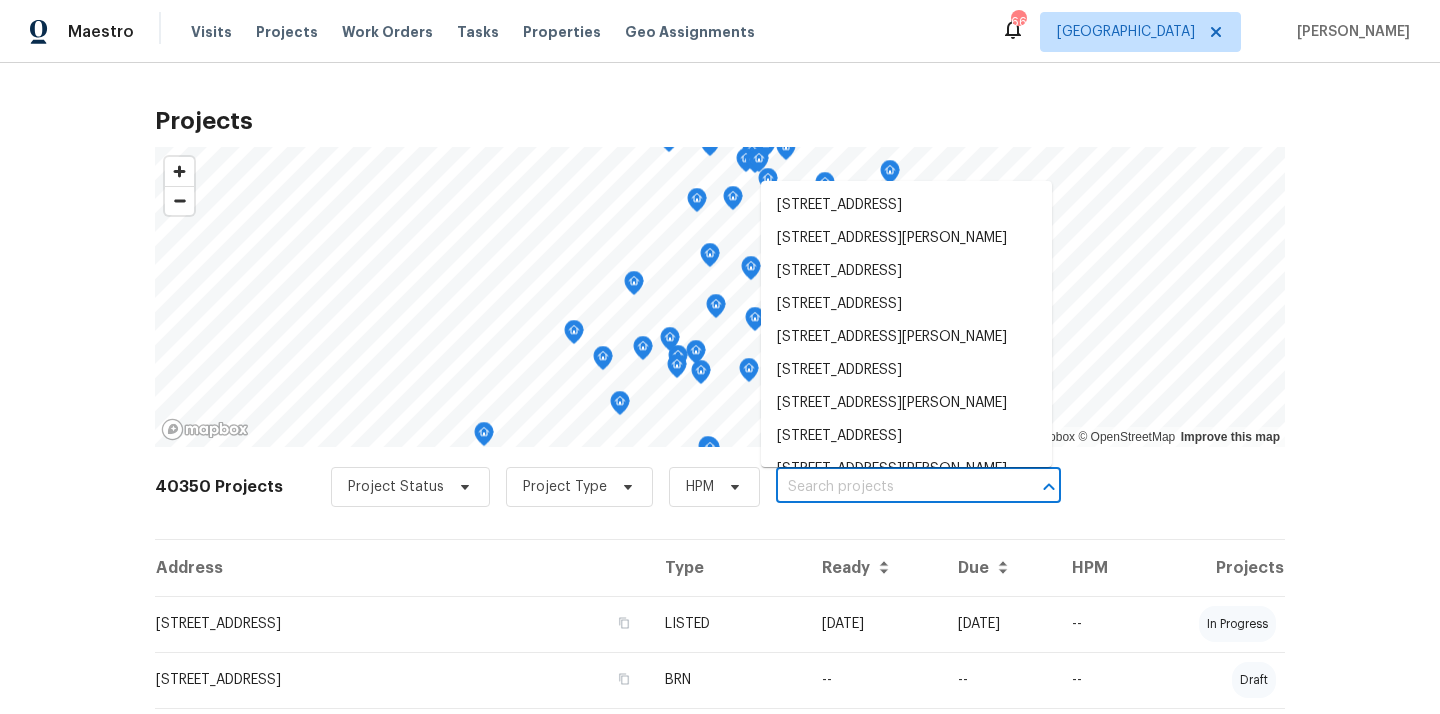 paste on "[STREET_ADDRESS]" 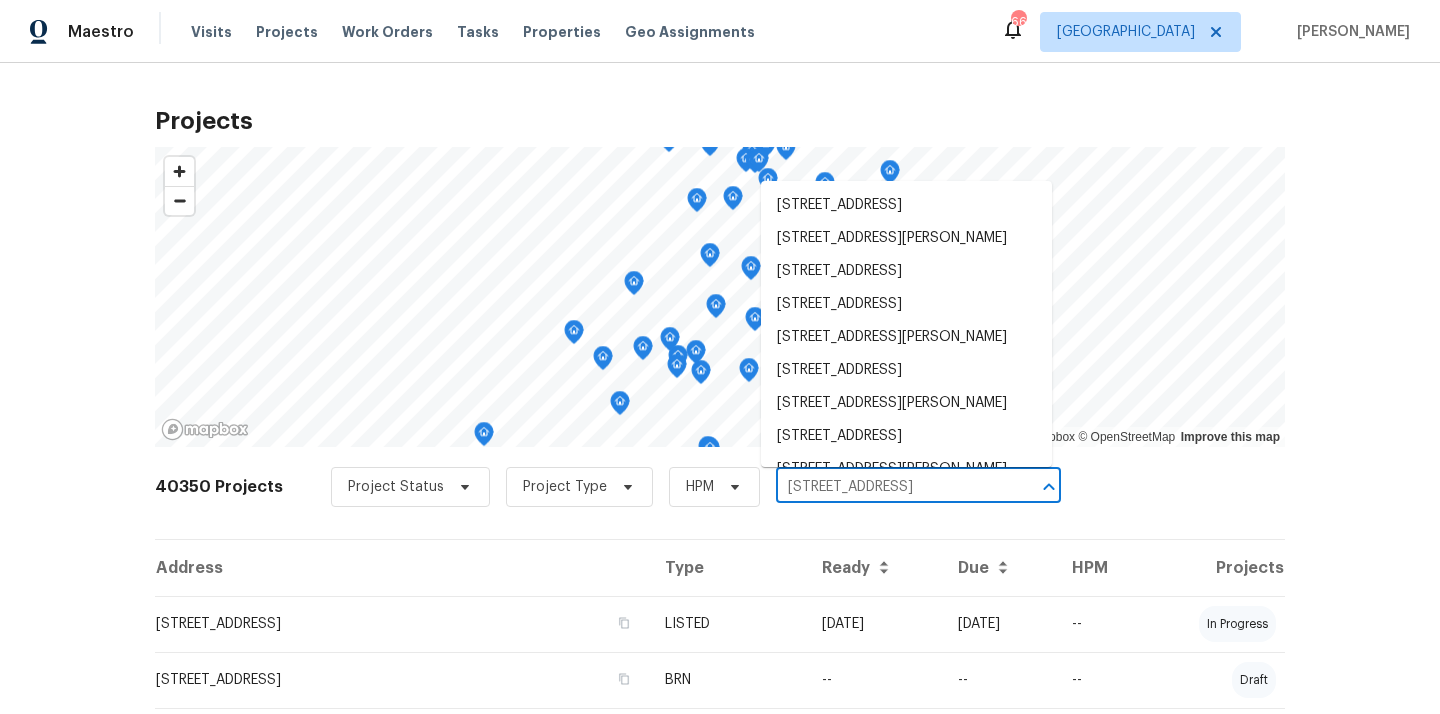 scroll, scrollTop: 0, scrollLeft: 0, axis: both 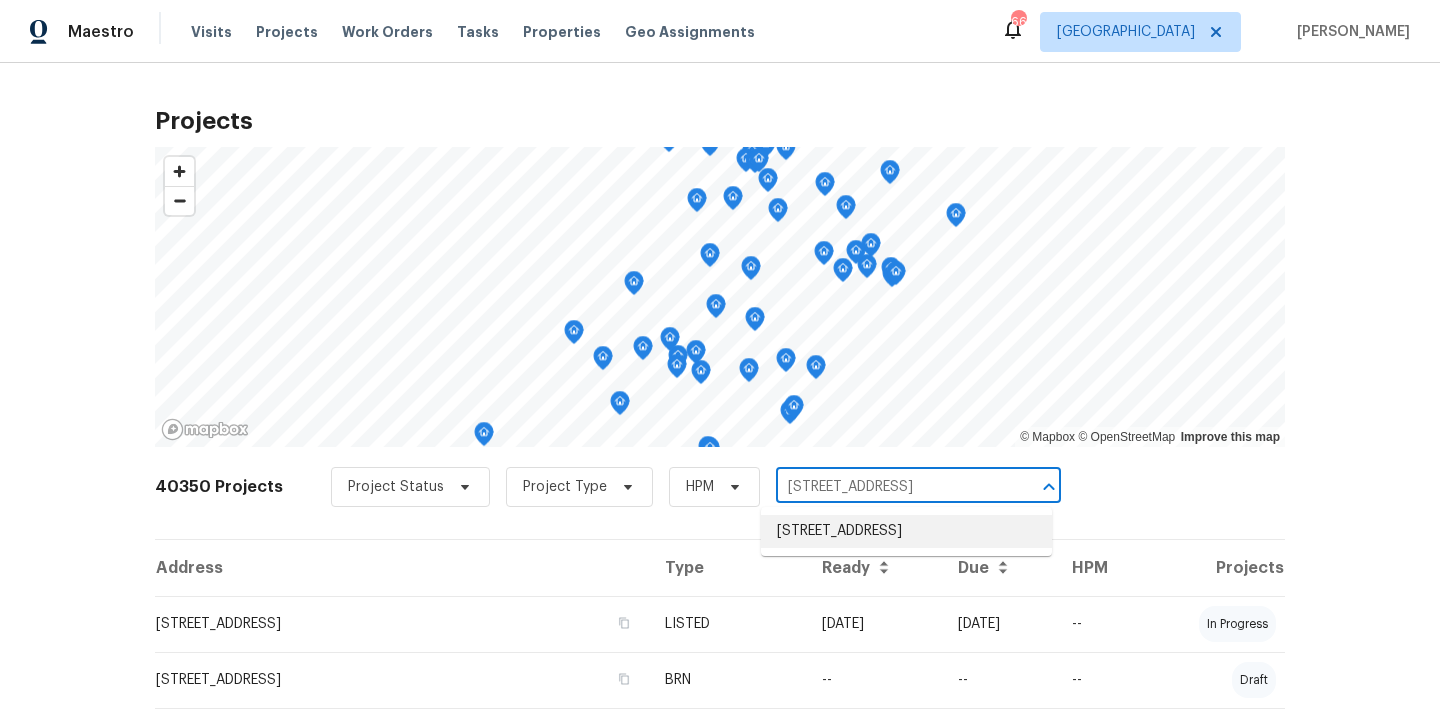 click on "[STREET_ADDRESS]" at bounding box center (906, 531) 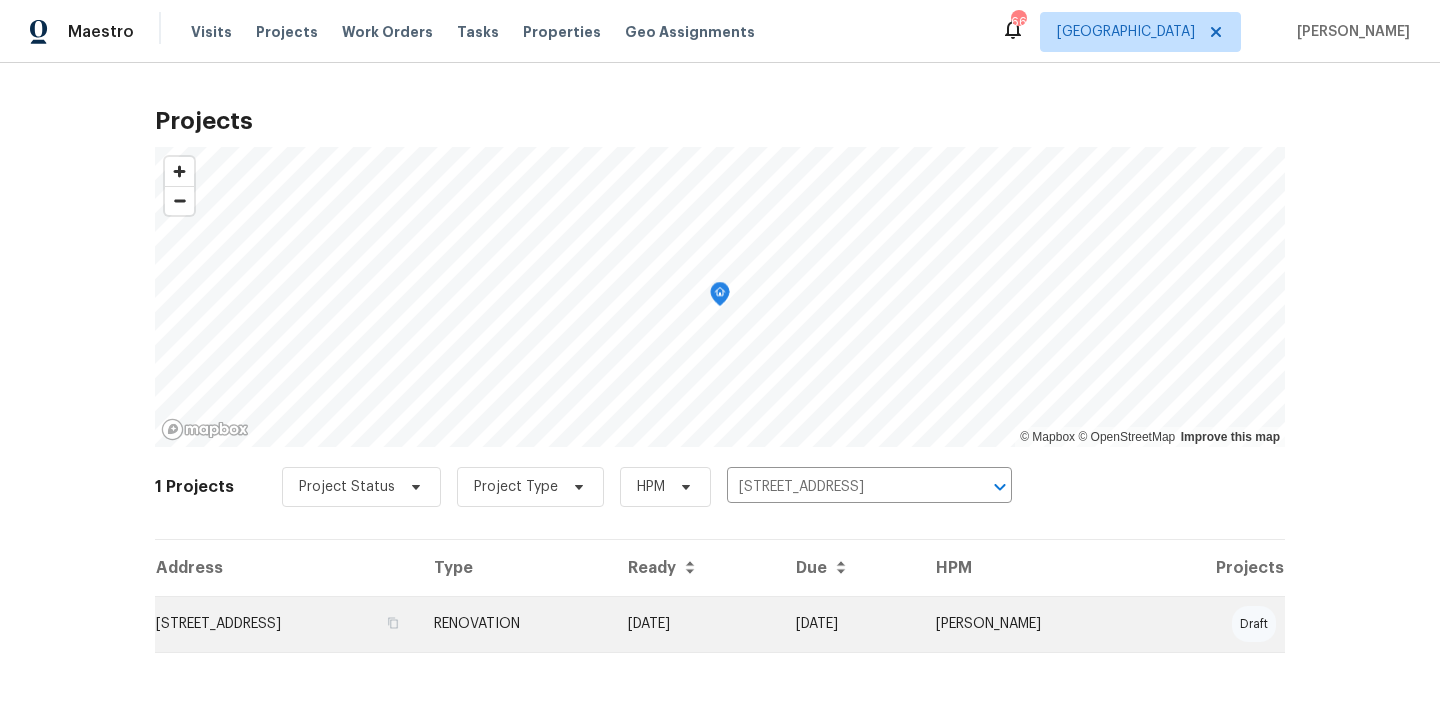 click on "RENOVATION" at bounding box center [515, 624] 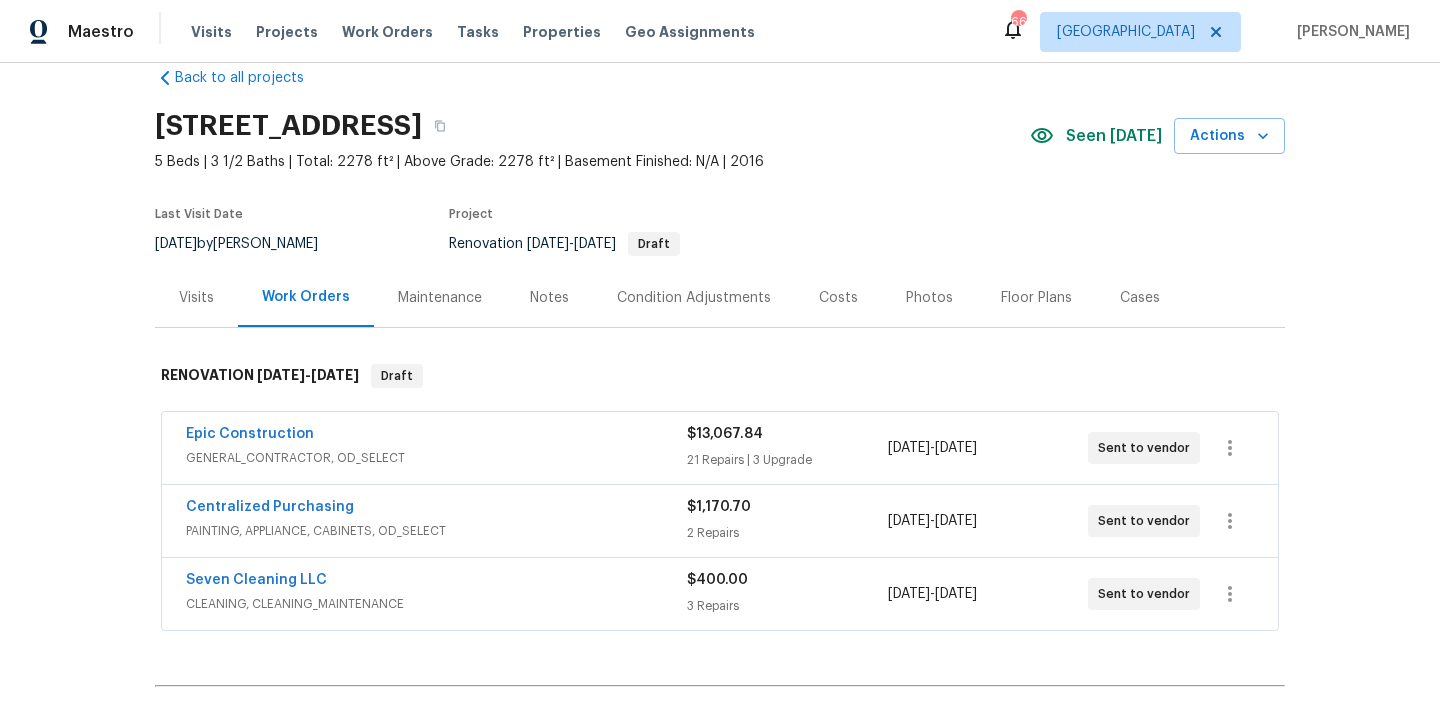 scroll, scrollTop: 0, scrollLeft: 0, axis: both 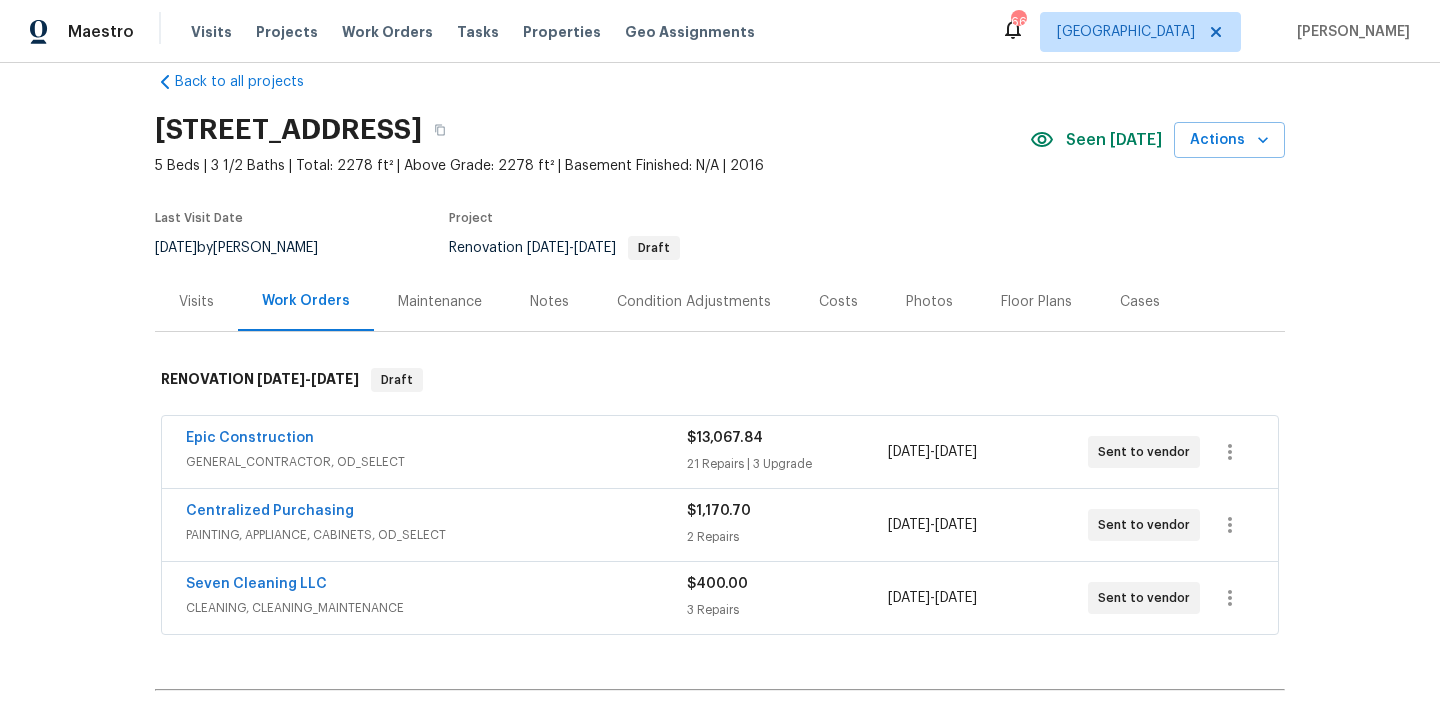 click on "[STREET_ADDRESS]" at bounding box center (288, 130) 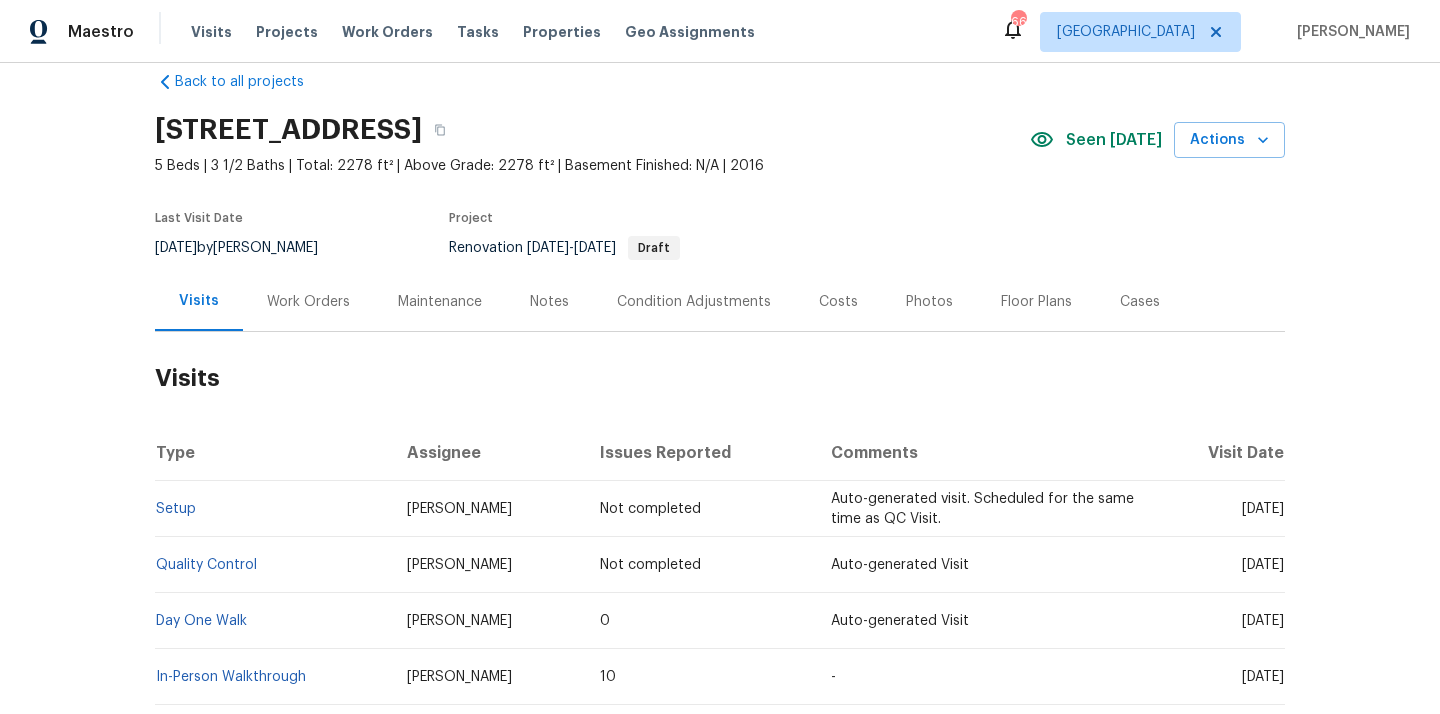 scroll, scrollTop: 158, scrollLeft: 0, axis: vertical 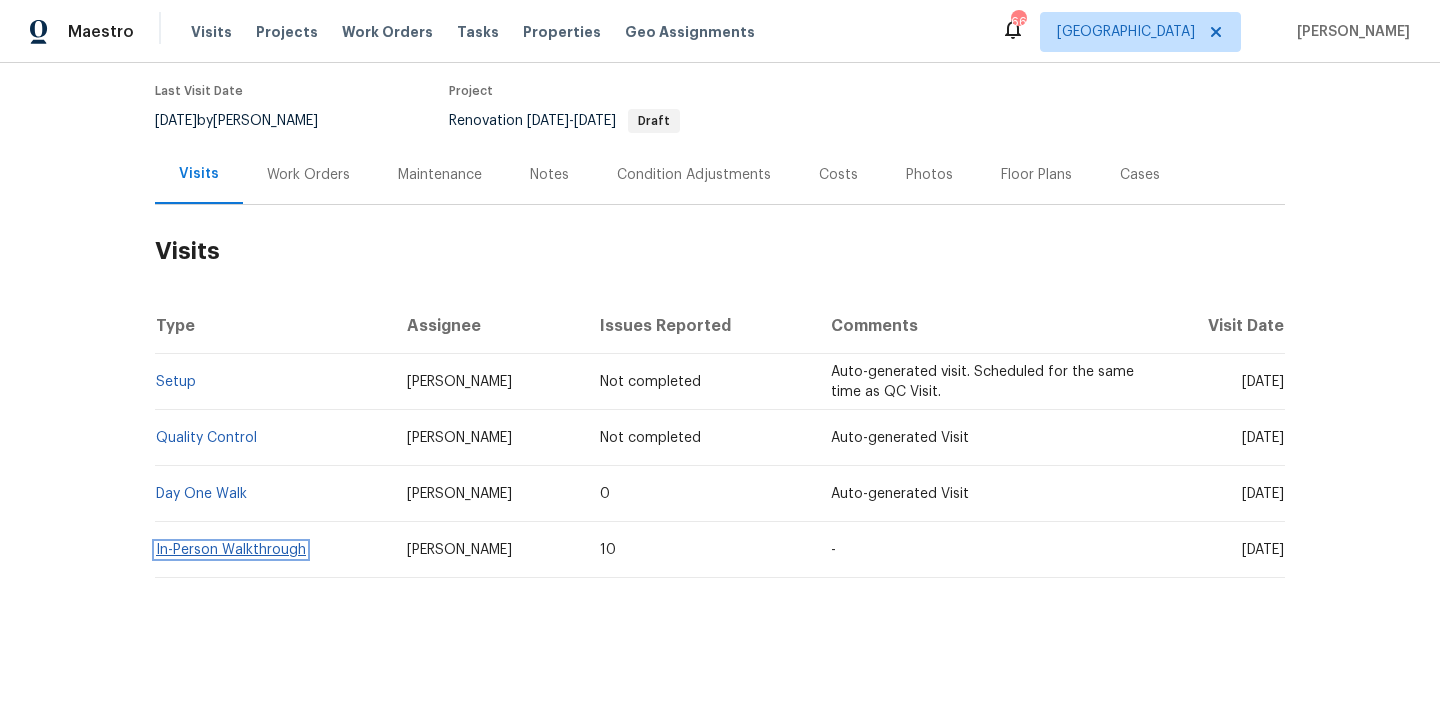 click on "In-Person Walkthrough" at bounding box center [231, 550] 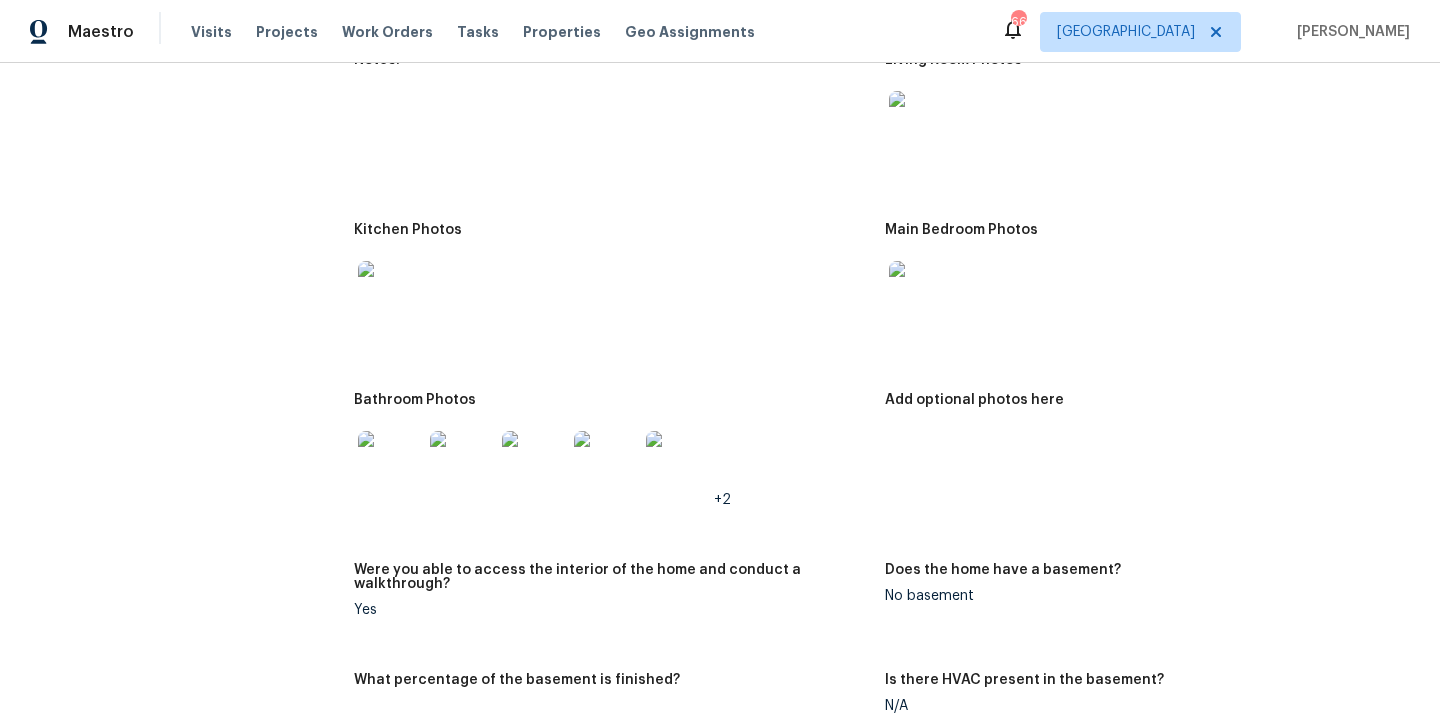 scroll, scrollTop: 2385, scrollLeft: 0, axis: vertical 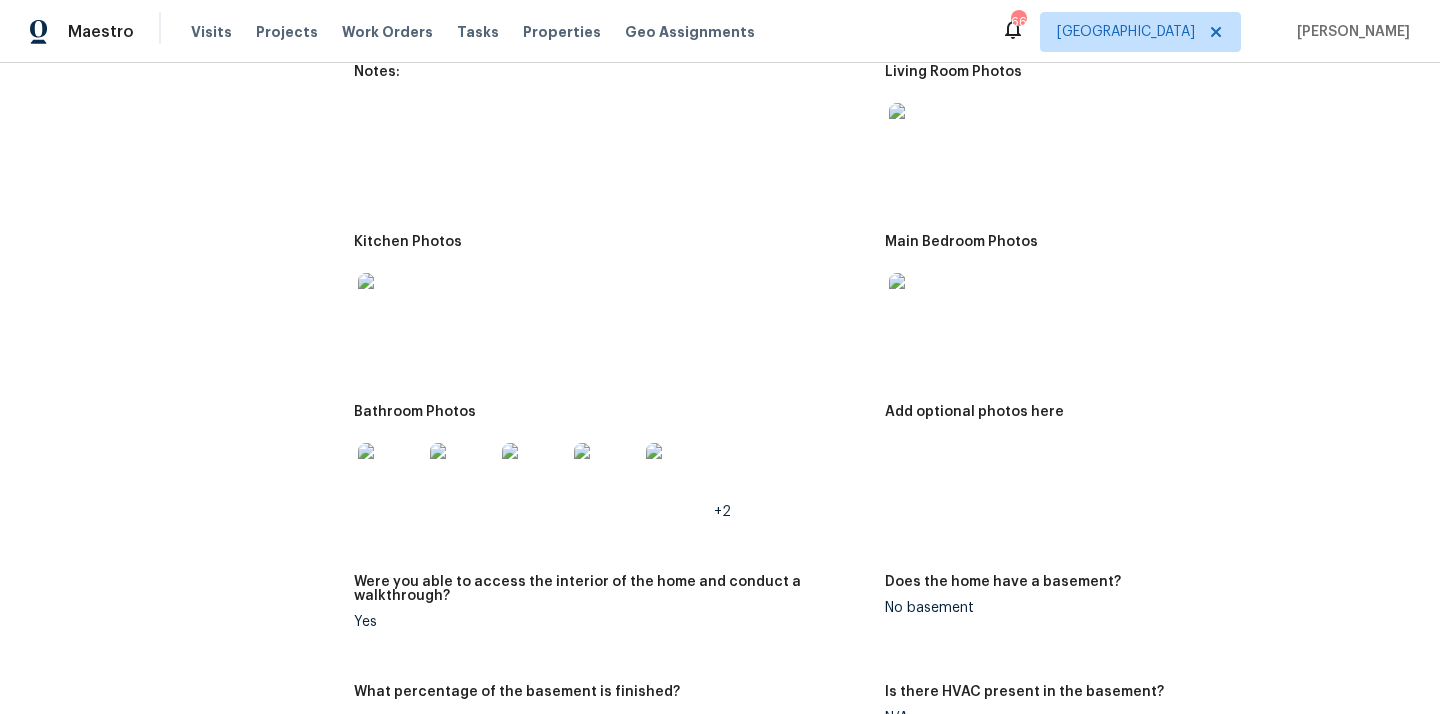 click at bounding box center [390, 305] 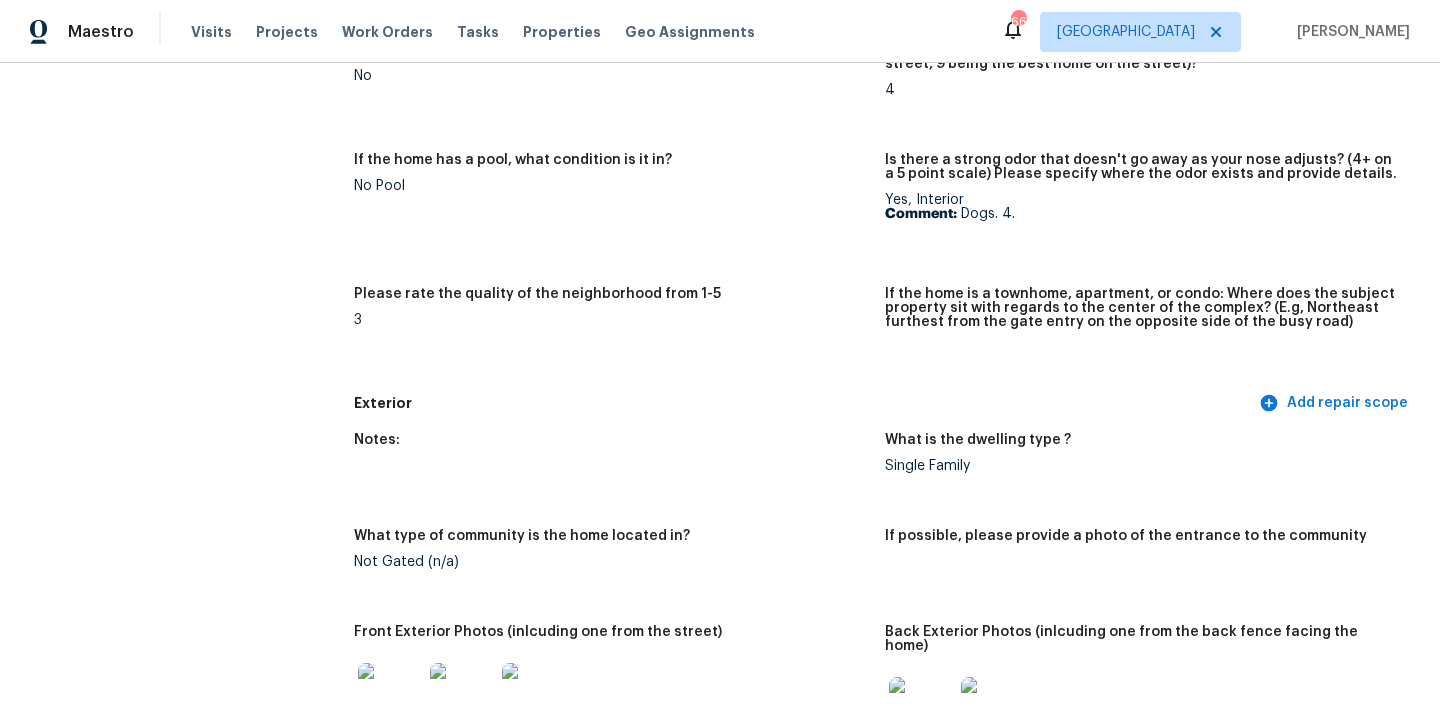 scroll, scrollTop: 0, scrollLeft: 0, axis: both 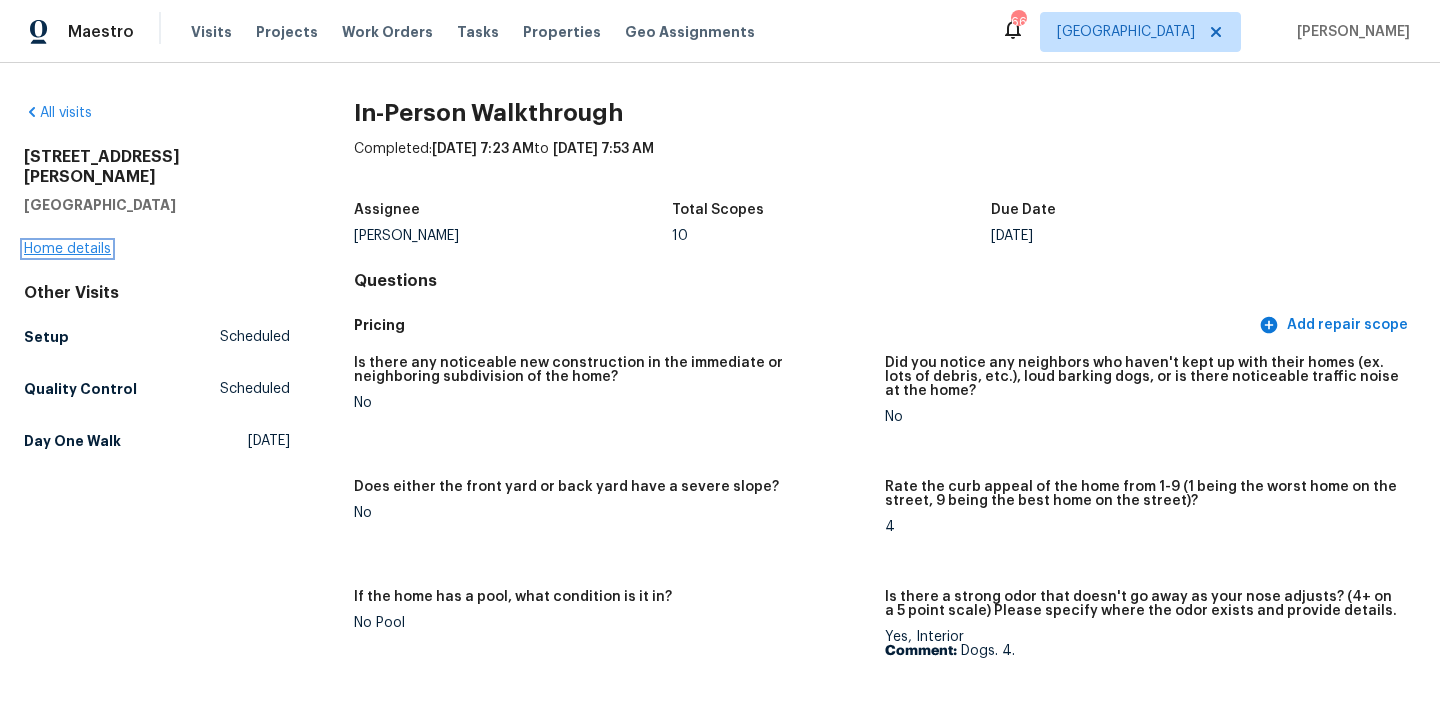 click on "Home details" at bounding box center [67, 249] 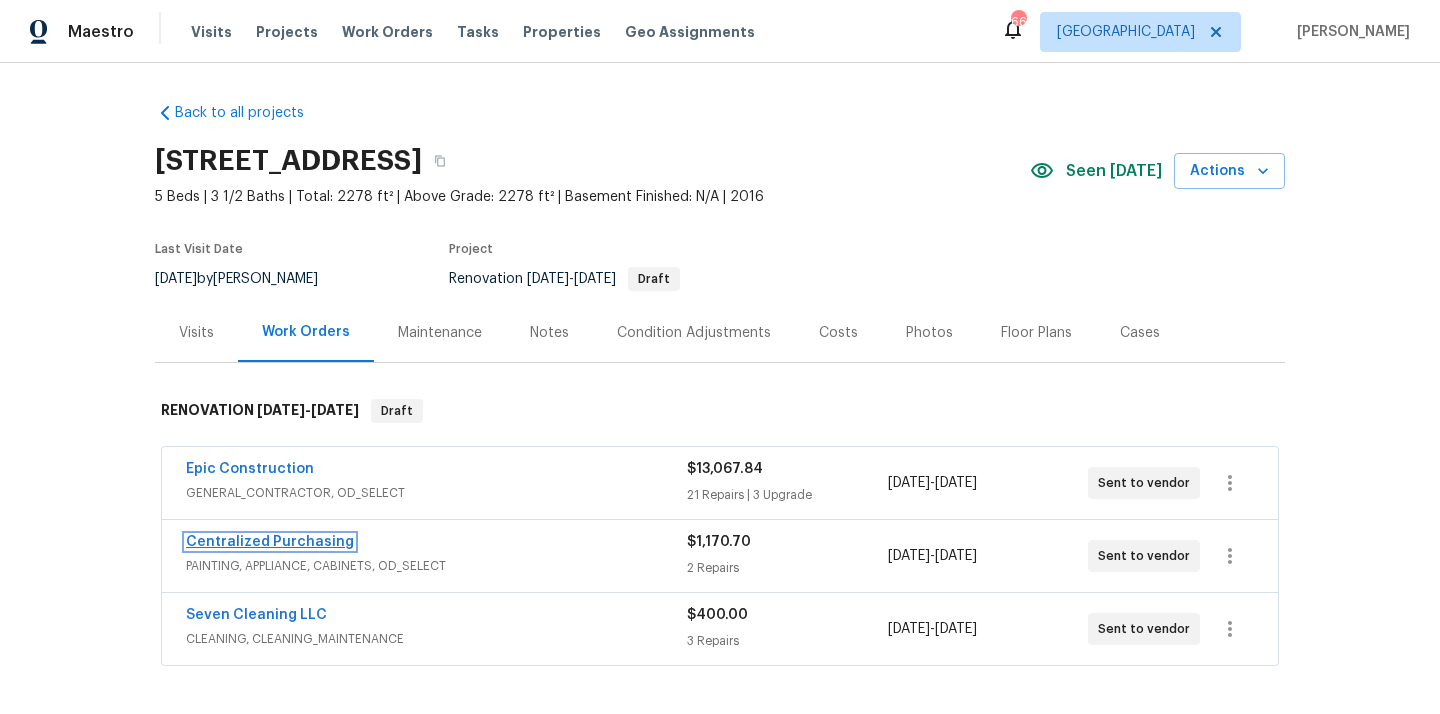click on "Centralized Purchasing" at bounding box center [270, 542] 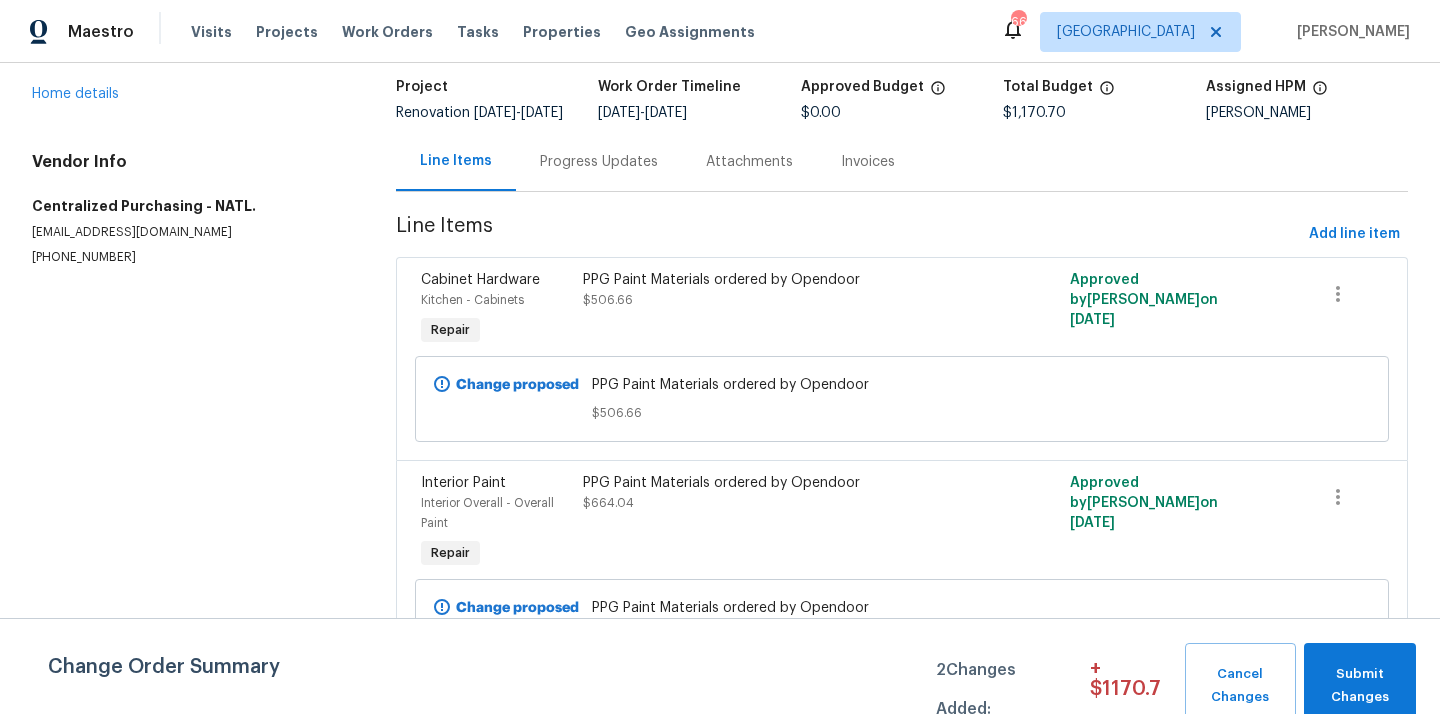 scroll, scrollTop: 156, scrollLeft: 0, axis: vertical 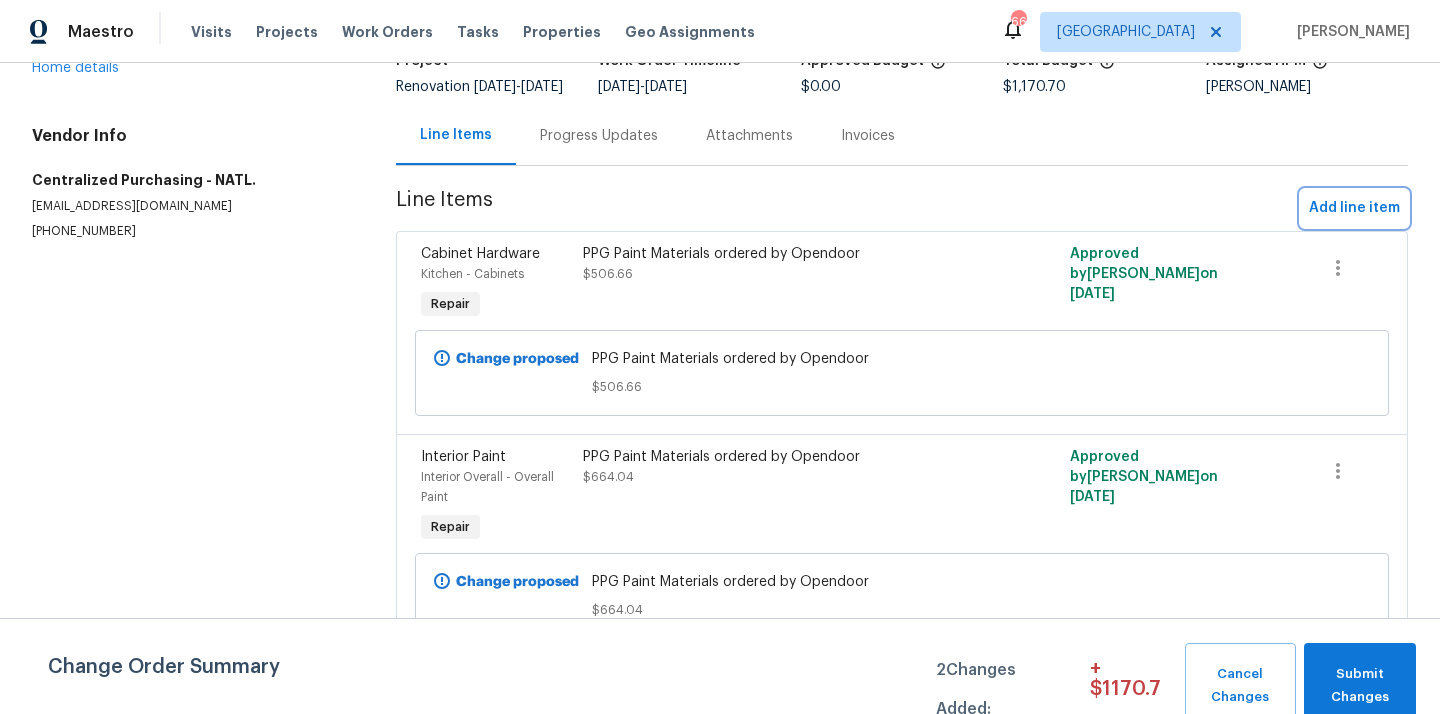click on "Add line item" at bounding box center (1354, 208) 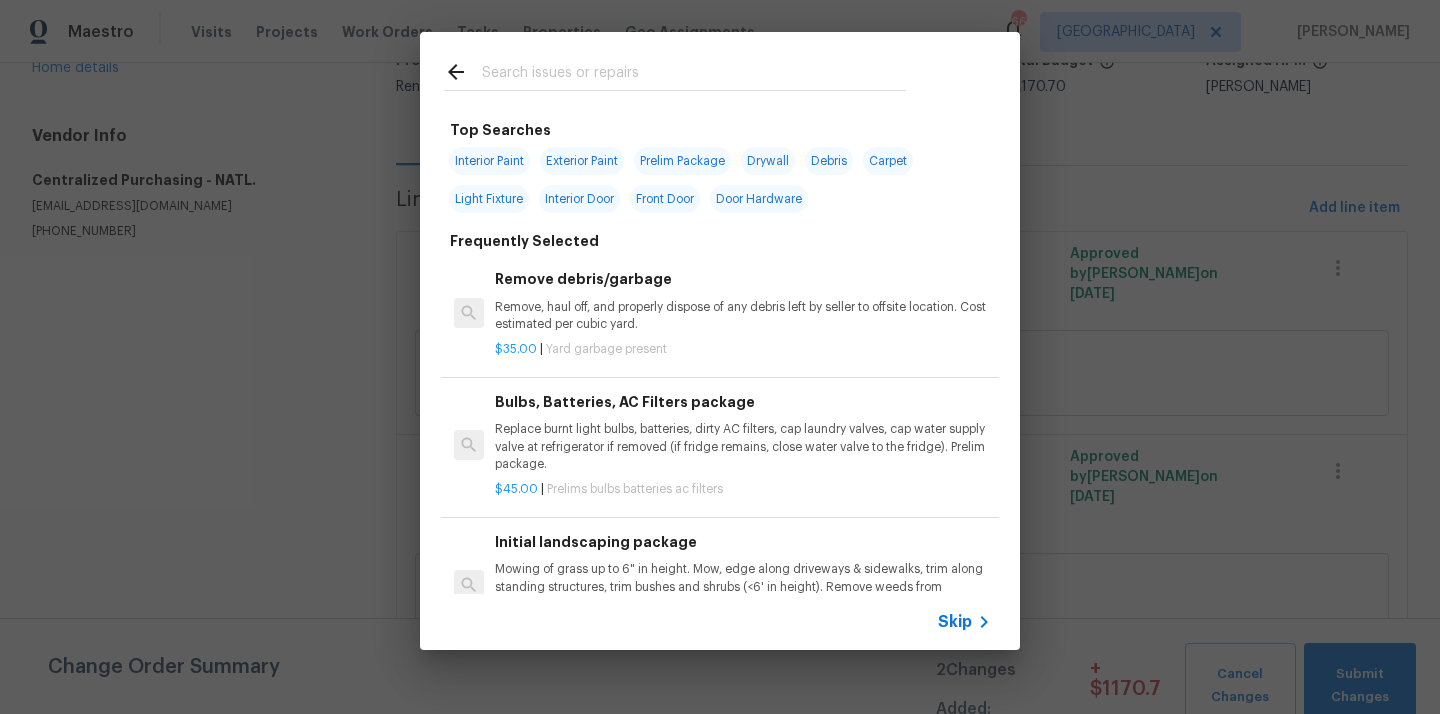 click at bounding box center (694, 75) 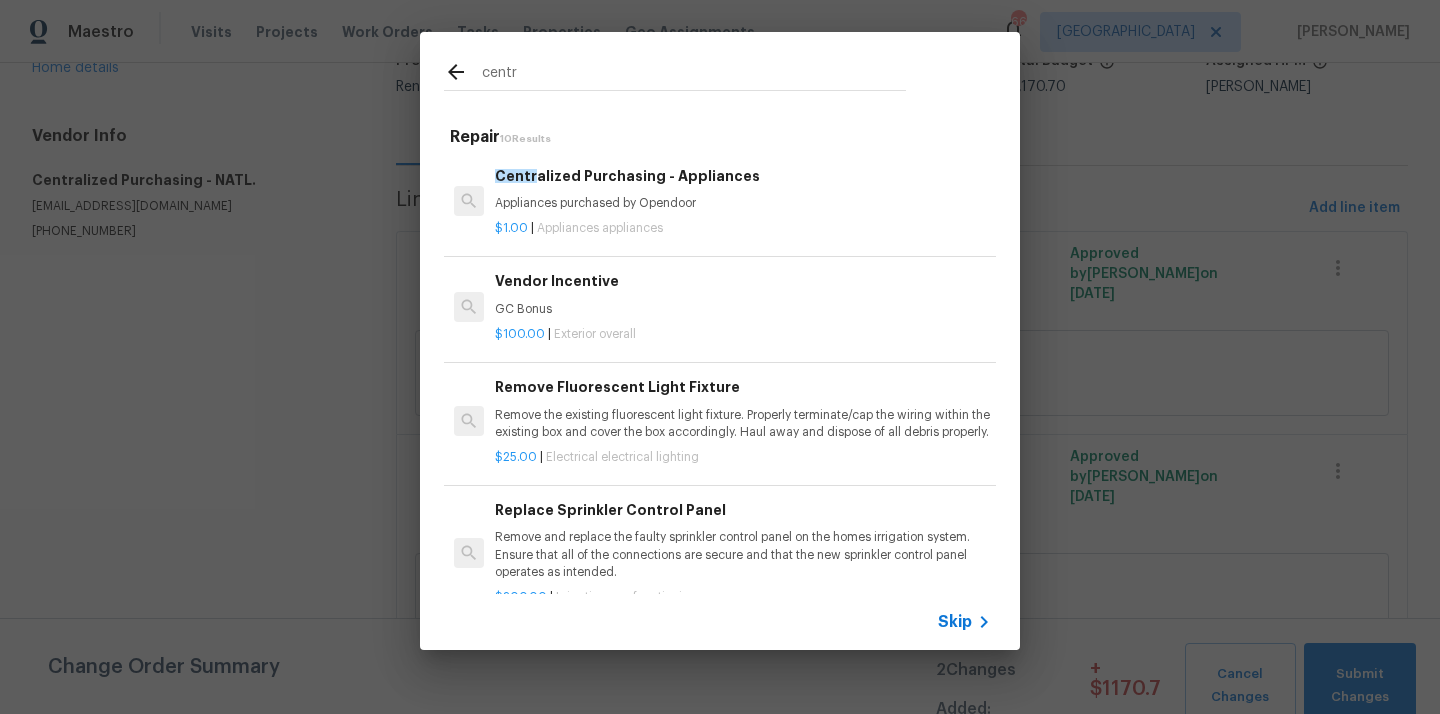 type on "centr" 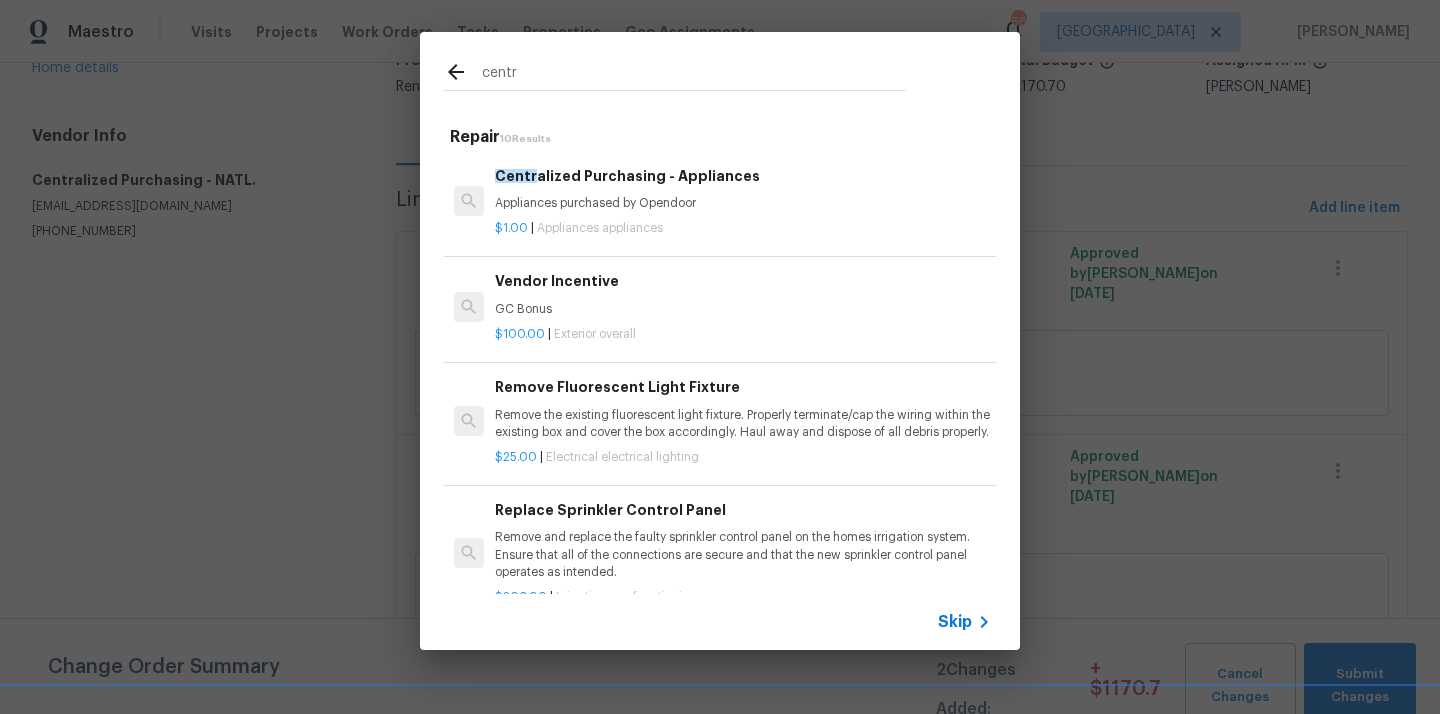 click on "Appliances purchased by Opendoor" at bounding box center [743, 203] 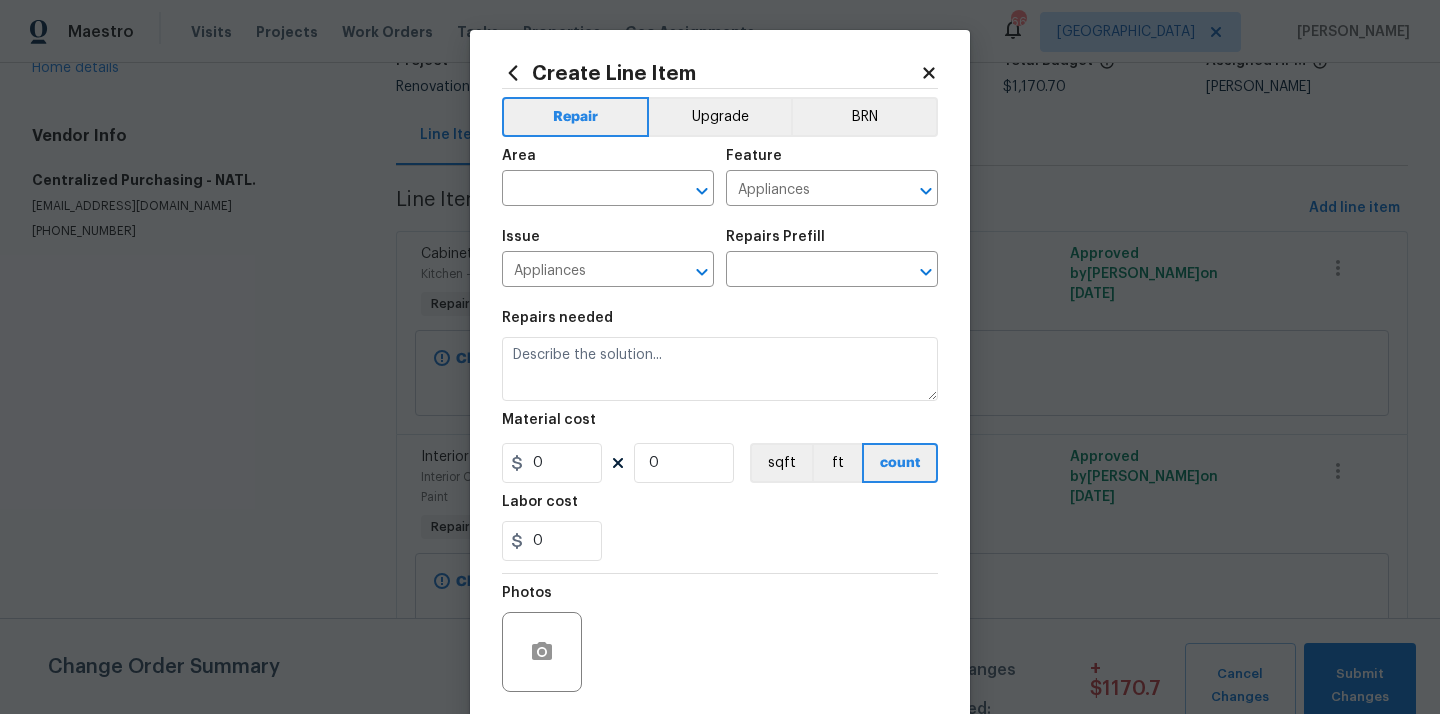 type on "Centralized Purchasing - Appliances $1.00" 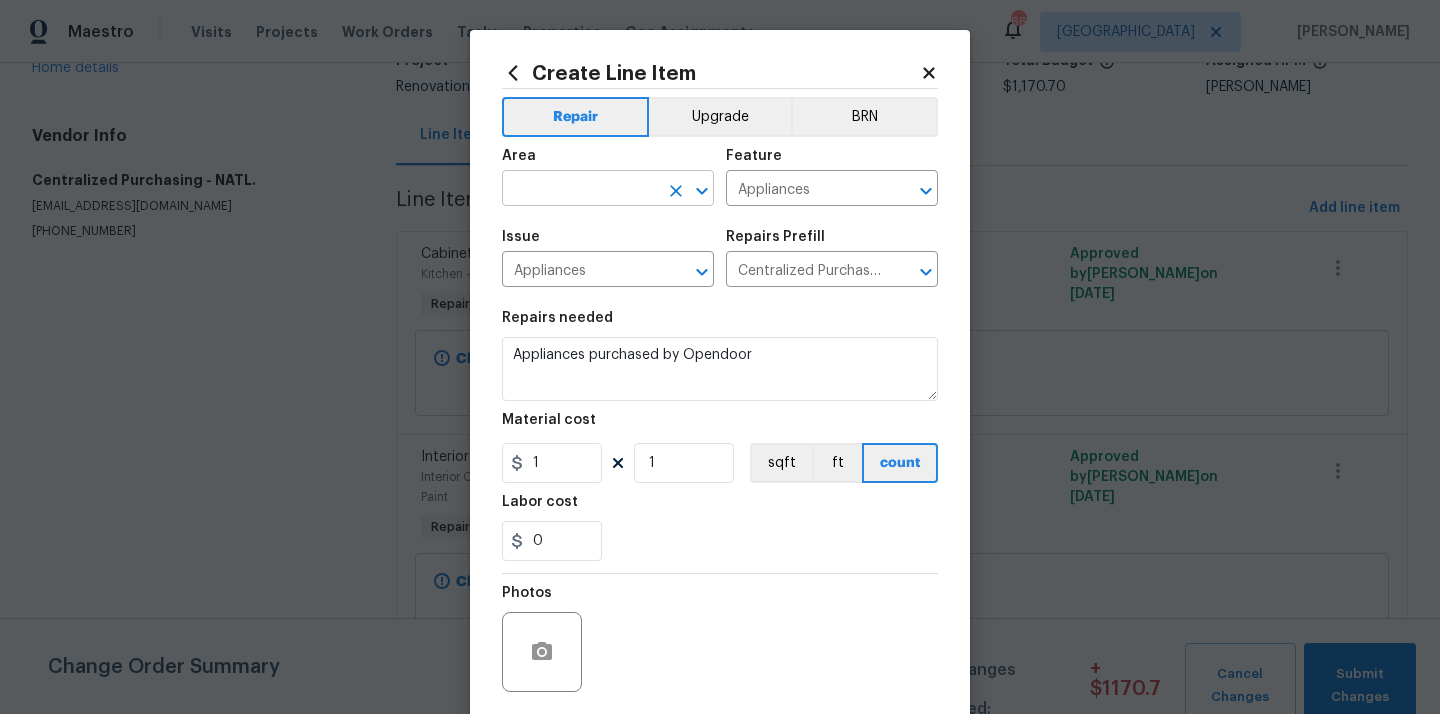 click at bounding box center [580, 190] 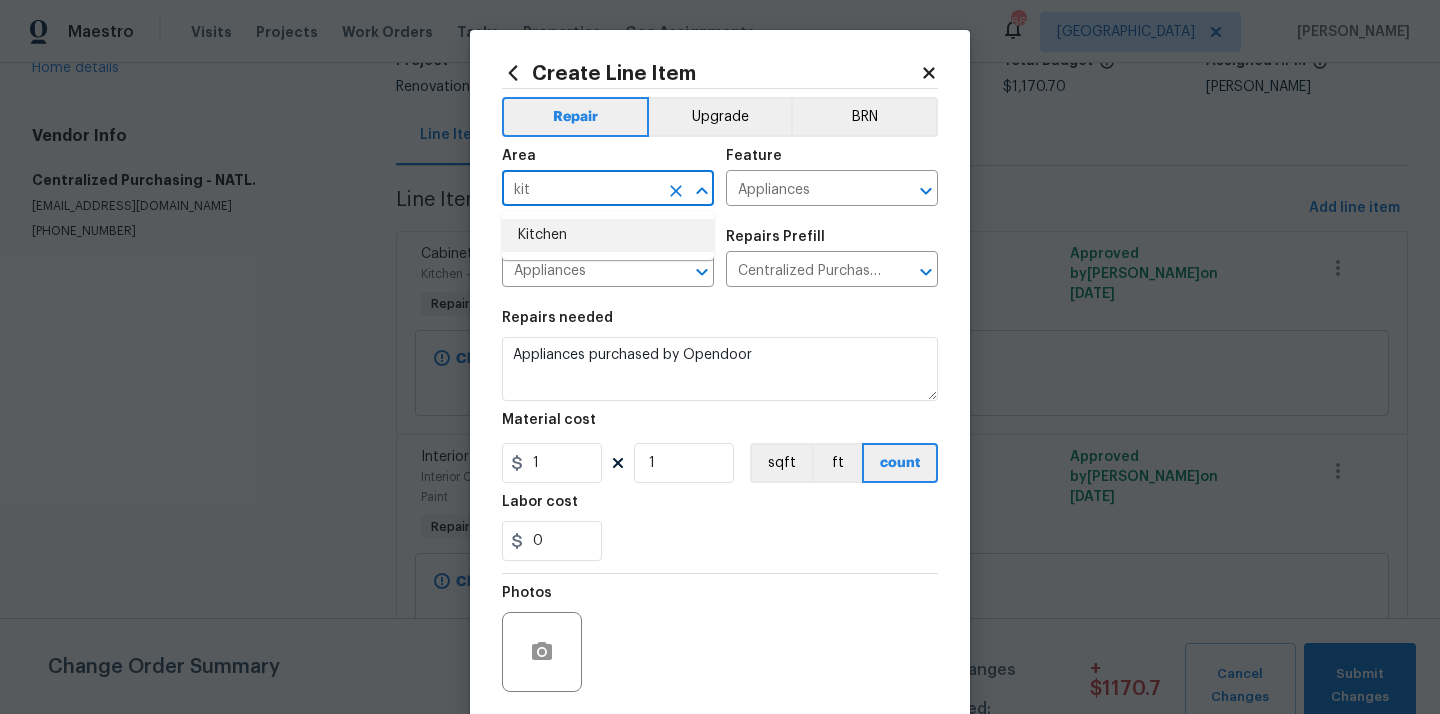 click on "Kitchen" at bounding box center [608, 235] 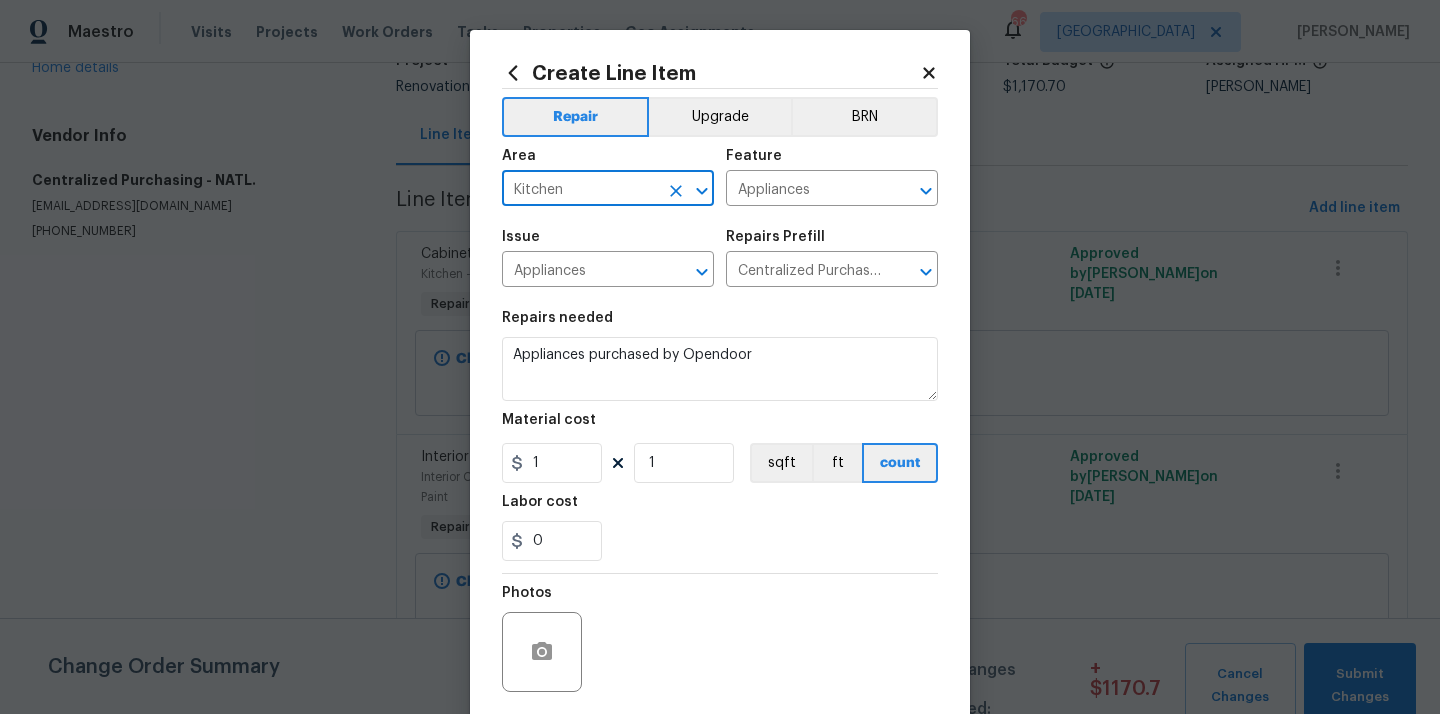 type on "Kitchen" 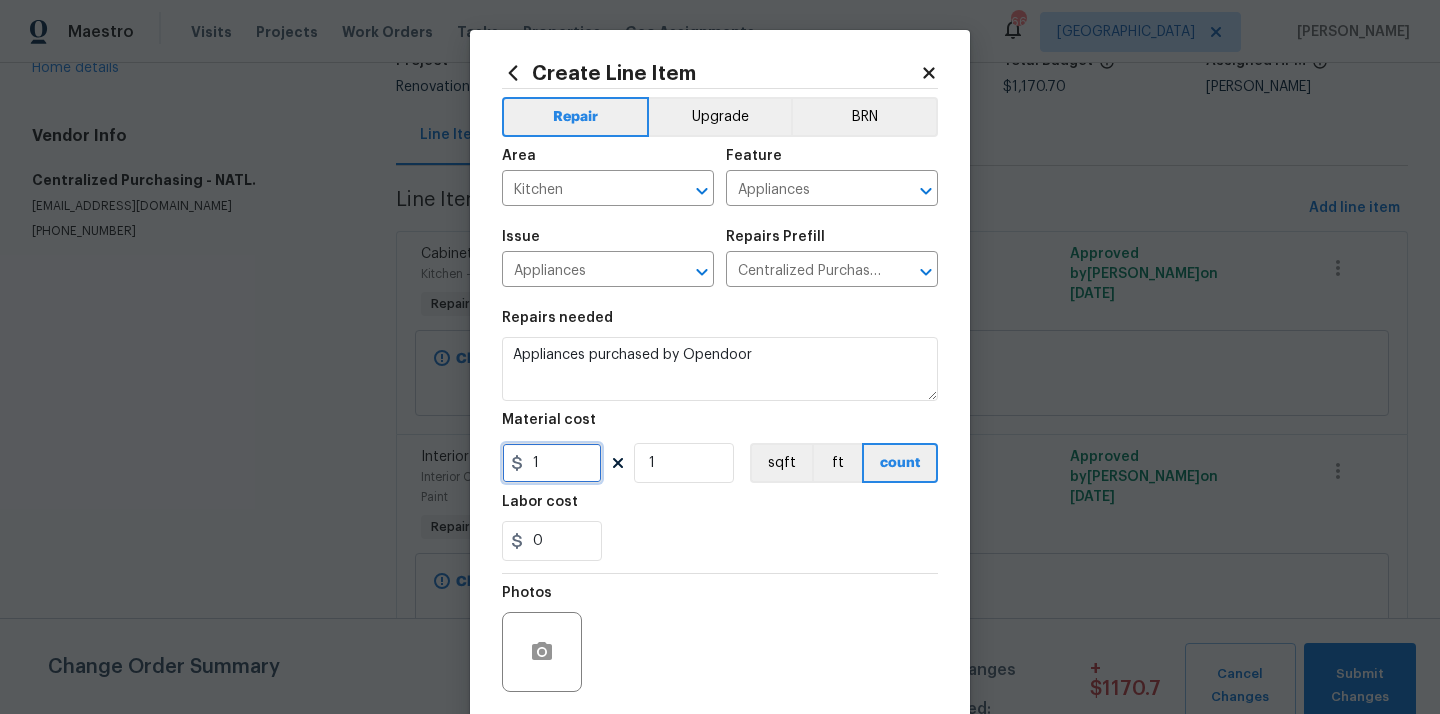 drag, startPoint x: 542, startPoint y: 481, endPoint x: 479, endPoint y: 473, distance: 63.505905 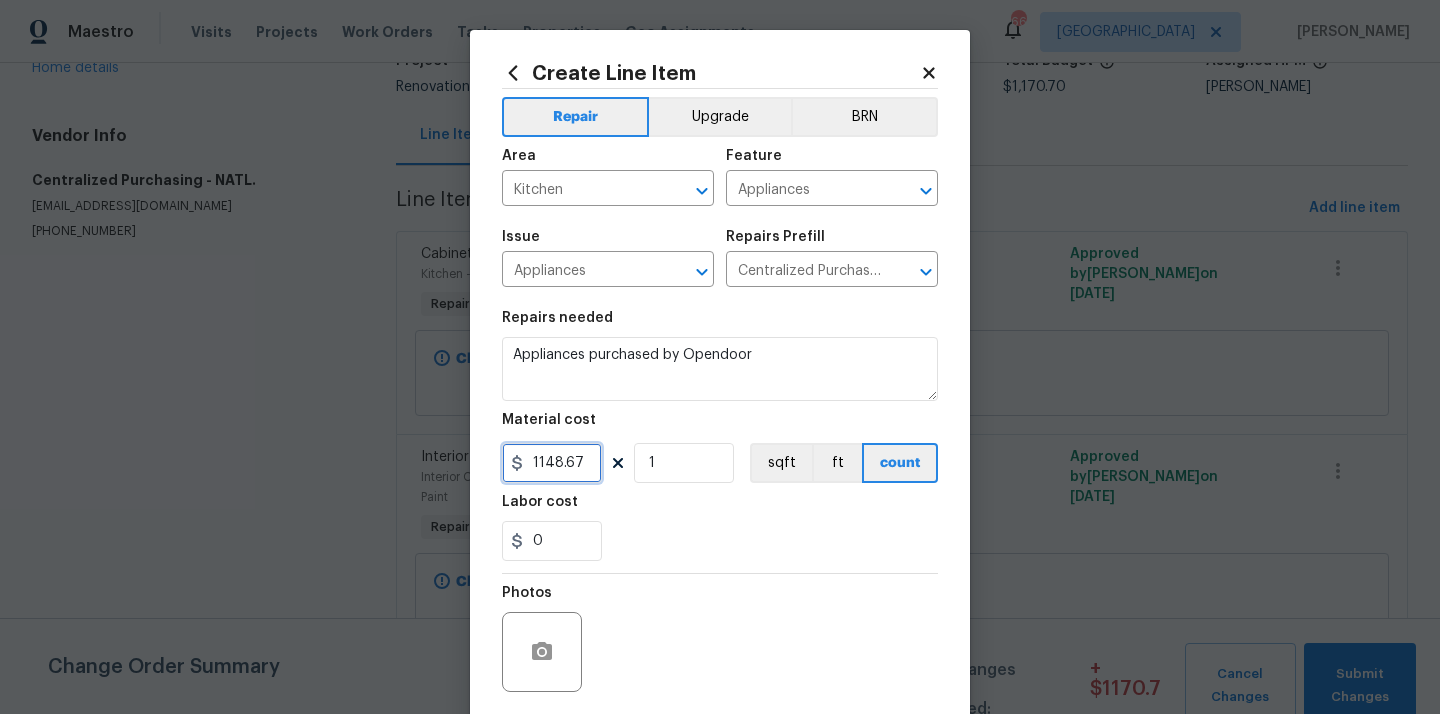 type on "1148.67" 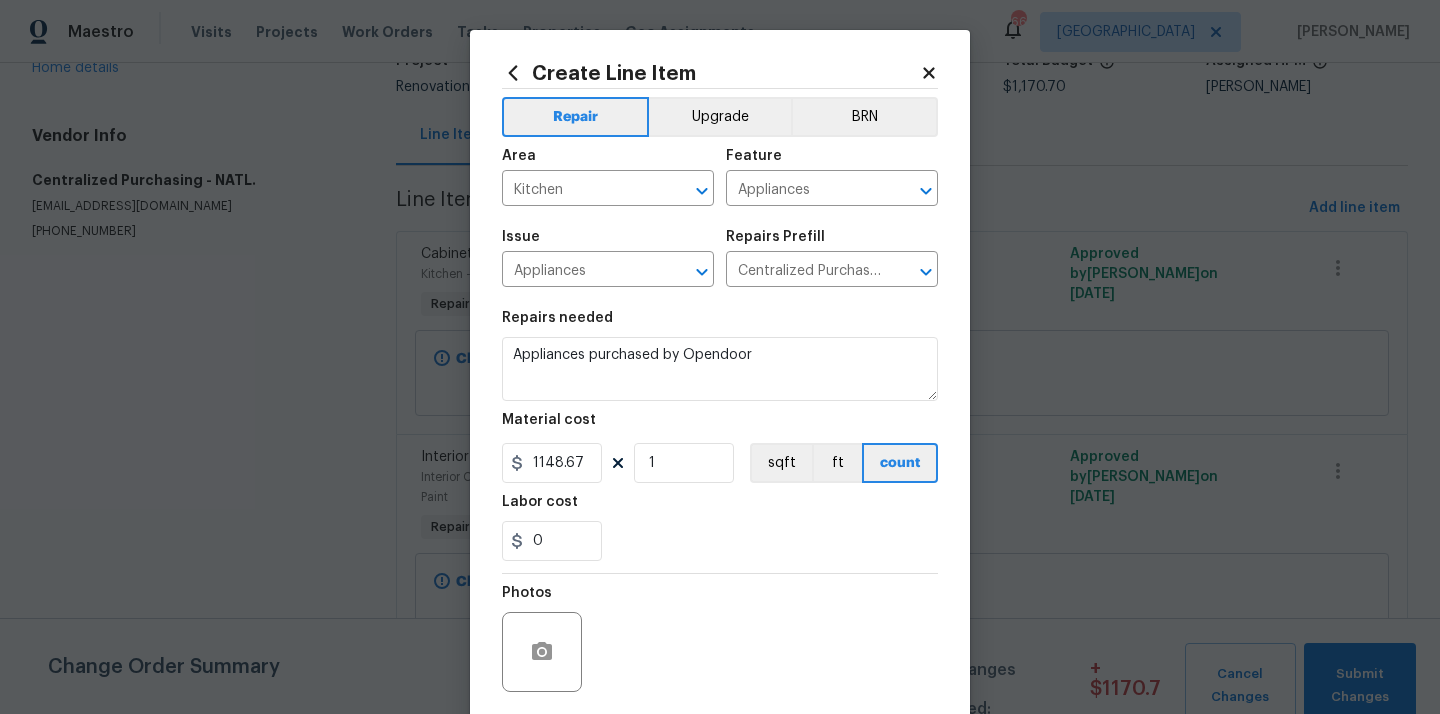 click on "0" at bounding box center (720, 541) 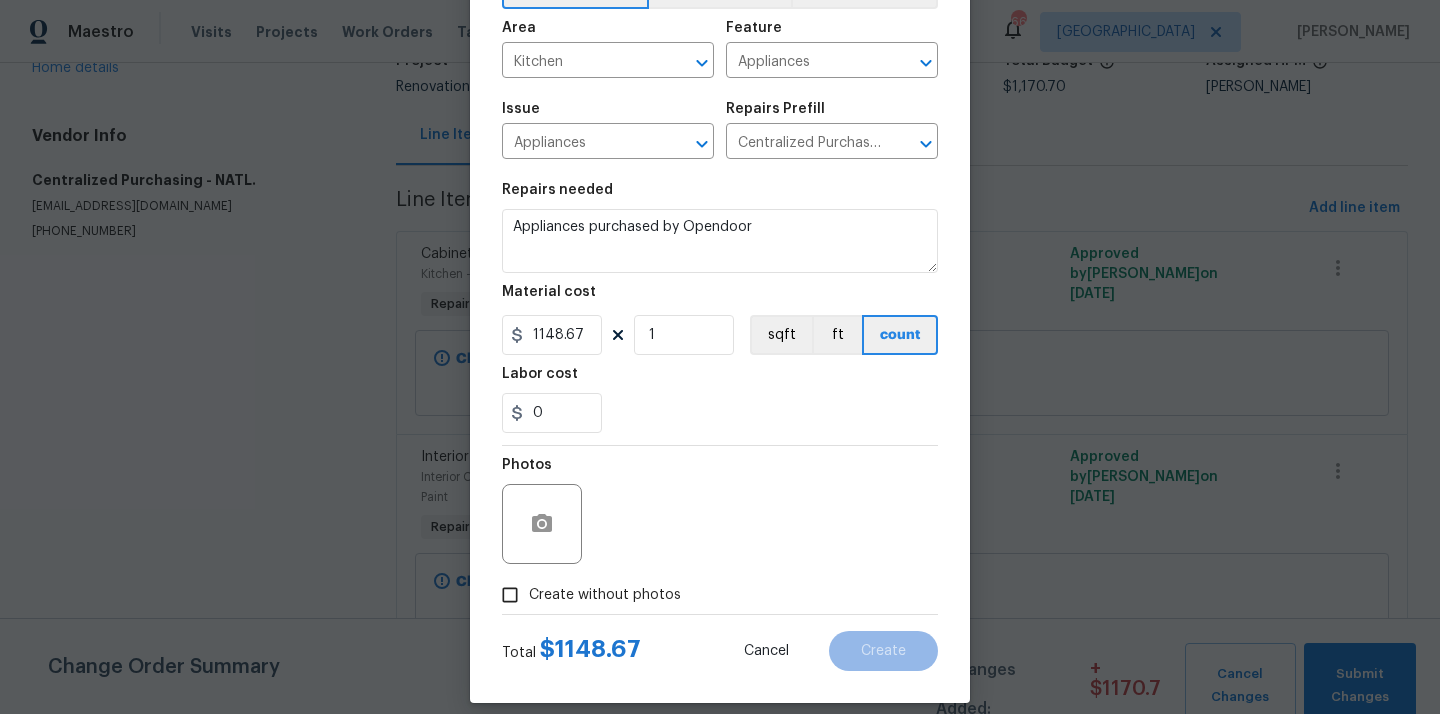 scroll, scrollTop: 148, scrollLeft: 0, axis: vertical 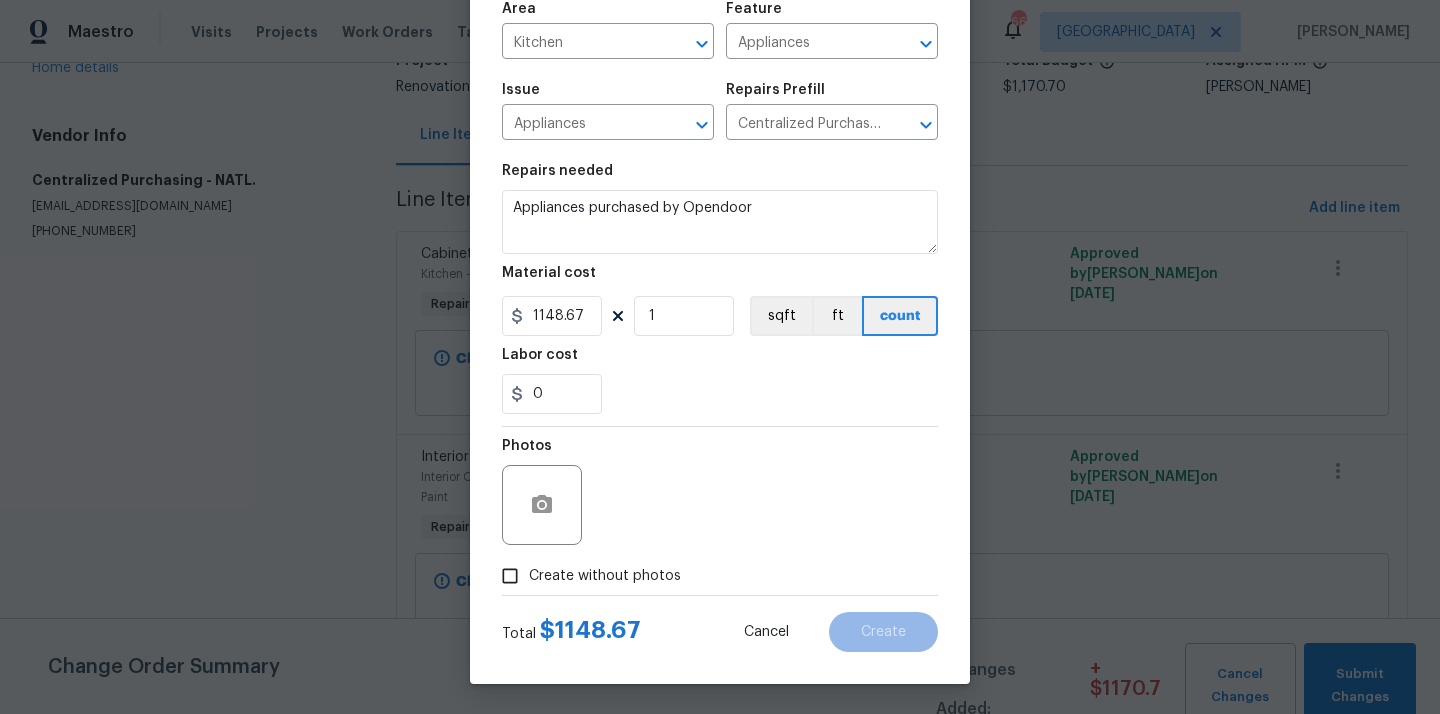 click on "Create without photos" at bounding box center [605, 576] 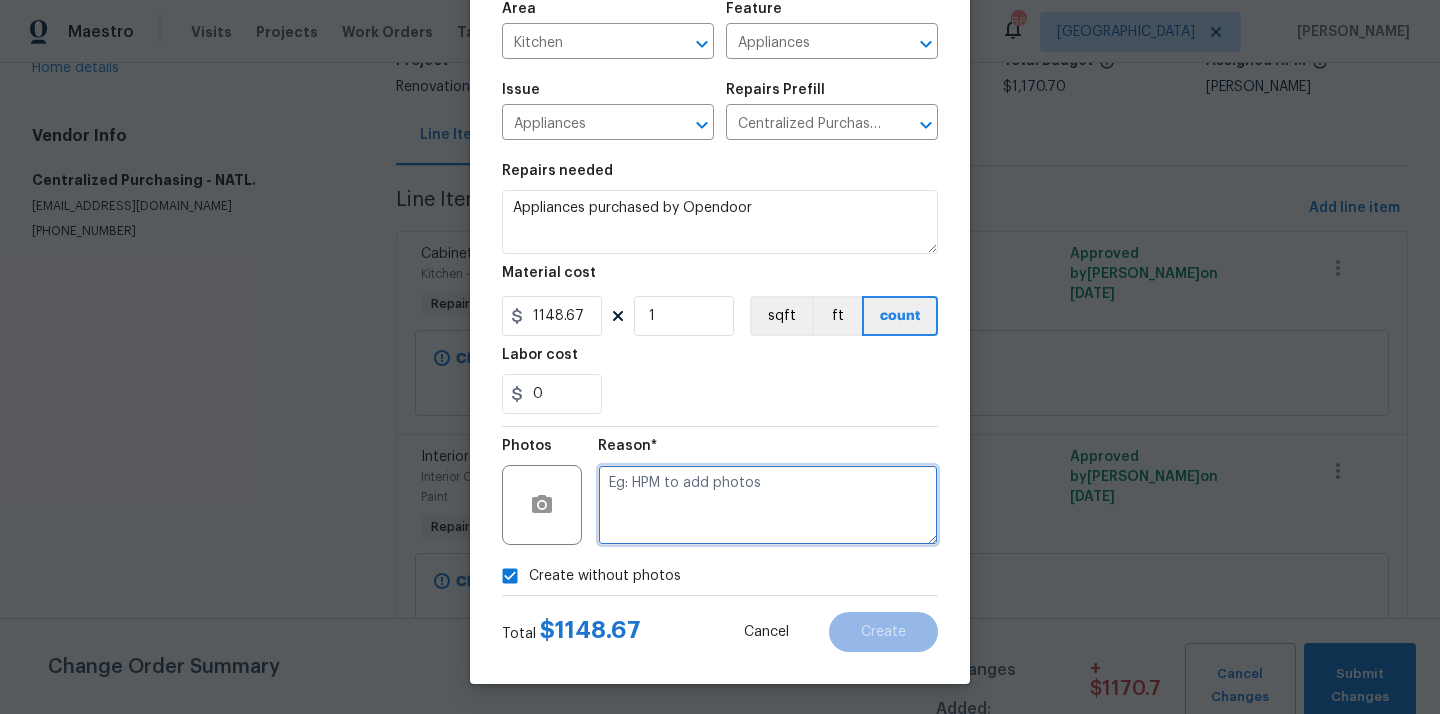 click at bounding box center (768, 505) 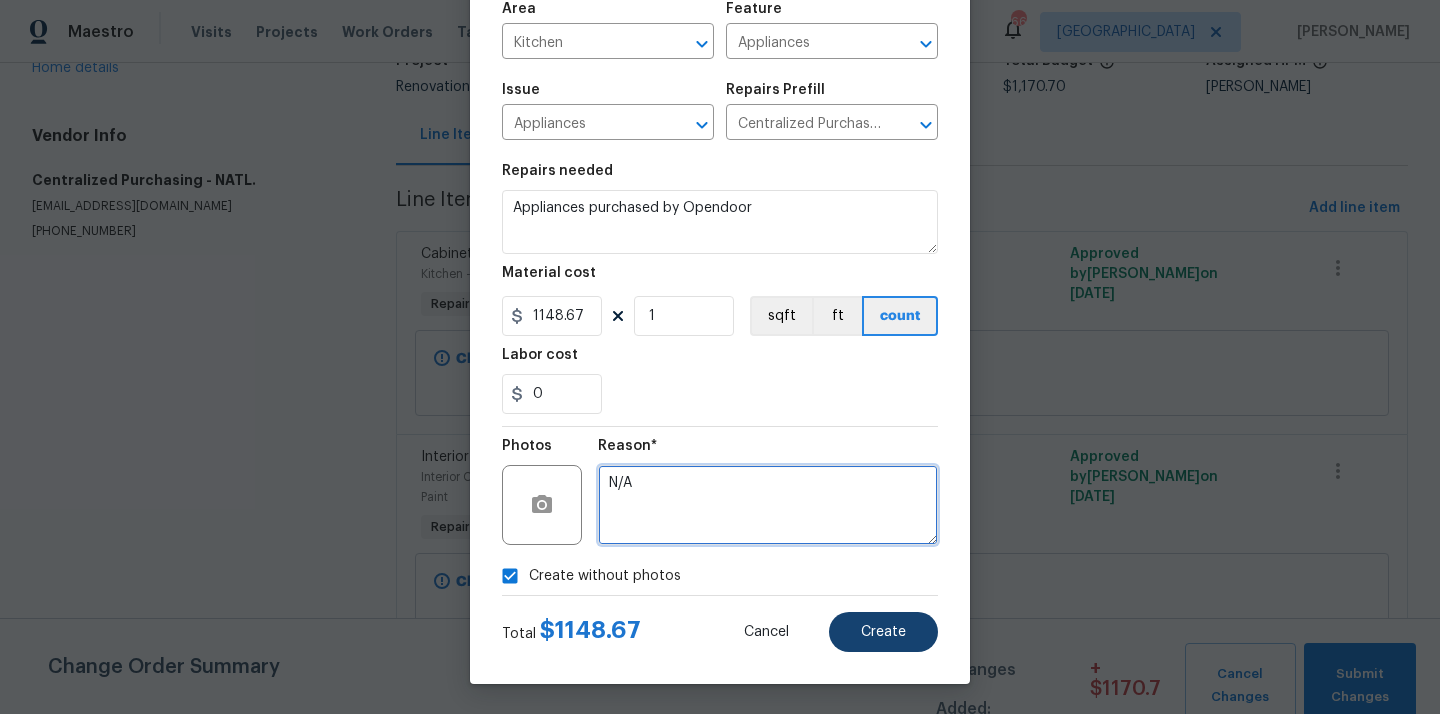 type on "N/A" 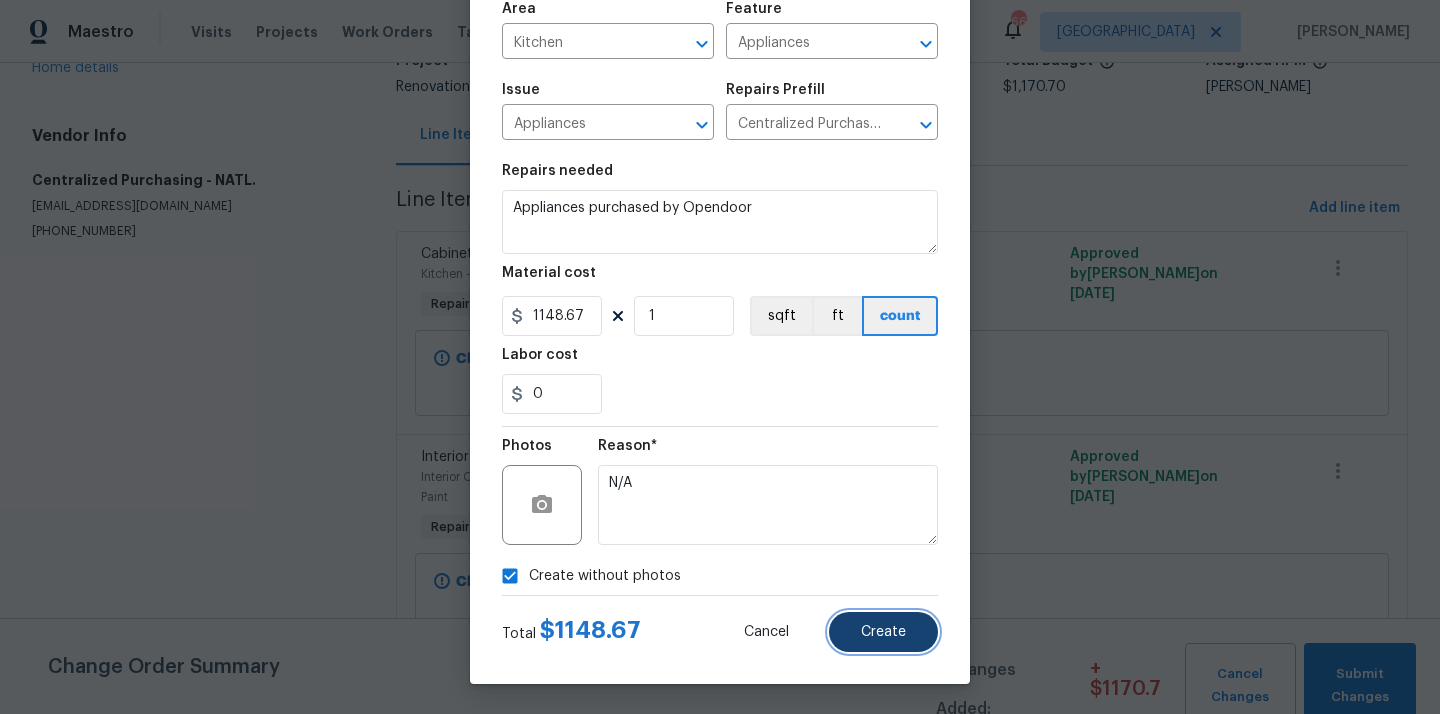 click on "Create" at bounding box center [883, 632] 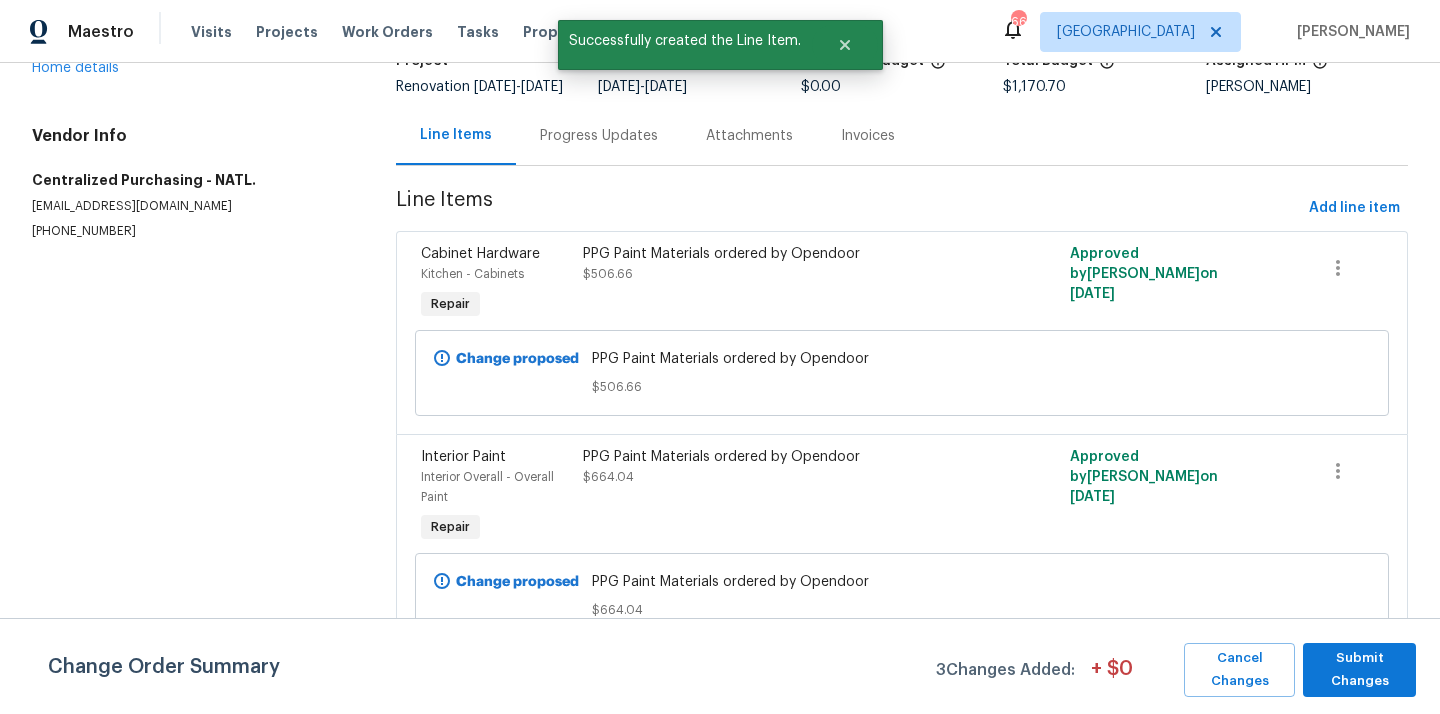 scroll, scrollTop: 0, scrollLeft: 0, axis: both 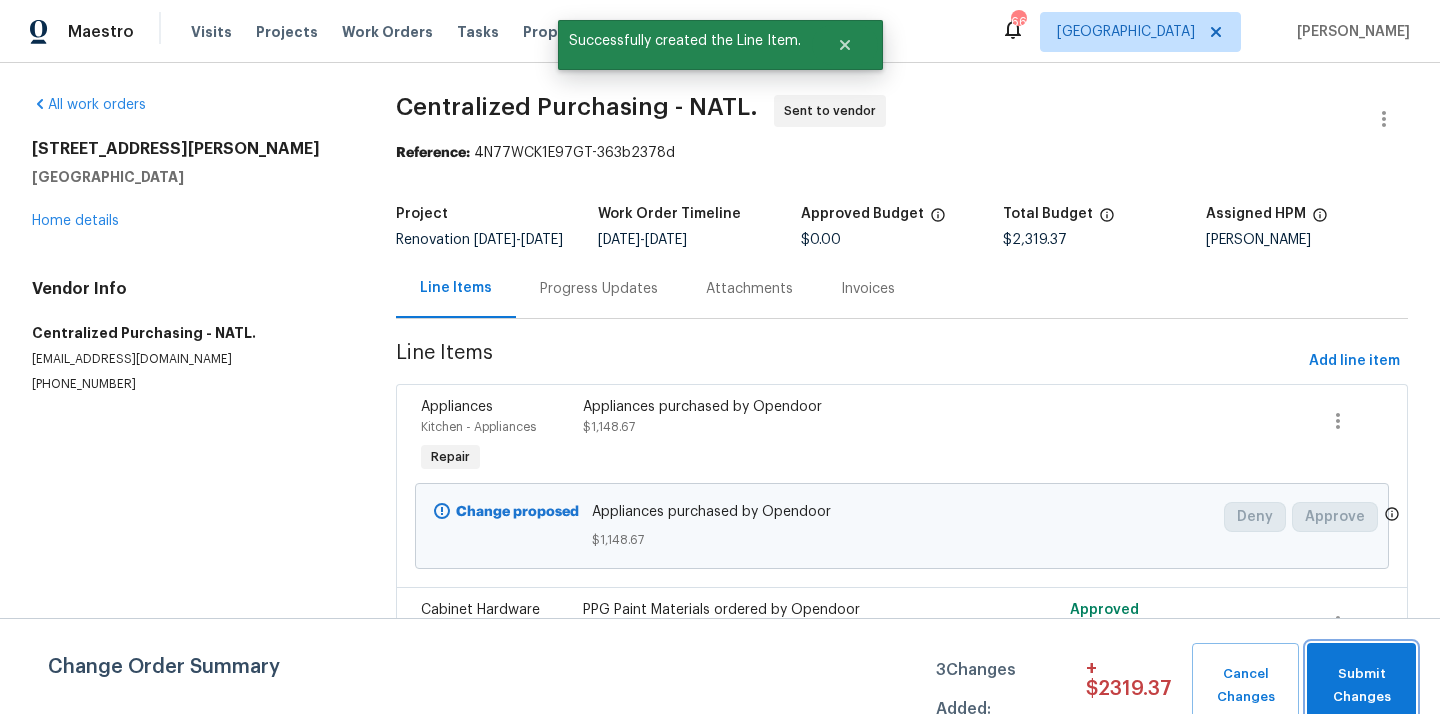 click on "Submit Changes" at bounding box center [1361, 686] 